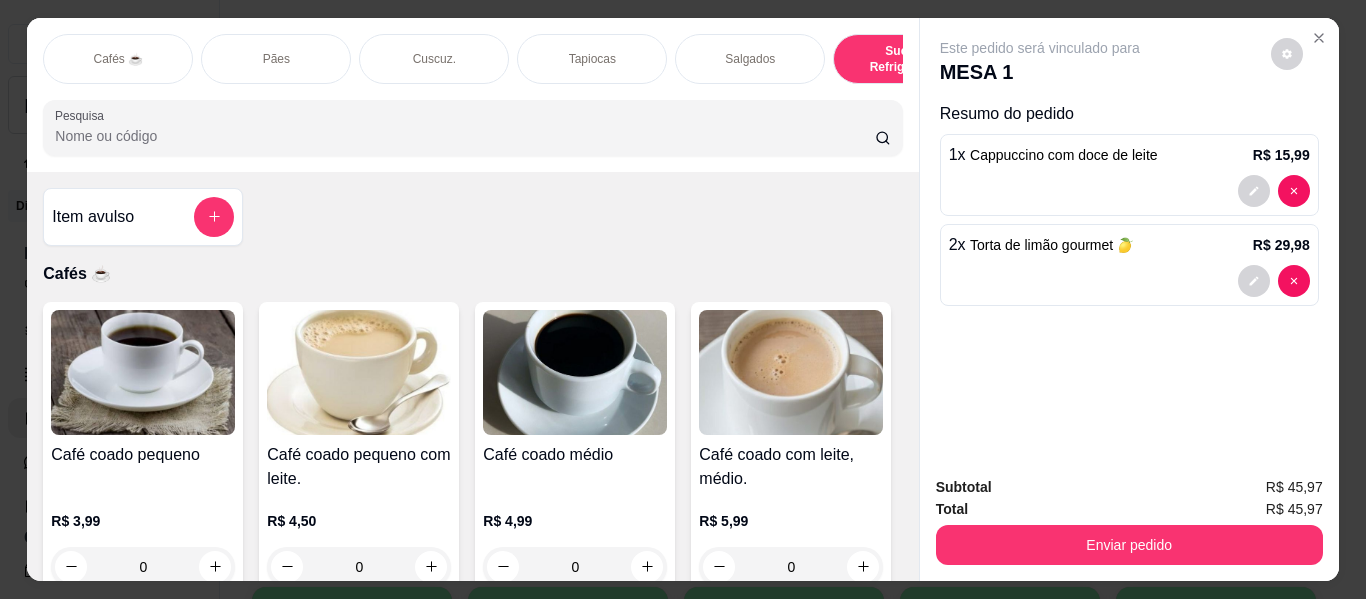 scroll, scrollTop: 0, scrollLeft: 0, axis: both 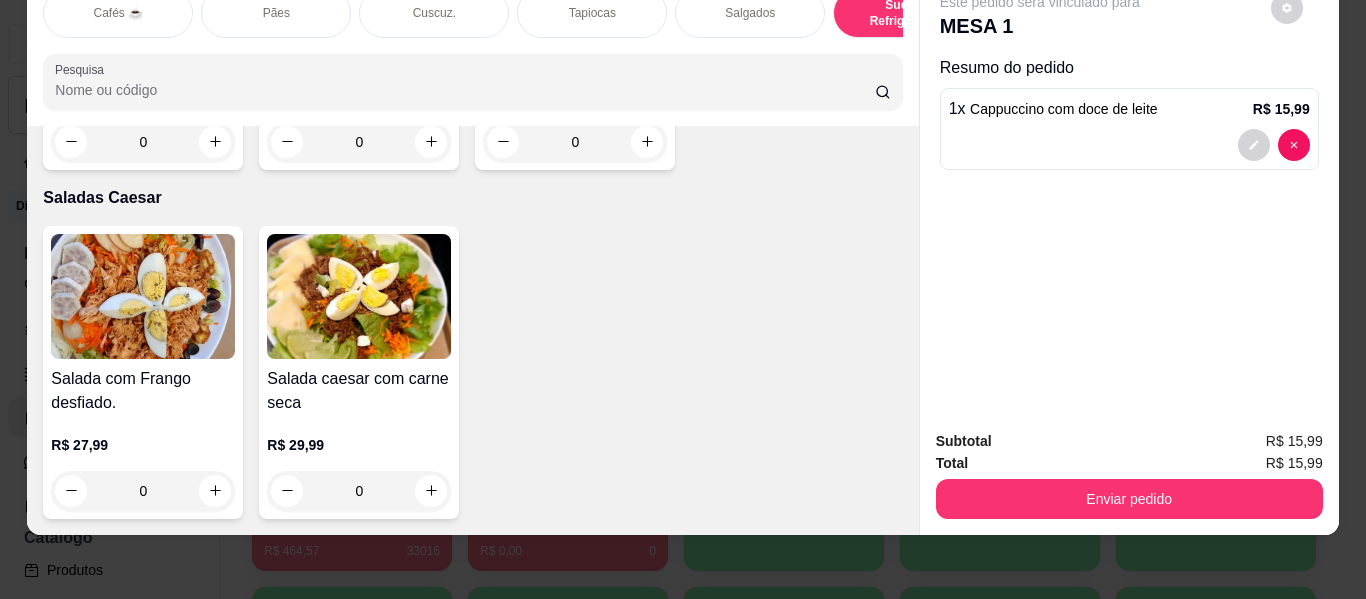 click 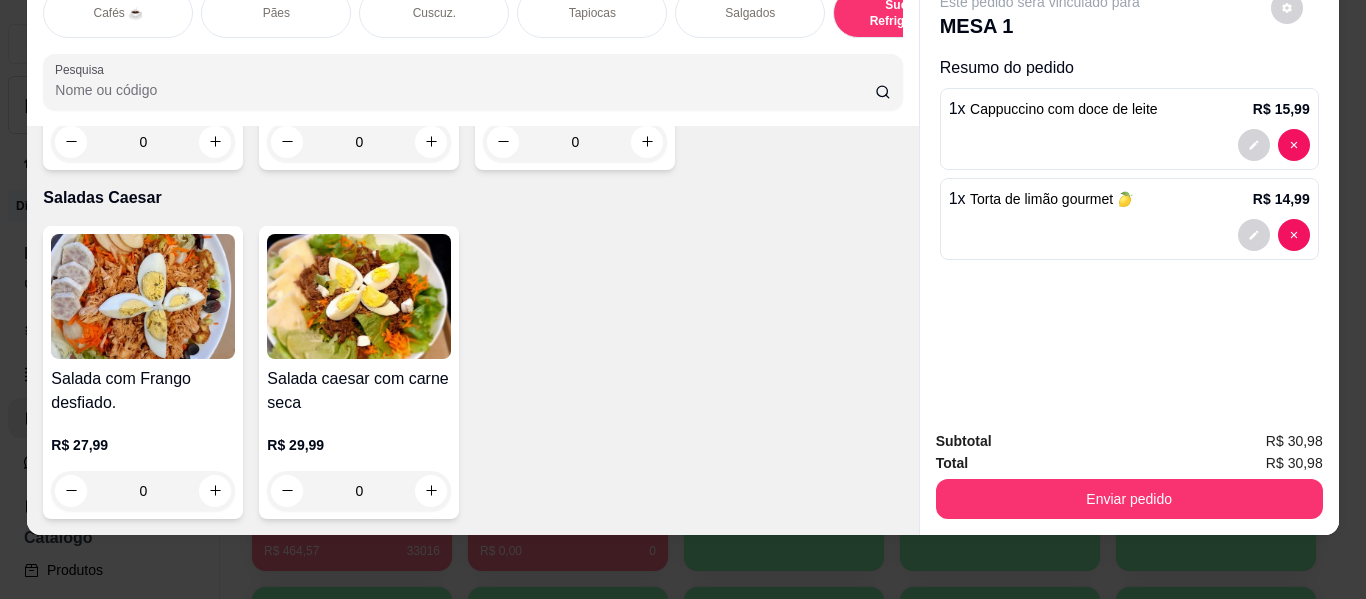 scroll, scrollTop: 12115, scrollLeft: 0, axis: vertical 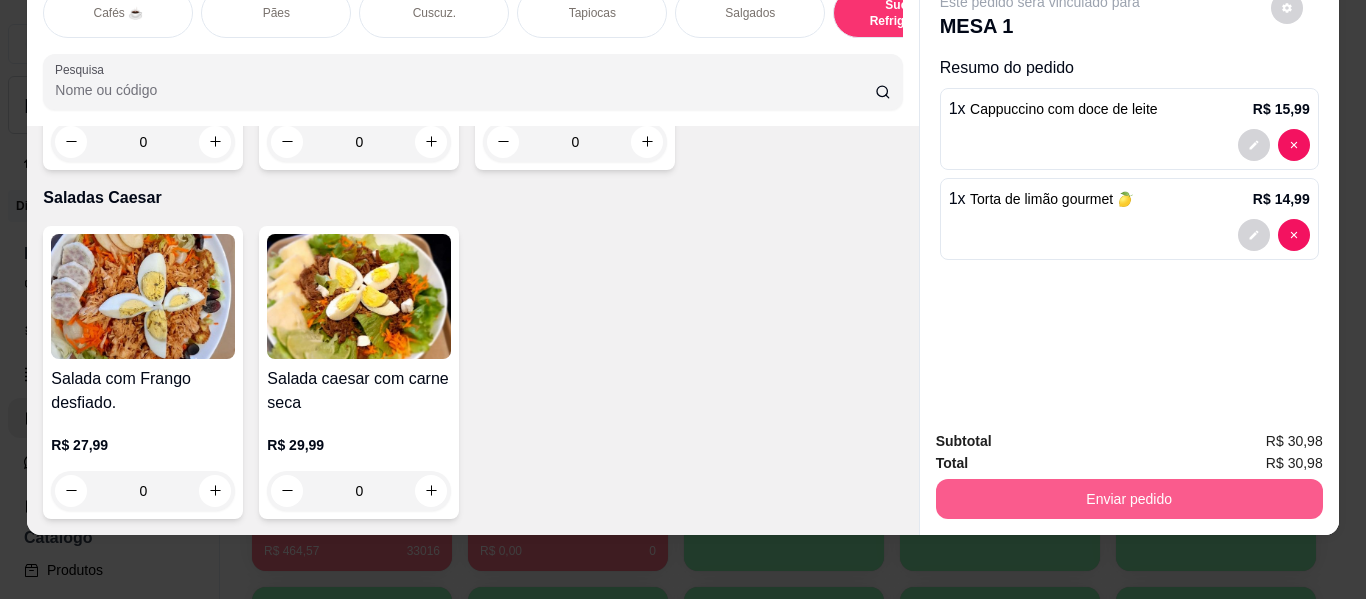 click on "Enviar pedido" at bounding box center [1129, 499] 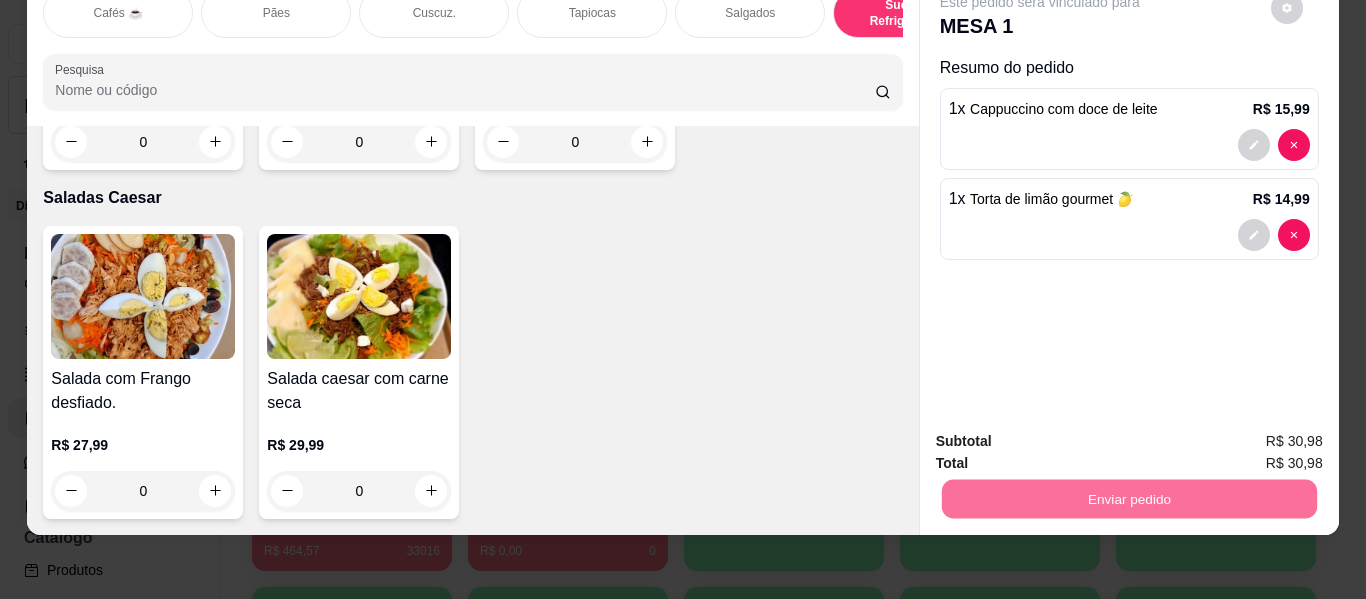 click on "Não registrar e enviar pedido" at bounding box center (1063, 434) 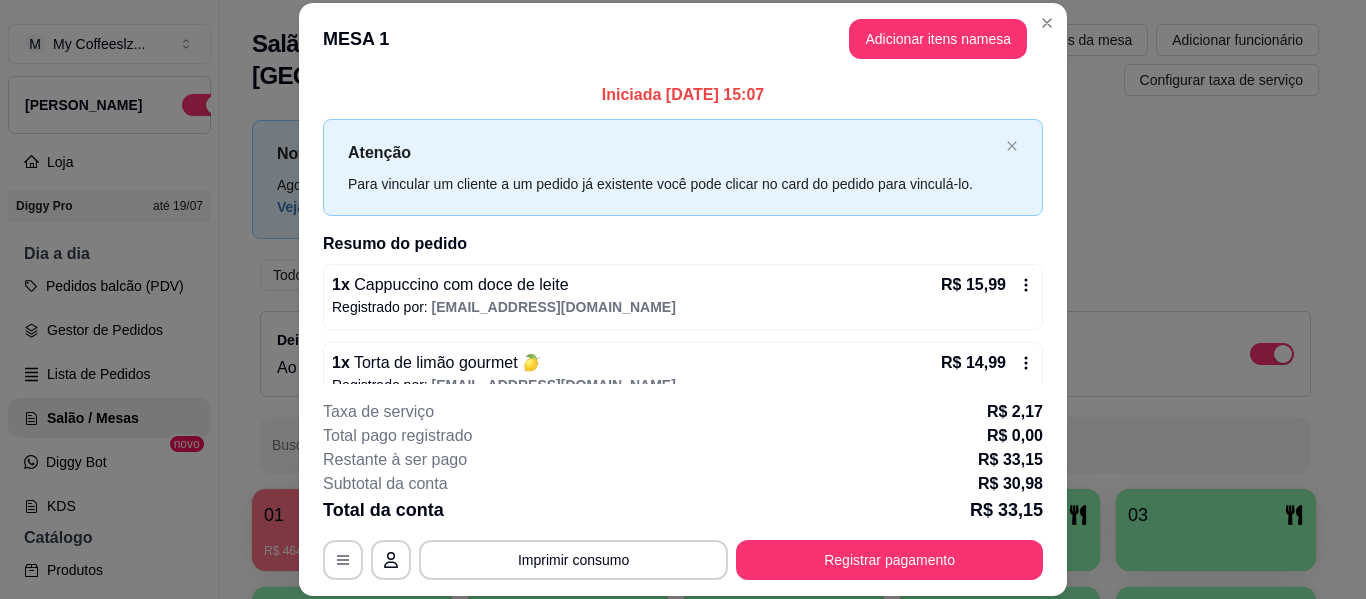 scroll, scrollTop: 32, scrollLeft: 0, axis: vertical 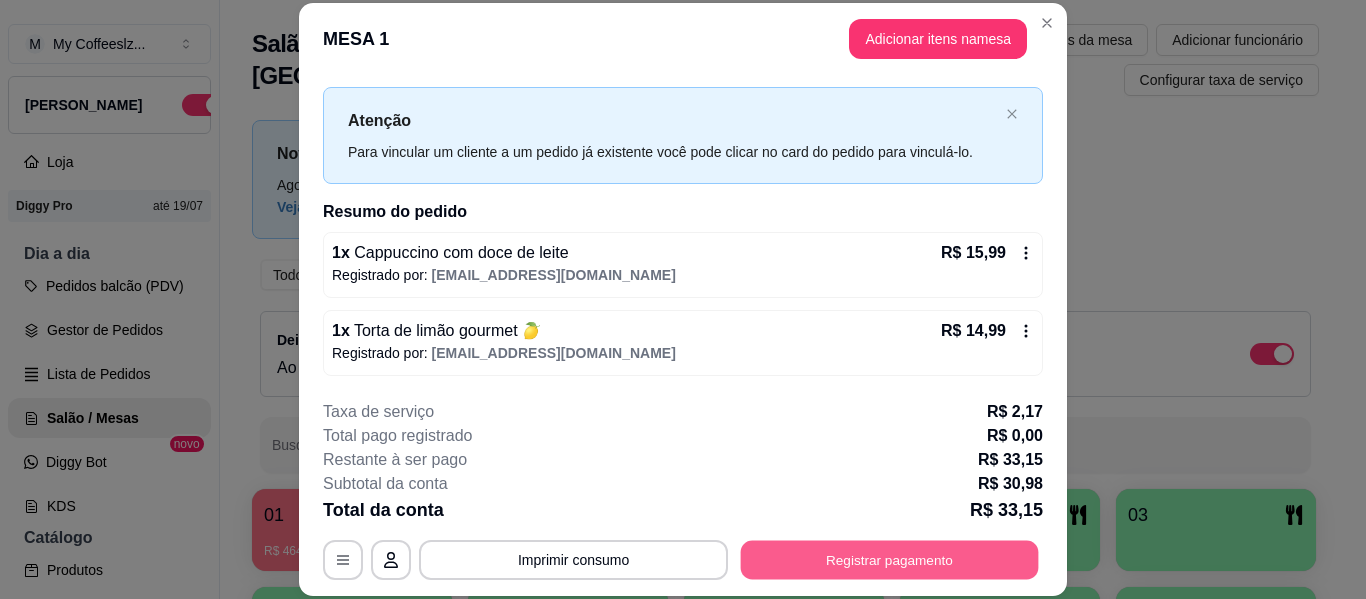 click on "Registrar pagamento" at bounding box center (890, 560) 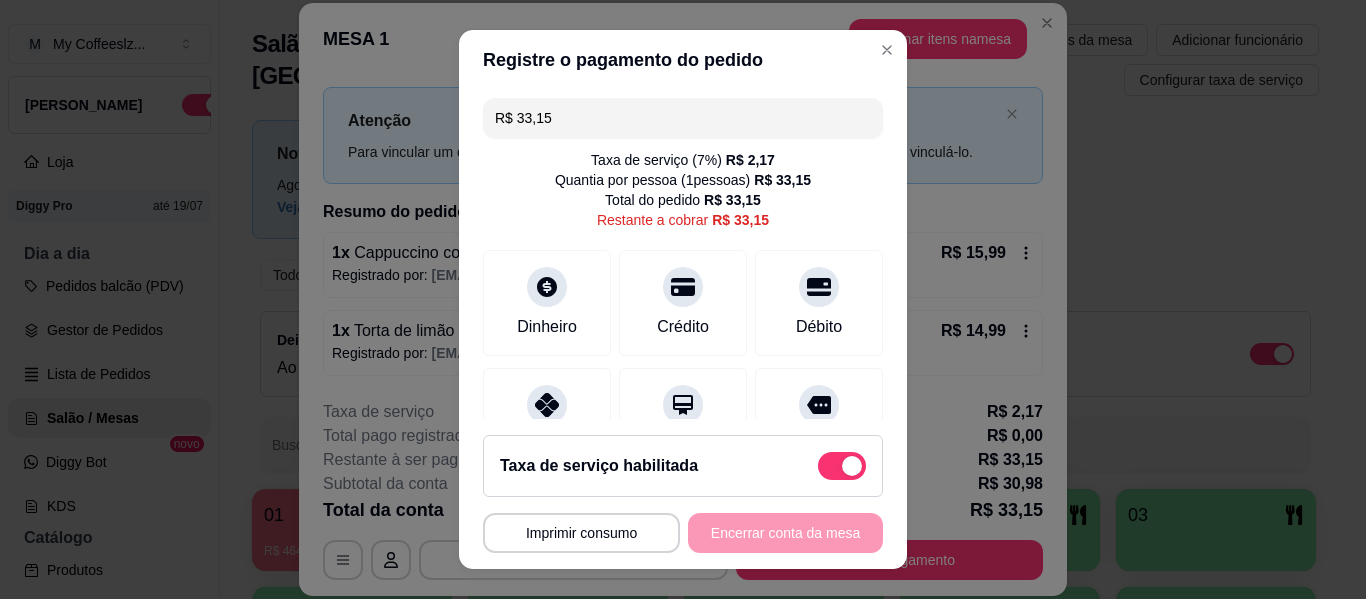 click at bounding box center (842, 466) 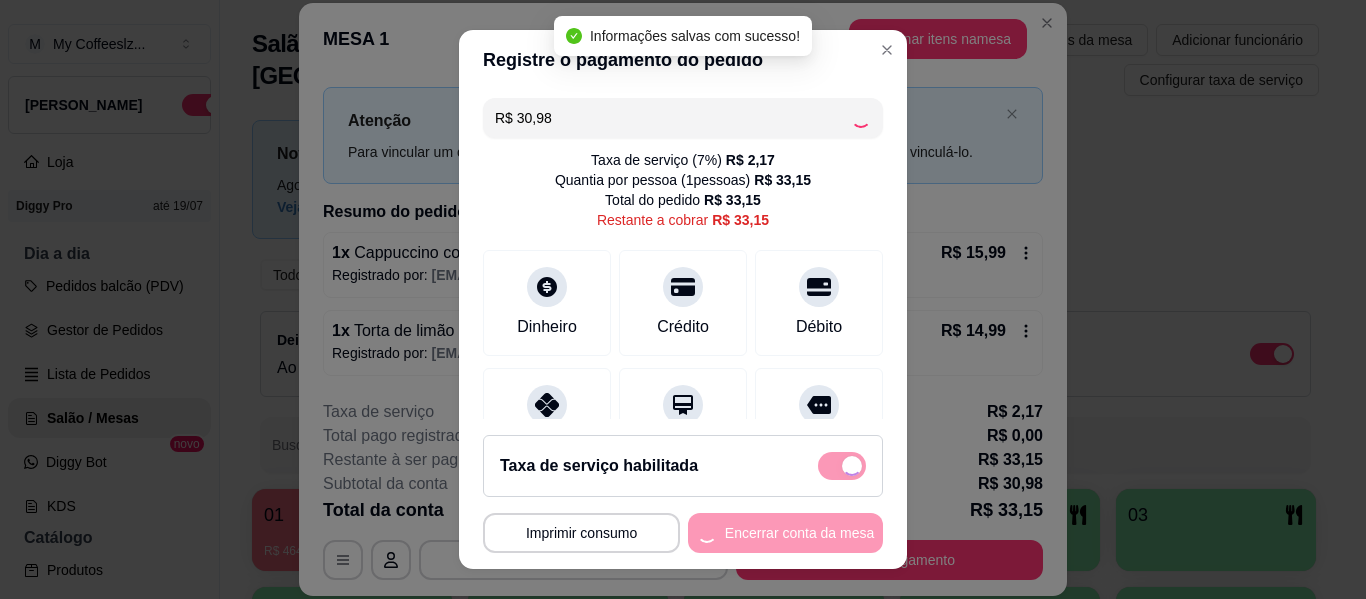 checkbox on "false" 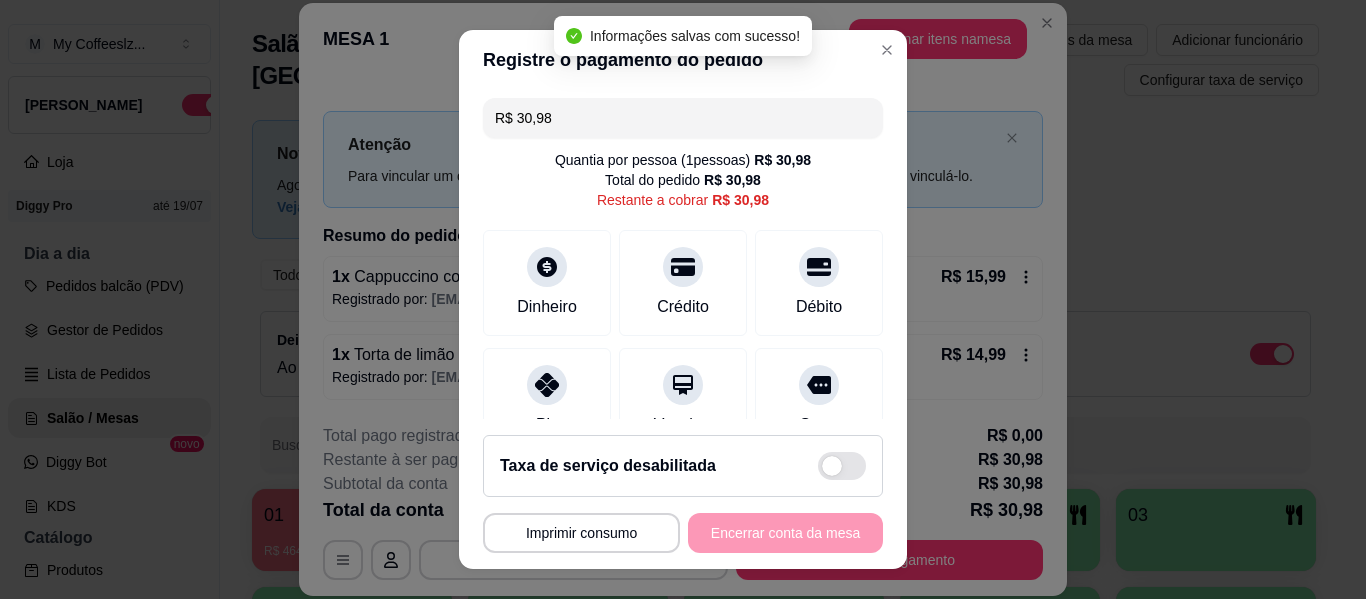 scroll, scrollTop: 8, scrollLeft: 0, axis: vertical 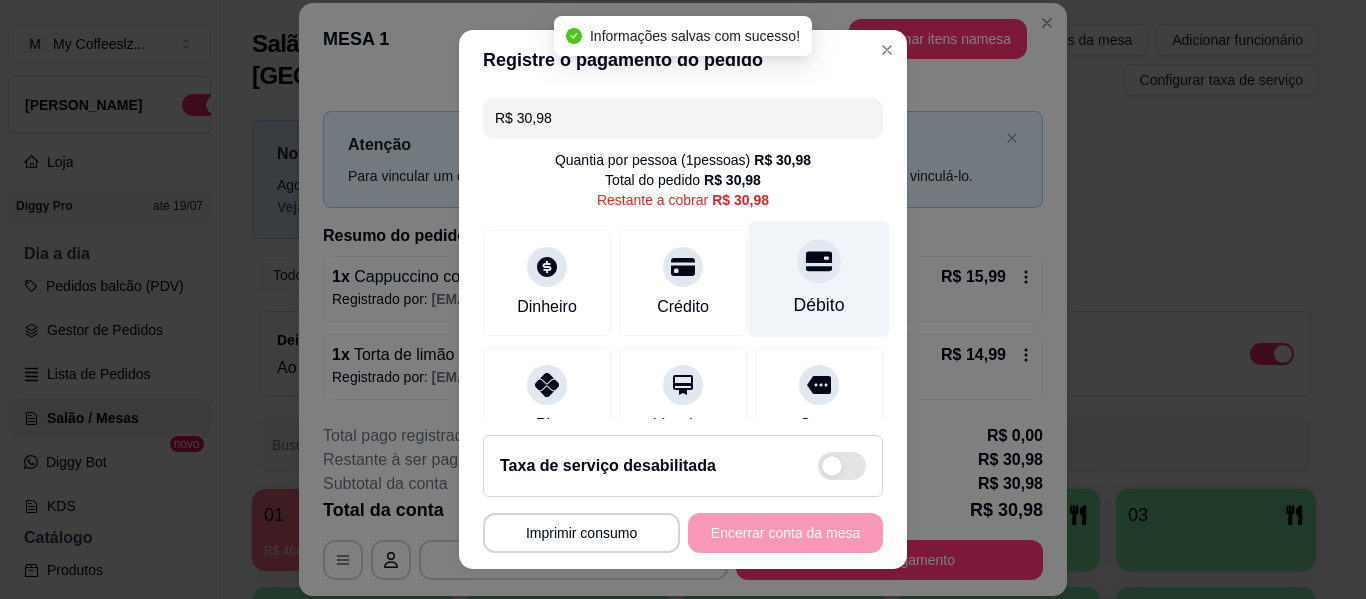 click at bounding box center (819, 261) 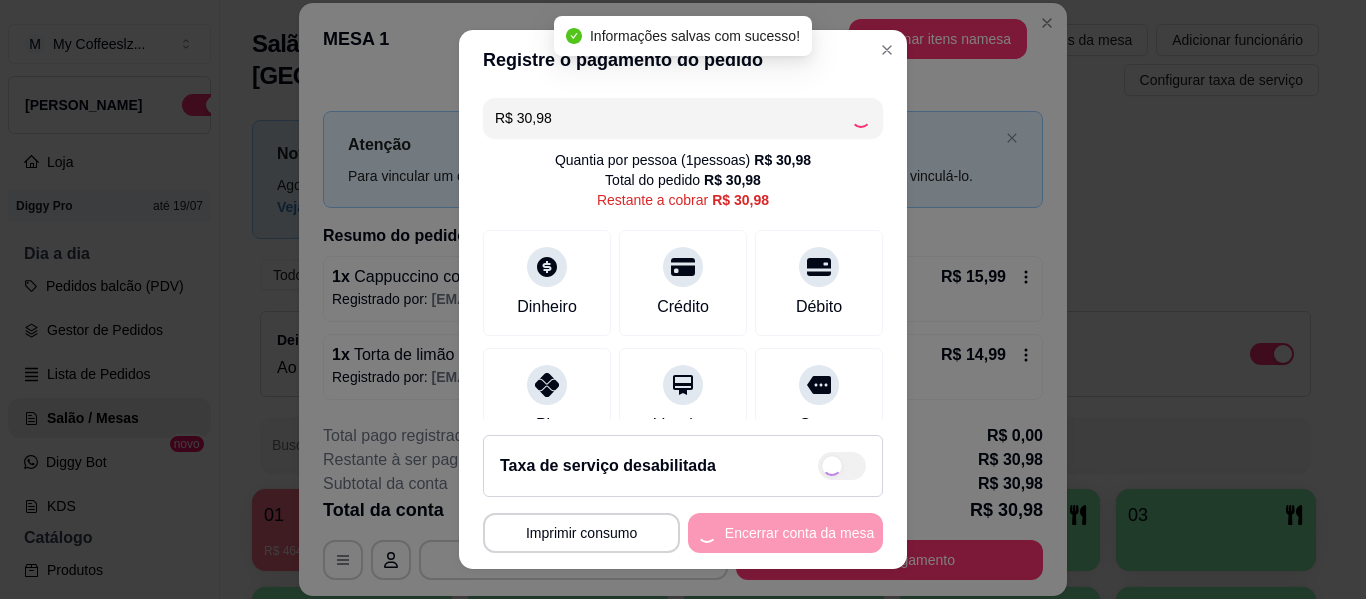 type on "R$ 0,00" 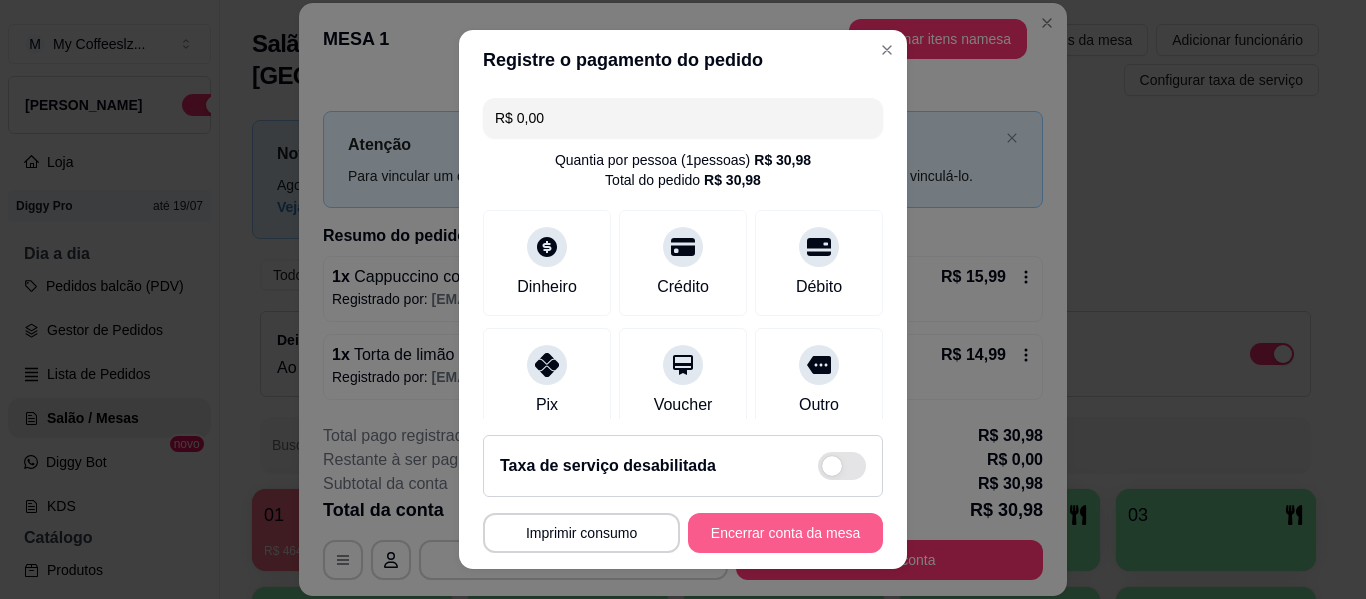 click on "Encerrar conta da mesa" at bounding box center (785, 533) 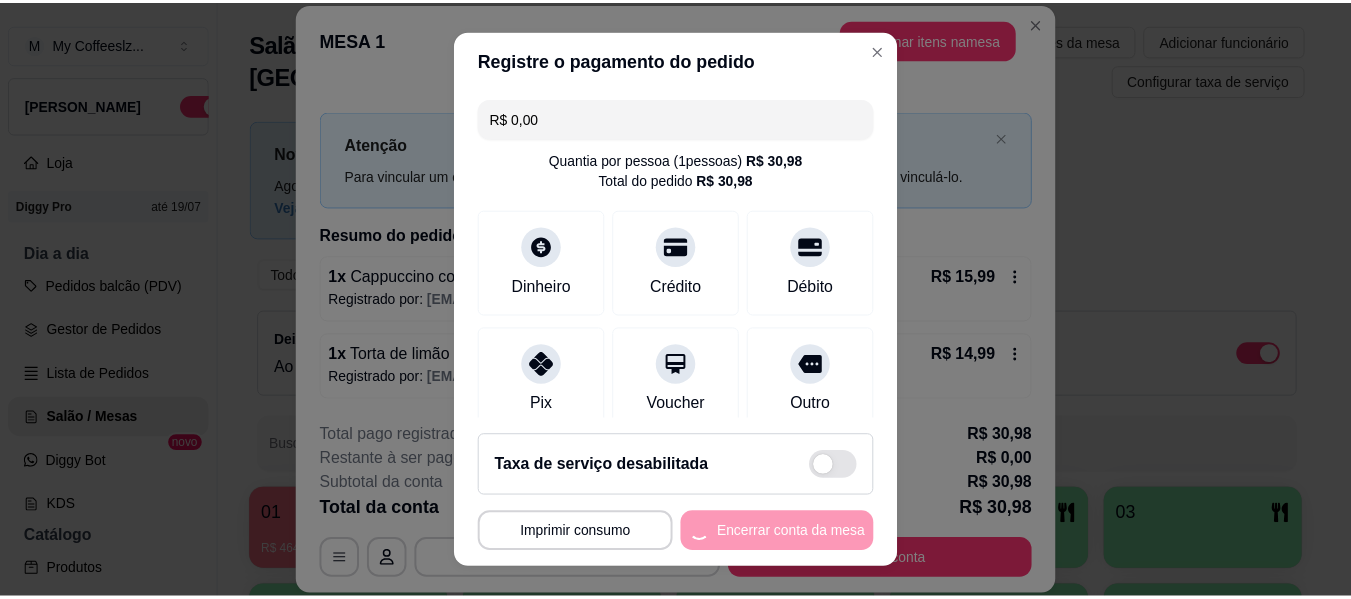 scroll, scrollTop: 0, scrollLeft: 0, axis: both 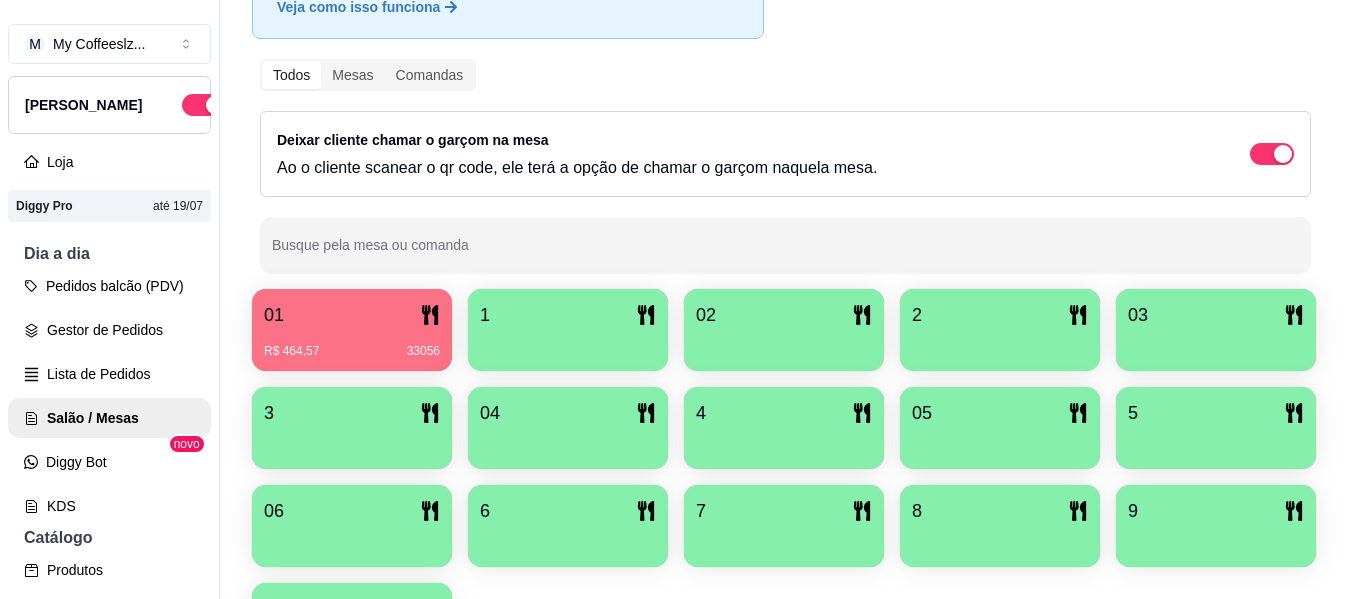click at bounding box center (568, 344) 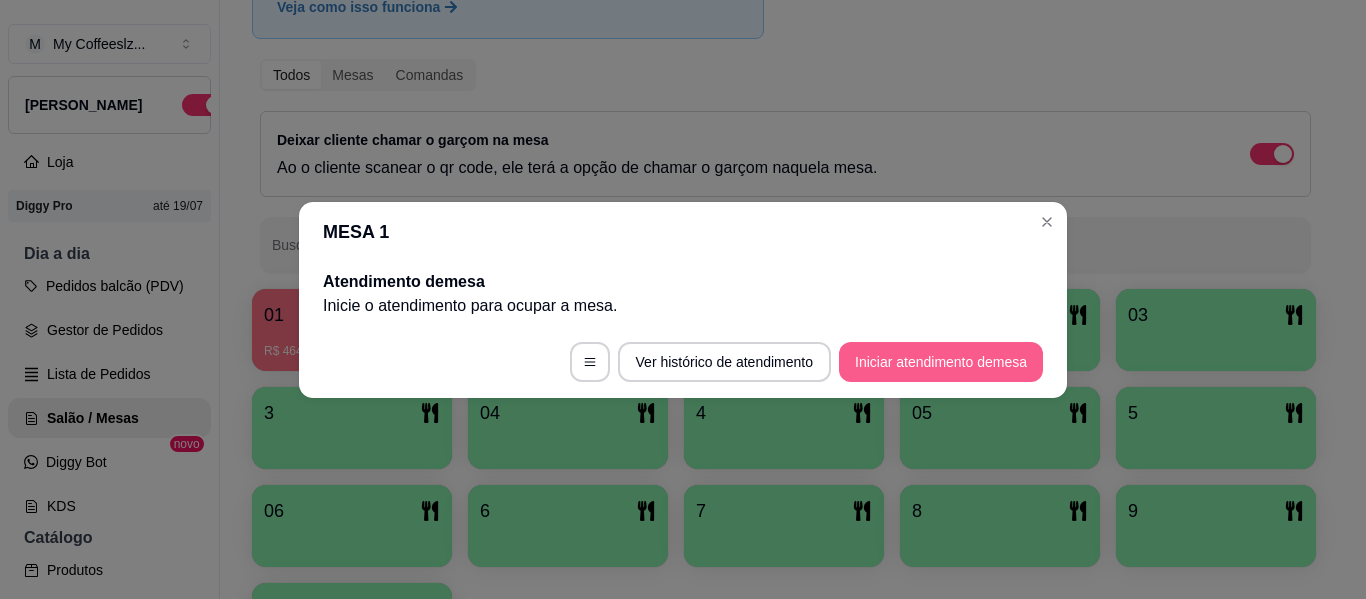 click on "Iniciar atendimento de  mesa" at bounding box center [941, 362] 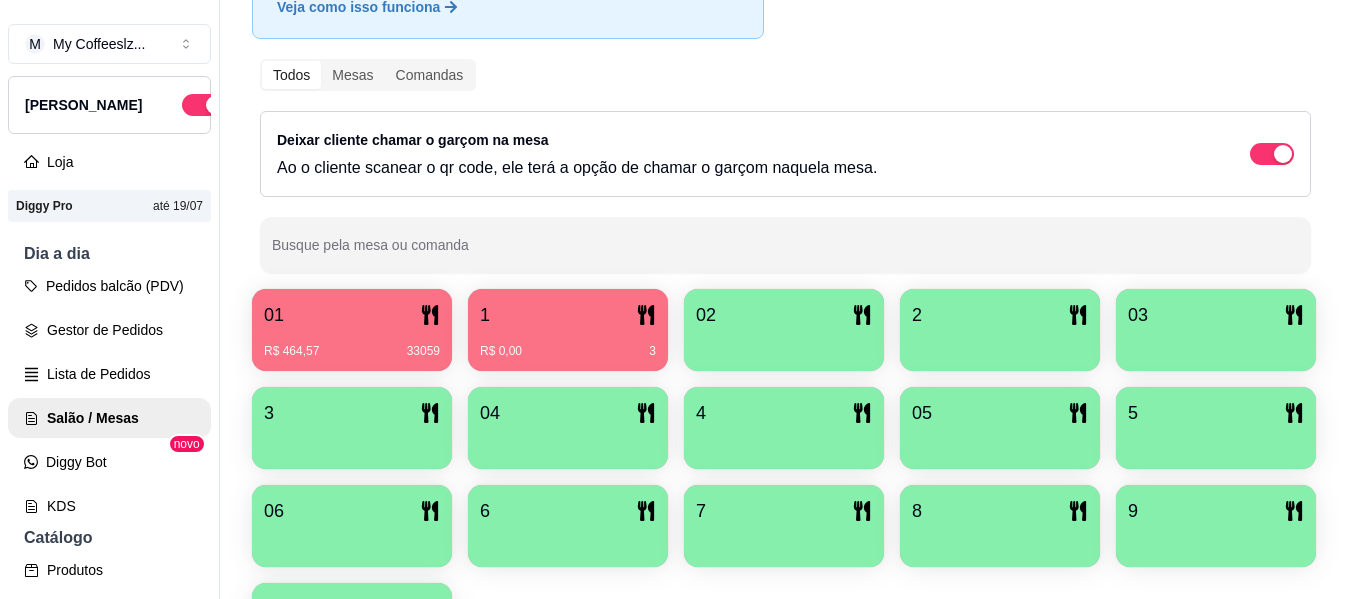 click on "1" at bounding box center [568, 315] 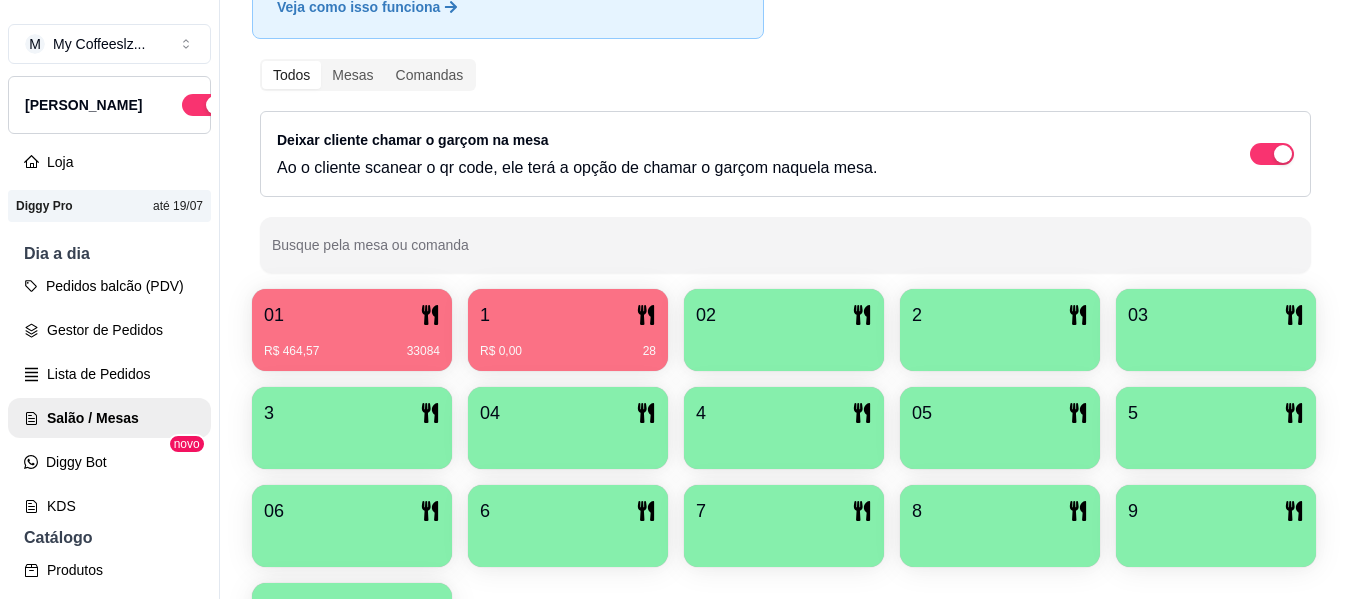 click on "2" at bounding box center (1000, 315) 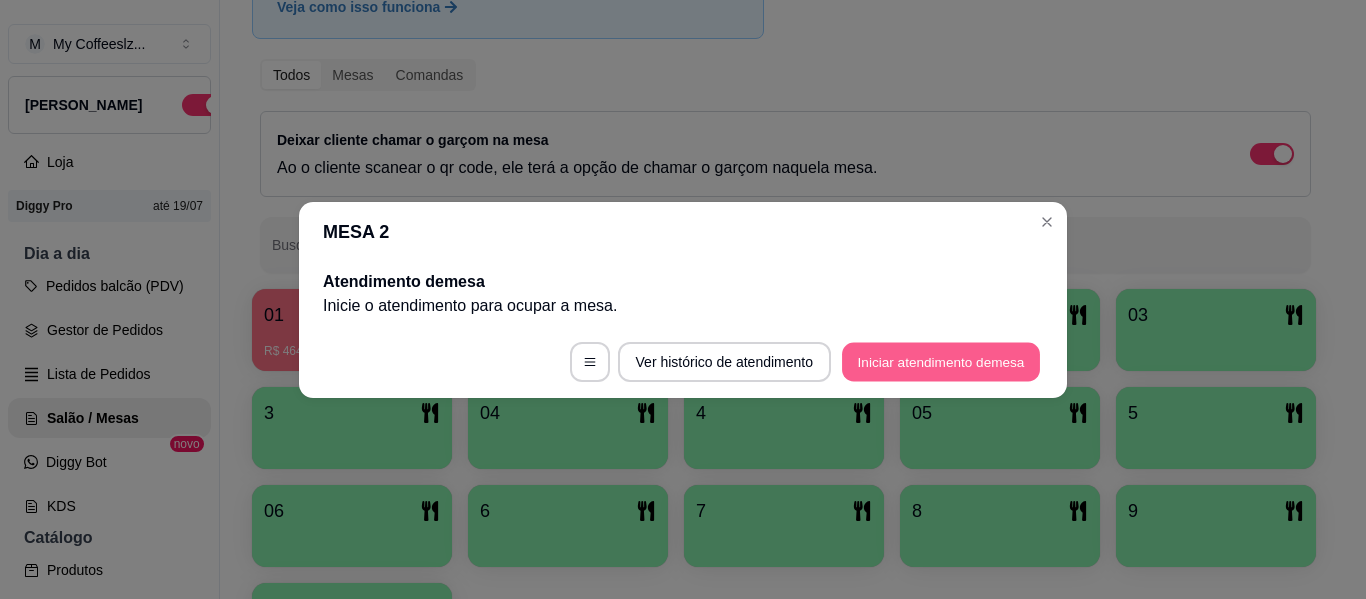 click on "Iniciar atendimento de  mesa" at bounding box center [941, 361] 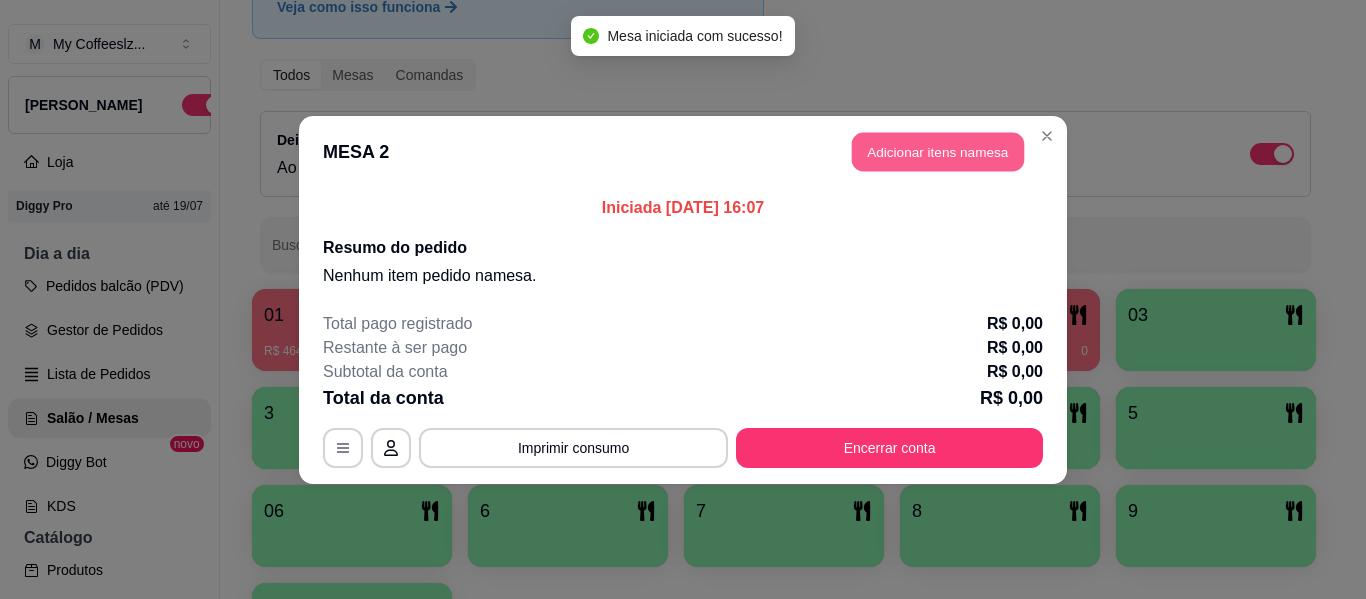 click on "Adicionar itens na  mesa" at bounding box center (938, 151) 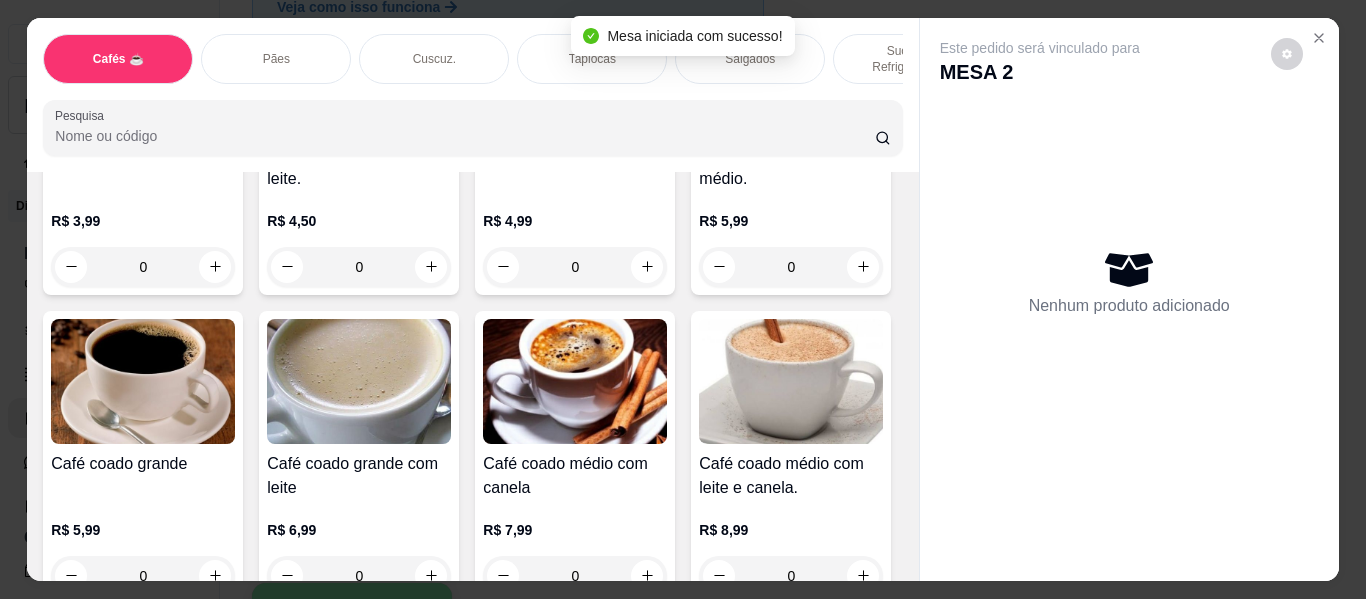 scroll, scrollTop: 500, scrollLeft: 0, axis: vertical 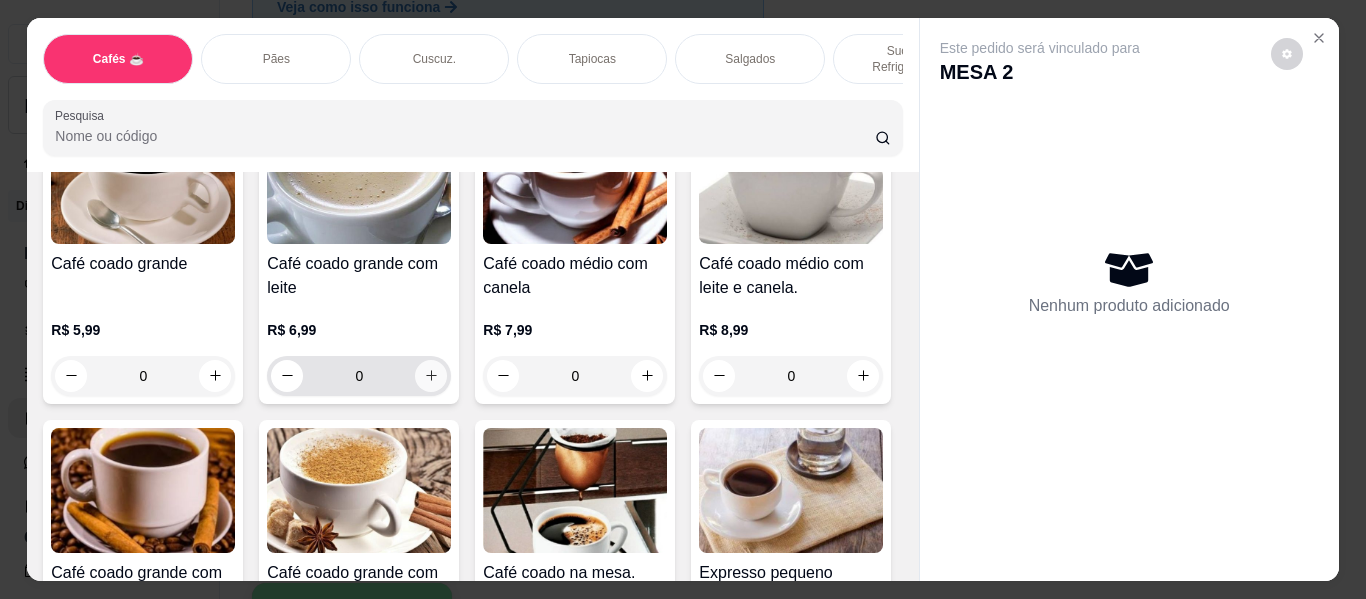 click 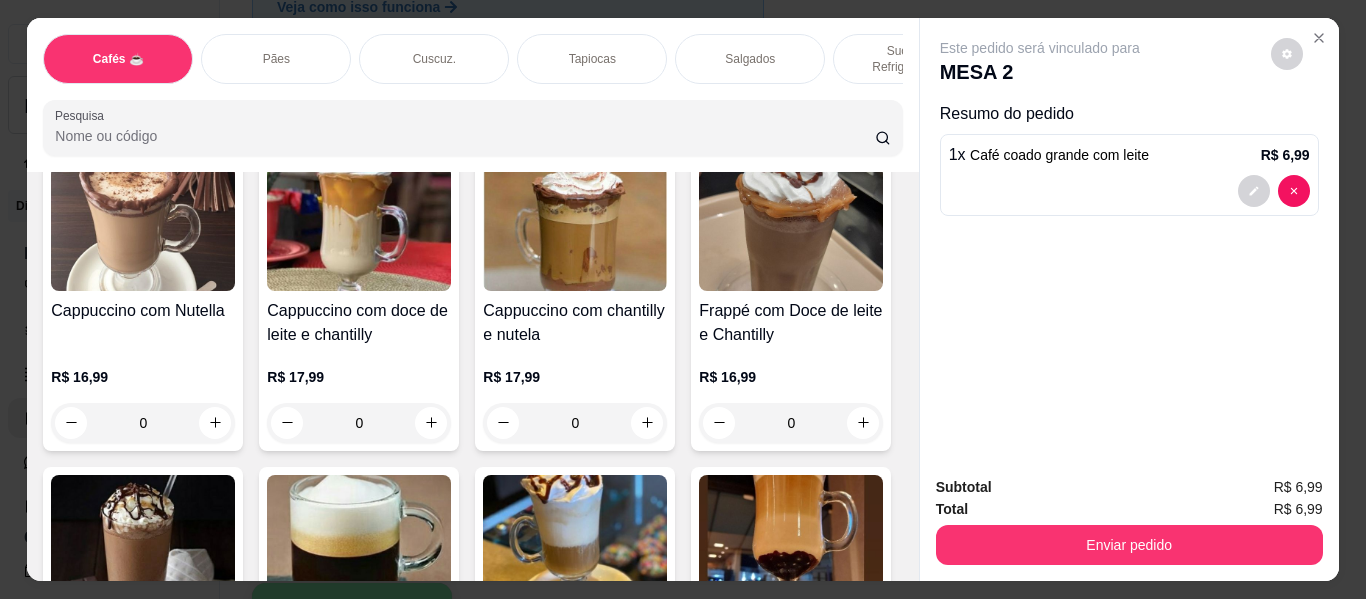 scroll, scrollTop: 2200, scrollLeft: 0, axis: vertical 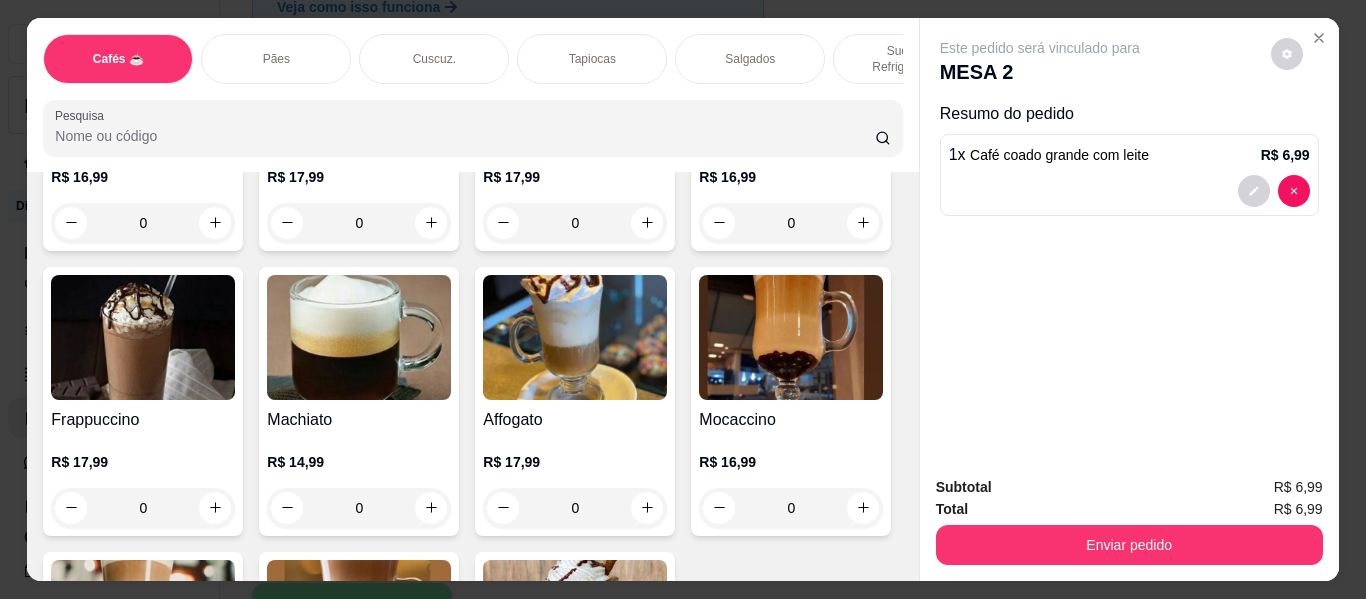 click 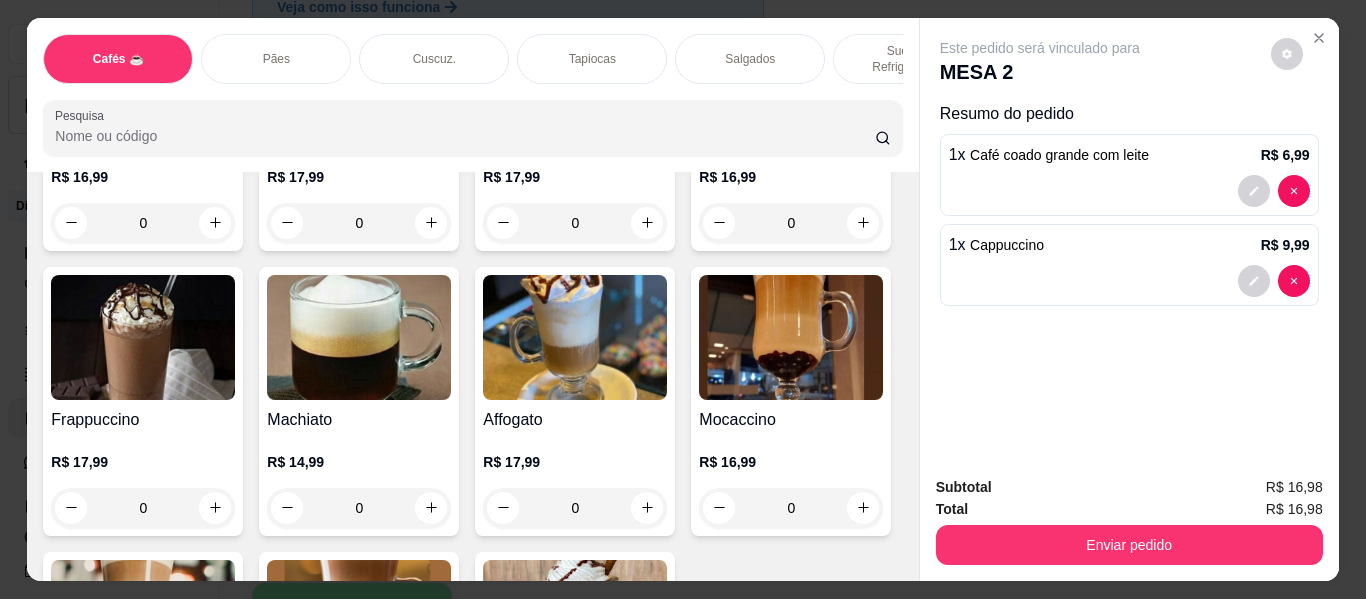 click 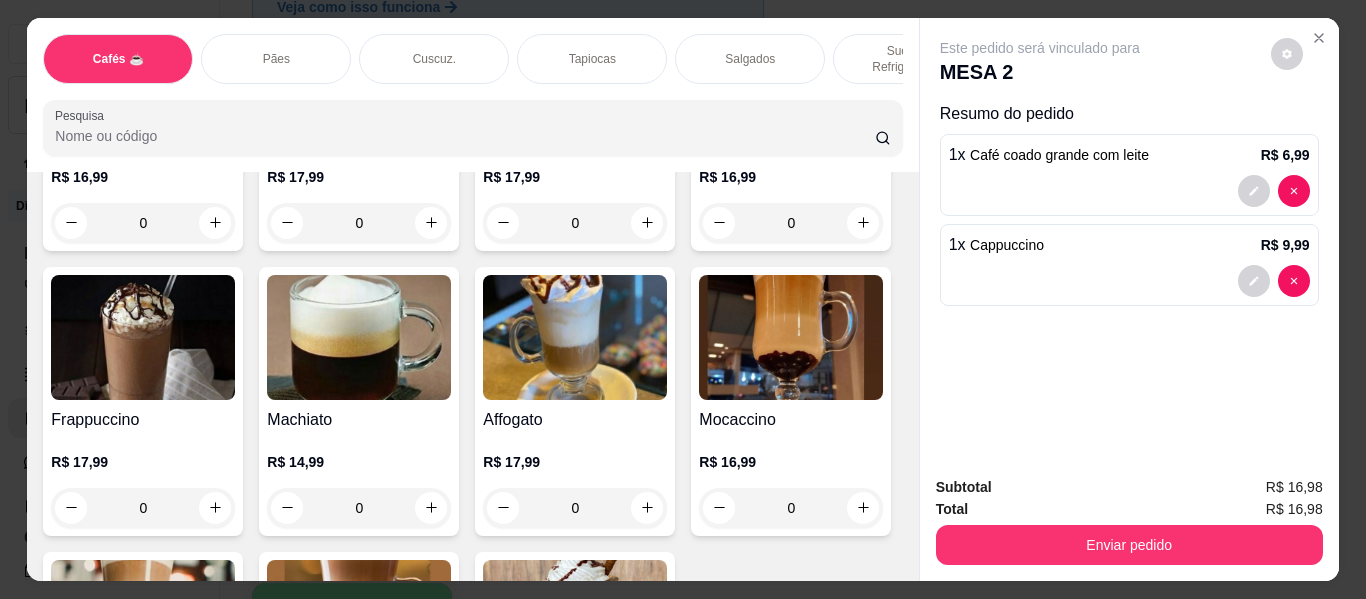 type on "2" 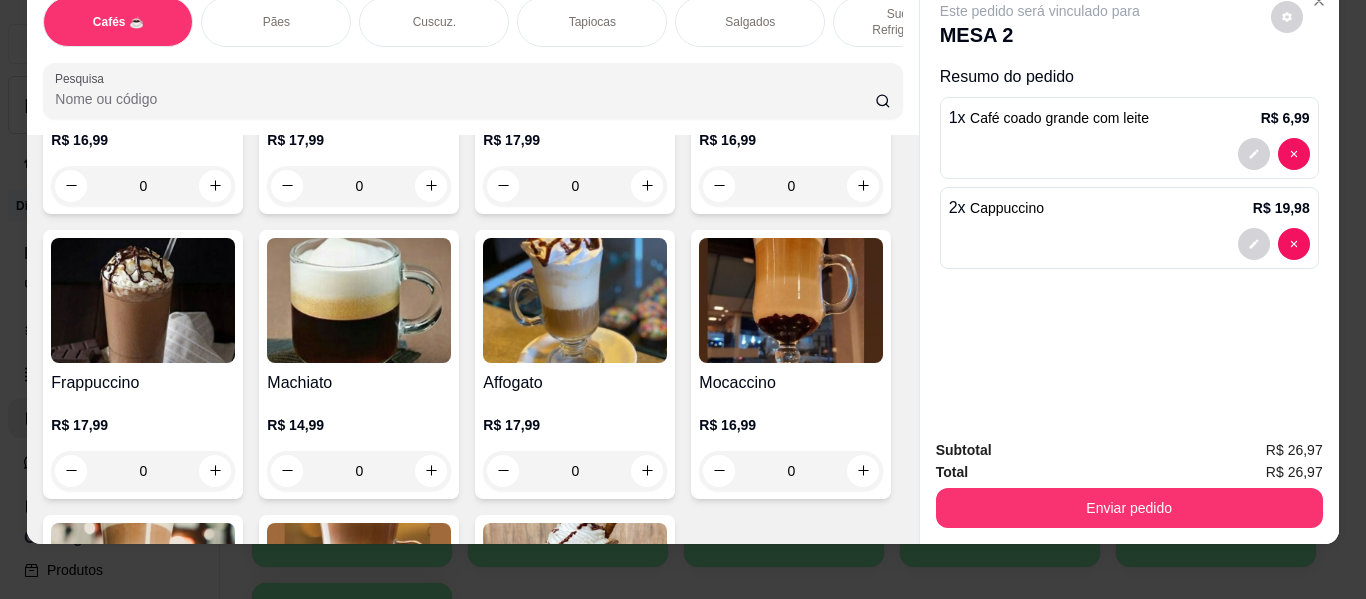 scroll, scrollTop: 54, scrollLeft: 0, axis: vertical 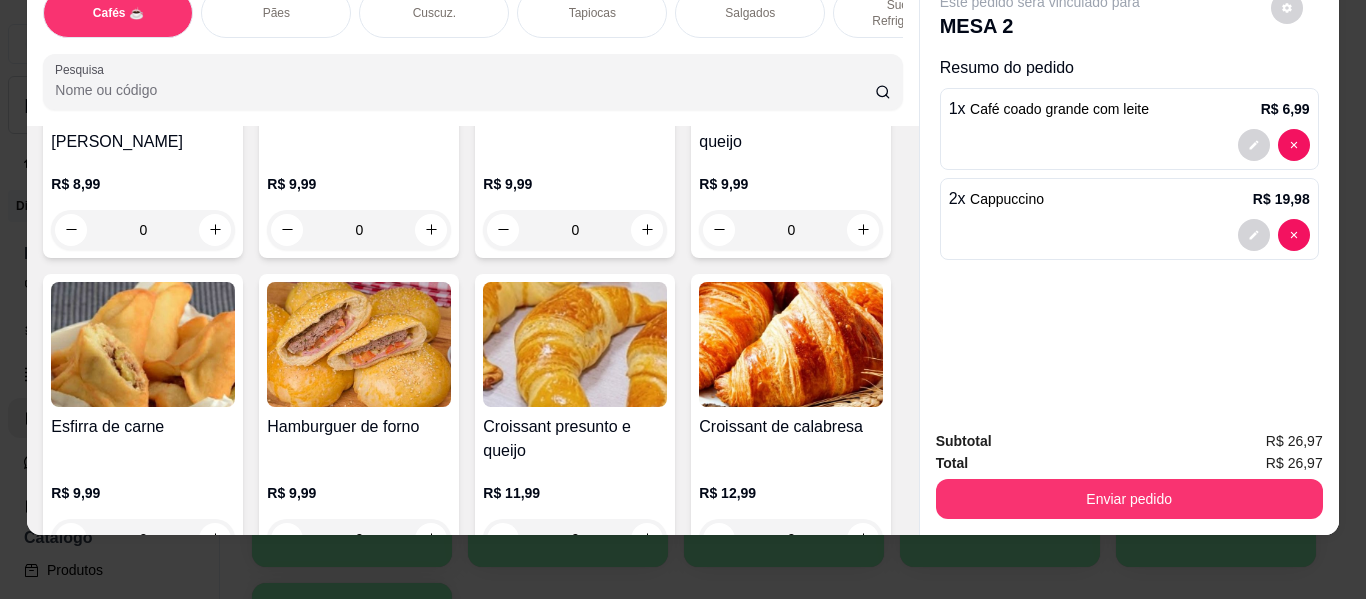 click 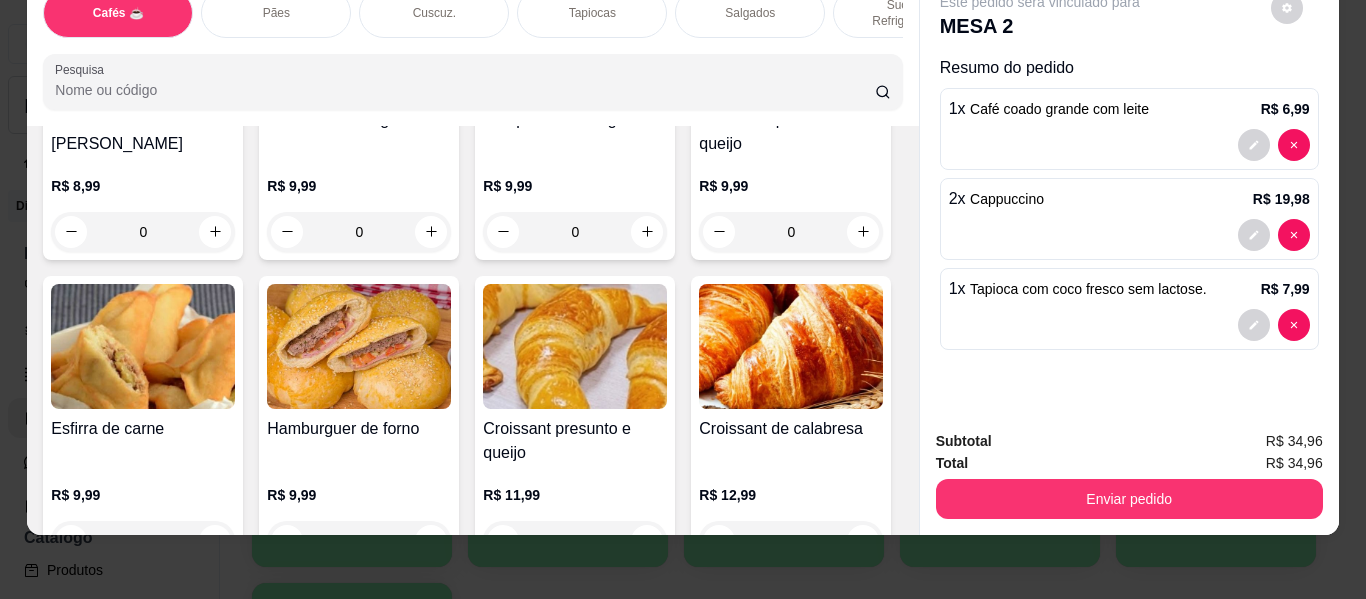 click 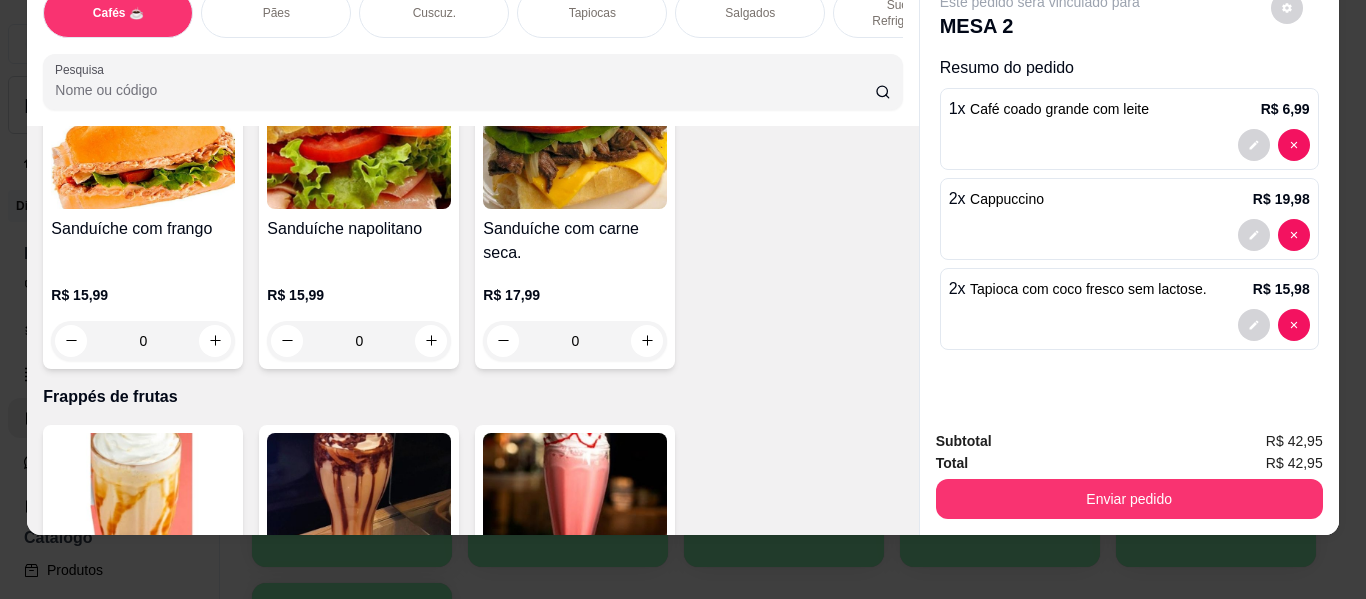 scroll, scrollTop: 9701, scrollLeft: 0, axis: vertical 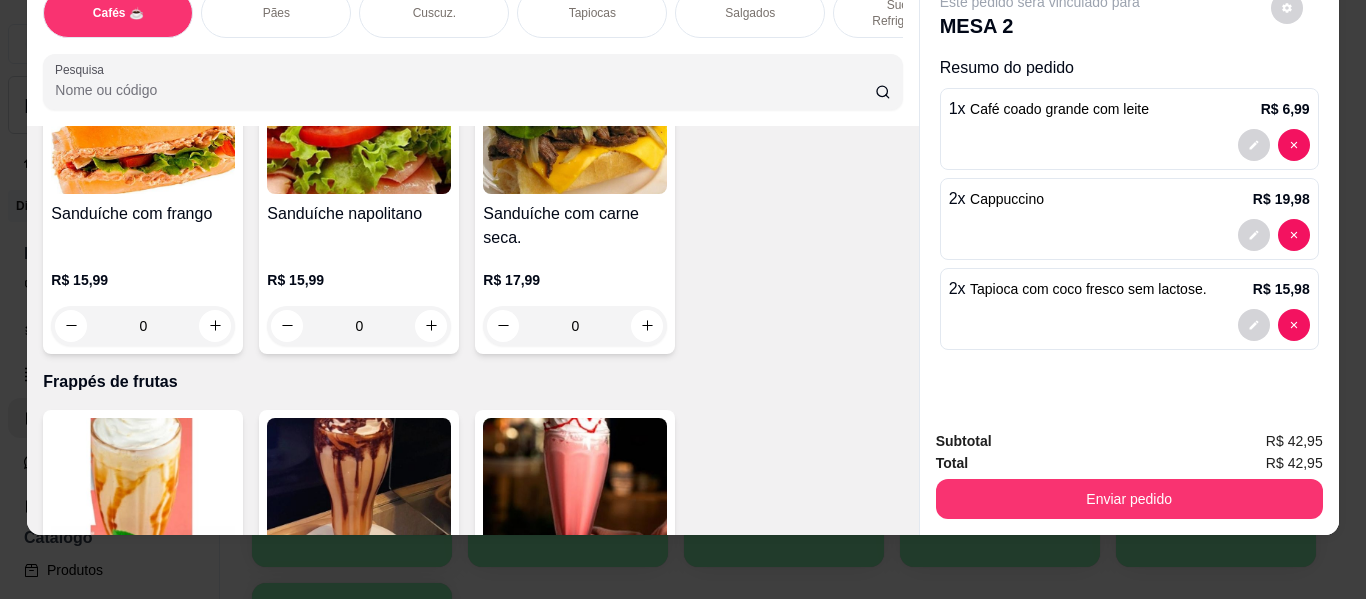click 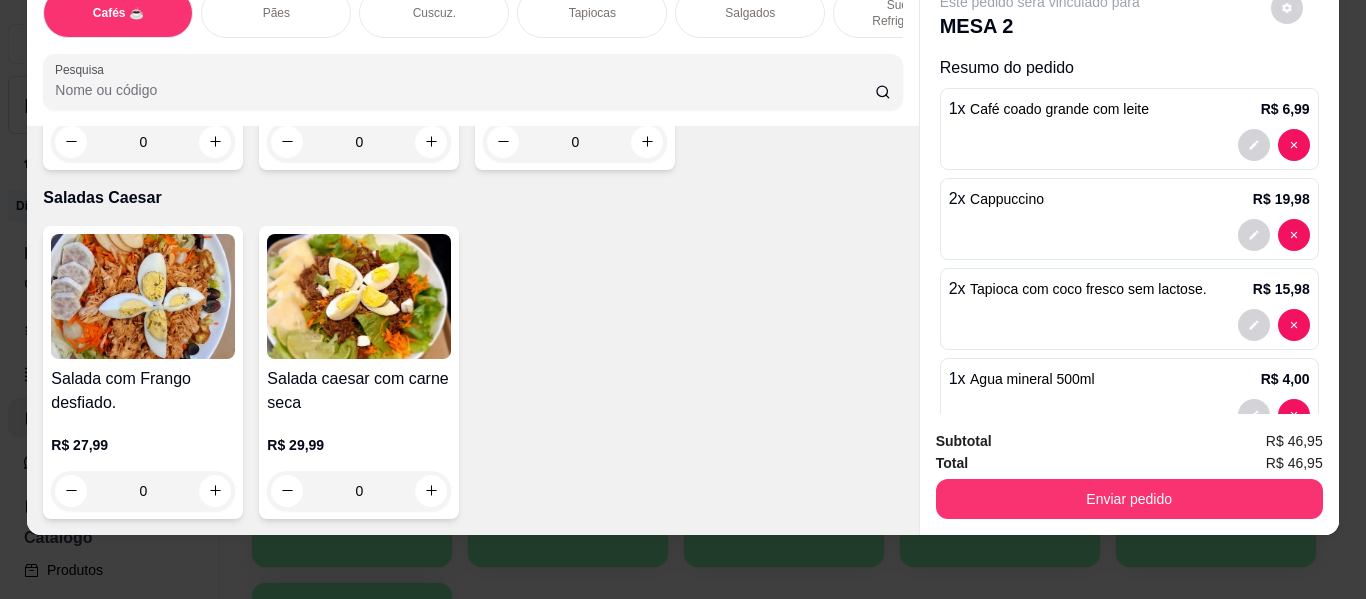 scroll, scrollTop: 12402, scrollLeft: 0, axis: vertical 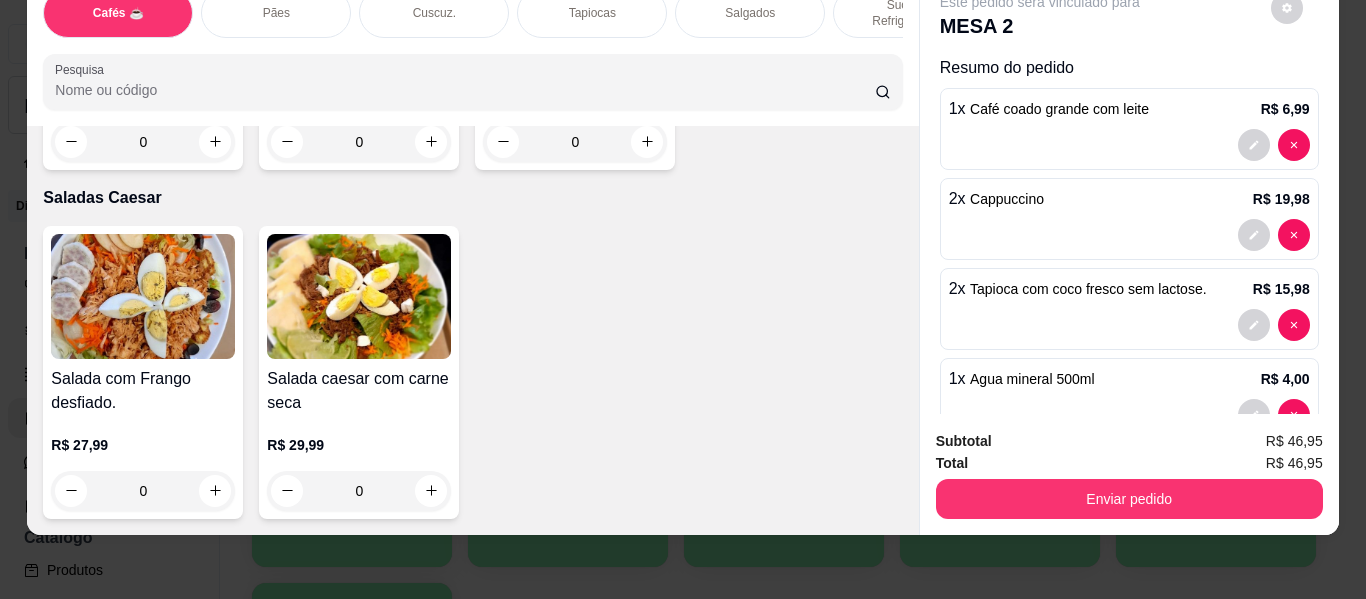 type on "1" 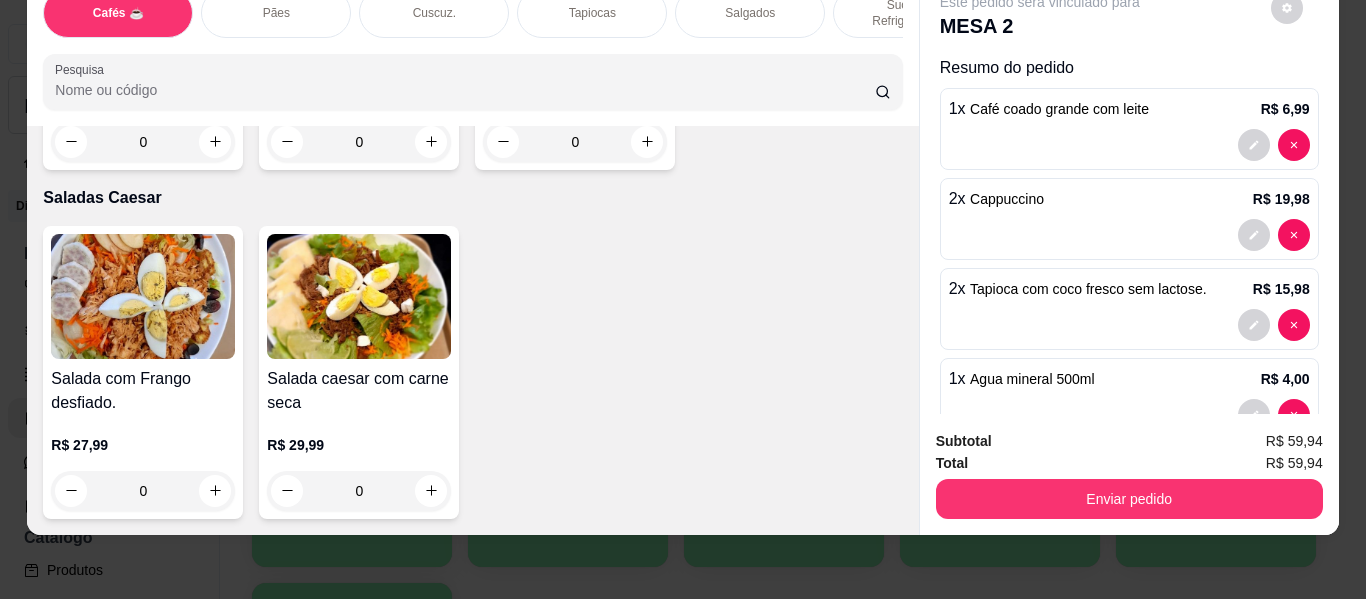scroll, scrollTop: 13402, scrollLeft: 0, axis: vertical 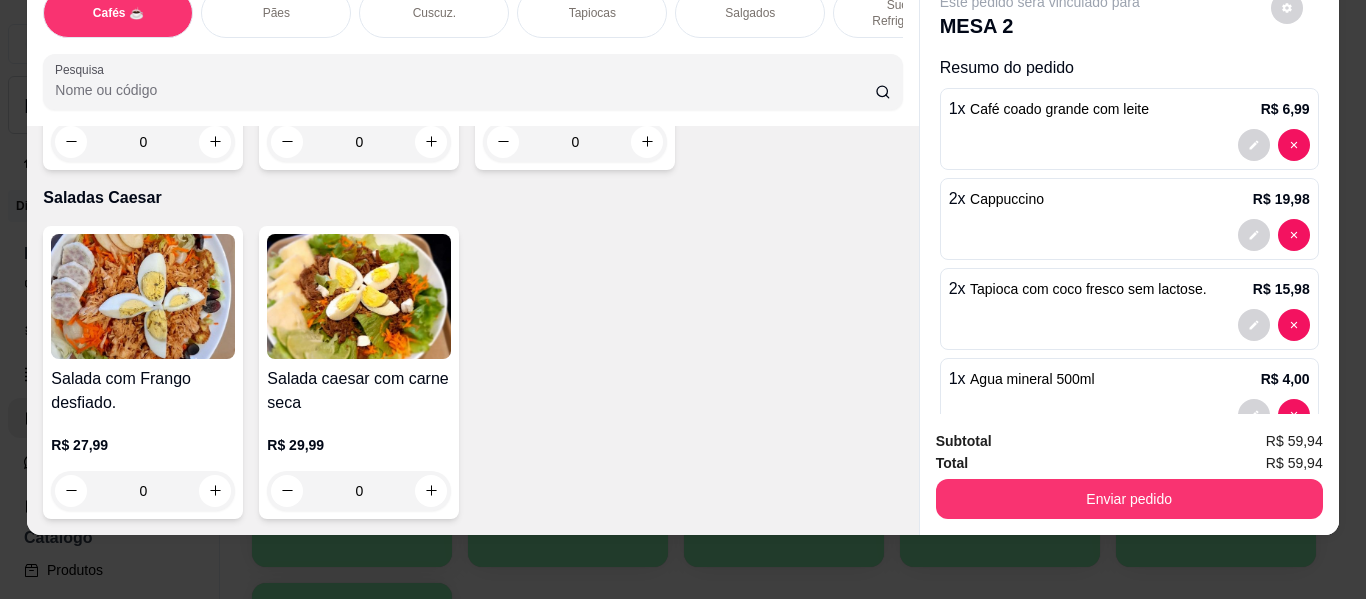 click 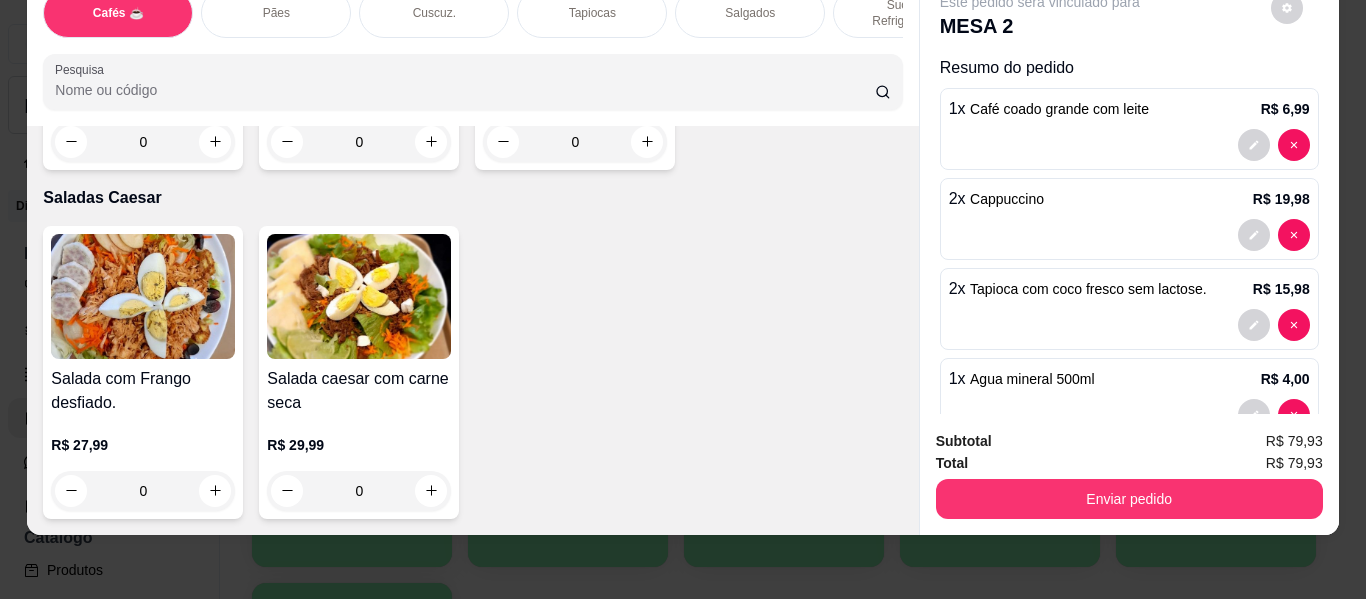 type on "1" 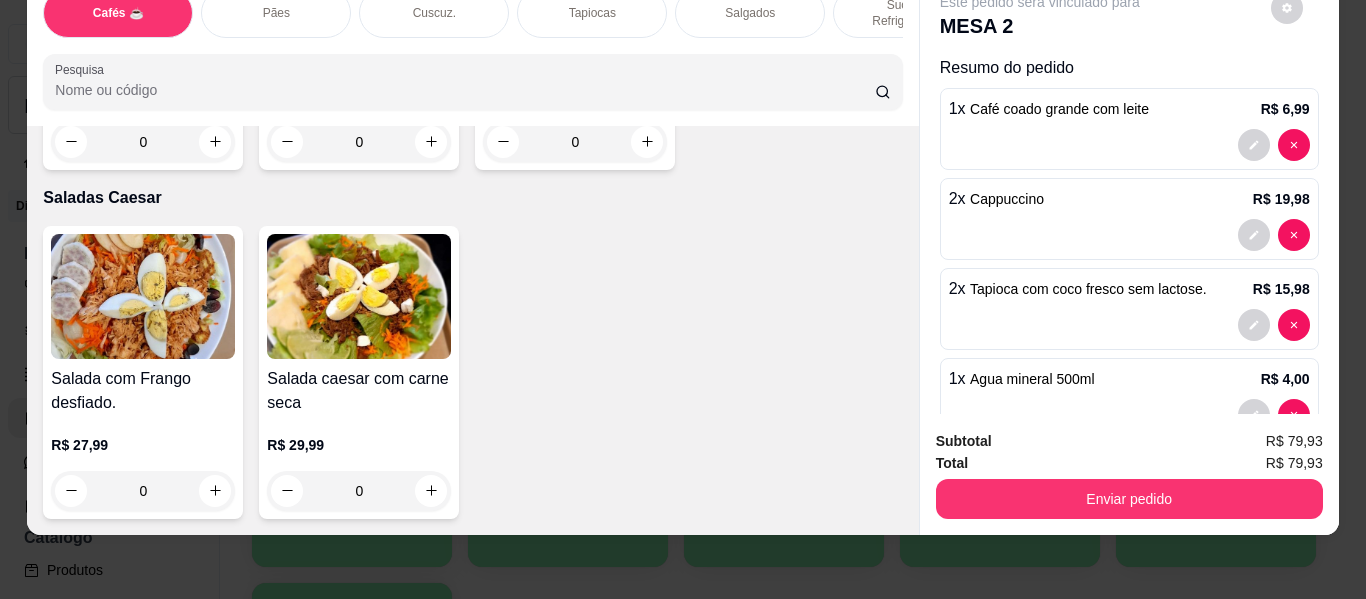 click 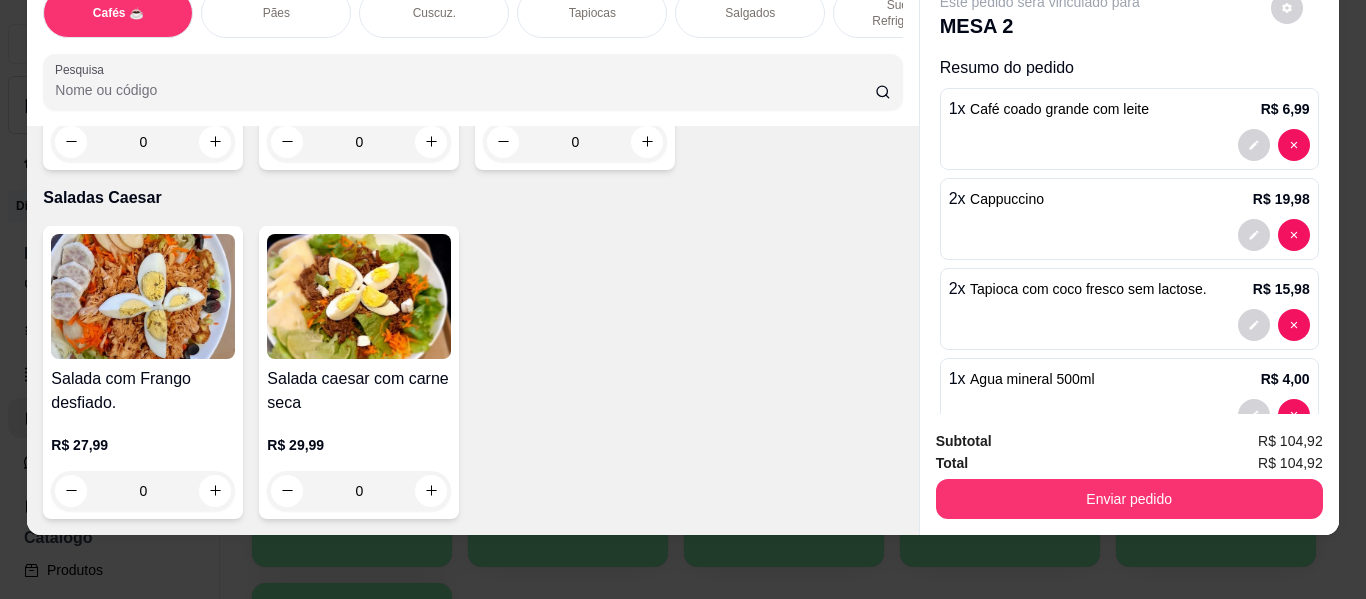scroll, scrollTop: 13954, scrollLeft: 0, axis: vertical 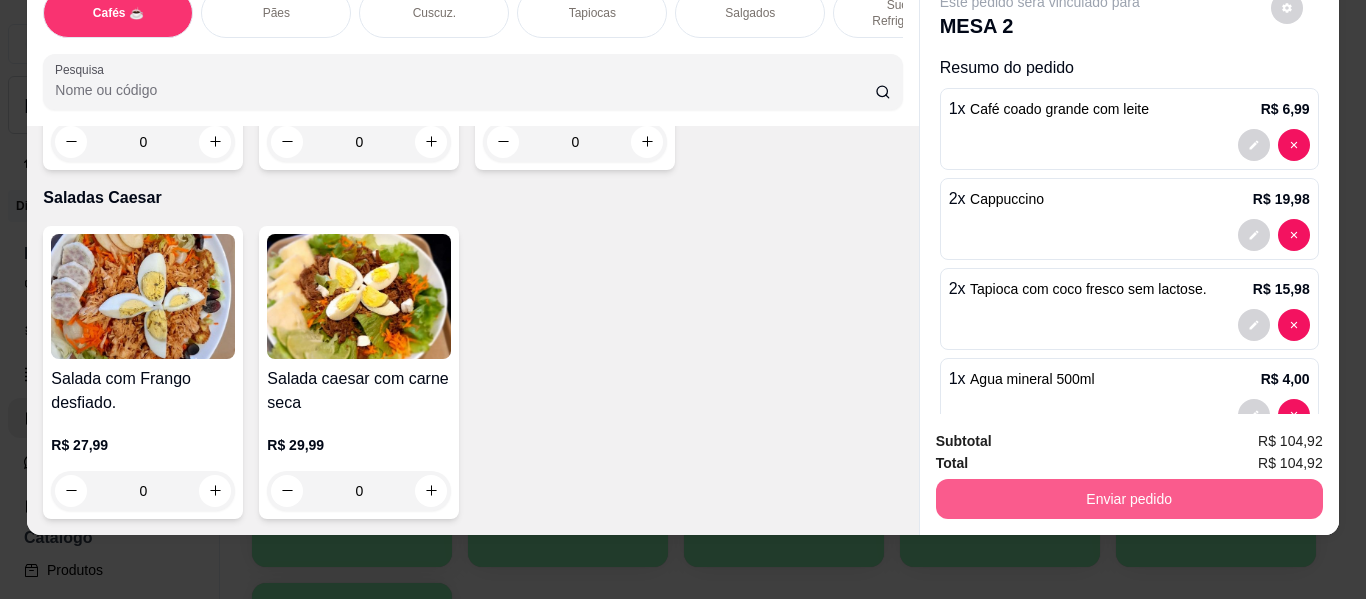click on "Enviar pedido" at bounding box center (1129, 499) 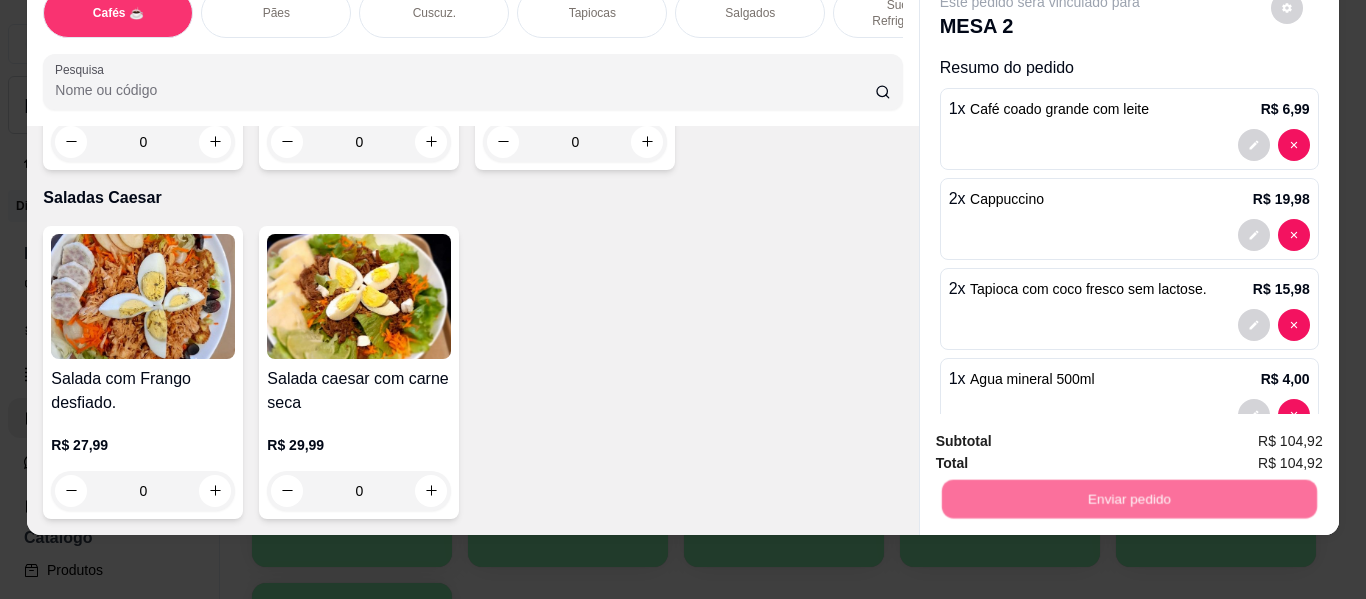 click on "Não registrar e enviar pedido" at bounding box center [1063, 434] 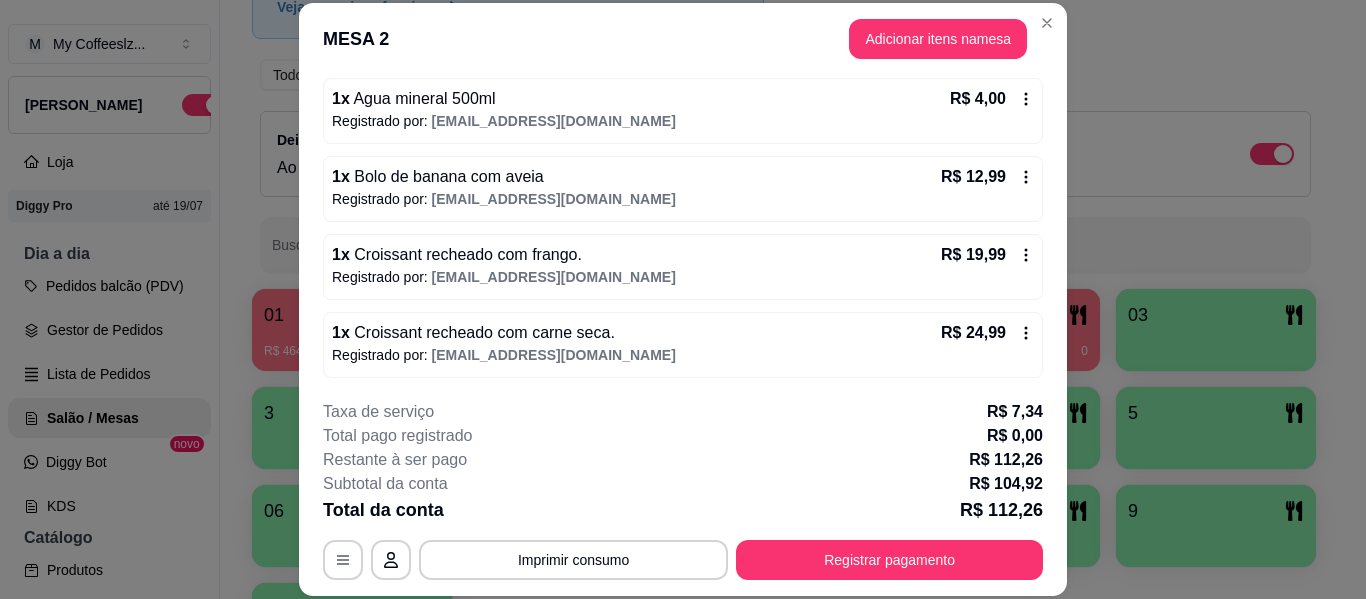 scroll, scrollTop: 422, scrollLeft: 0, axis: vertical 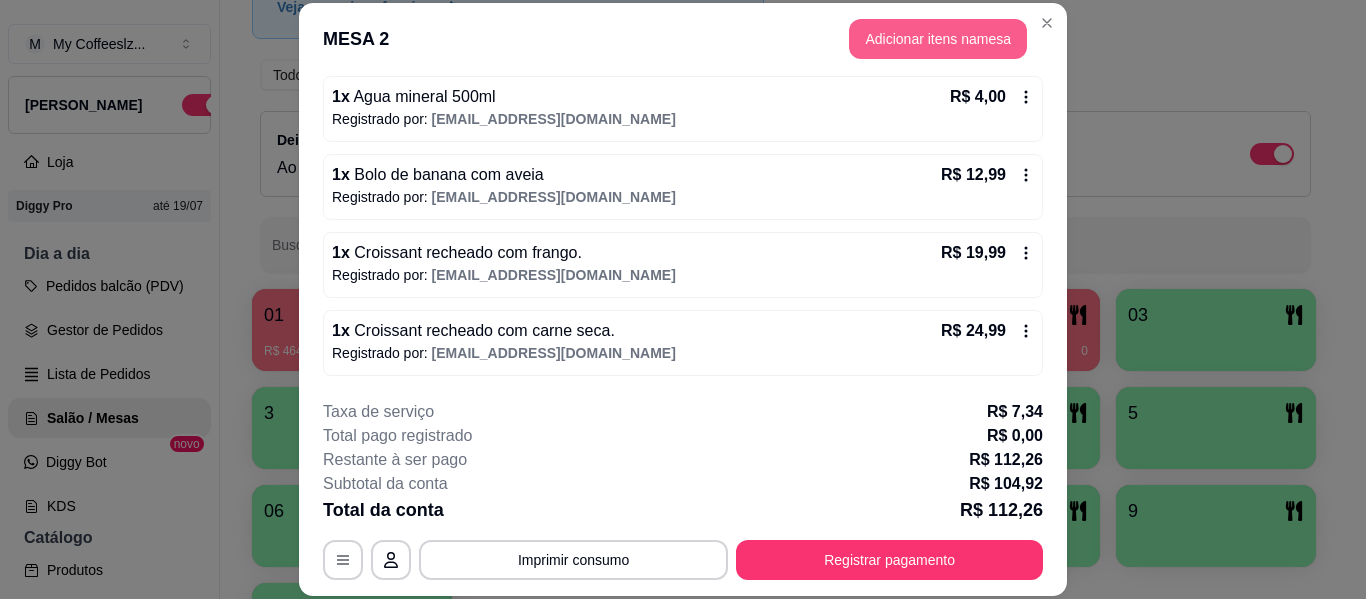 click on "Adicionar itens na  mesa" at bounding box center (938, 39) 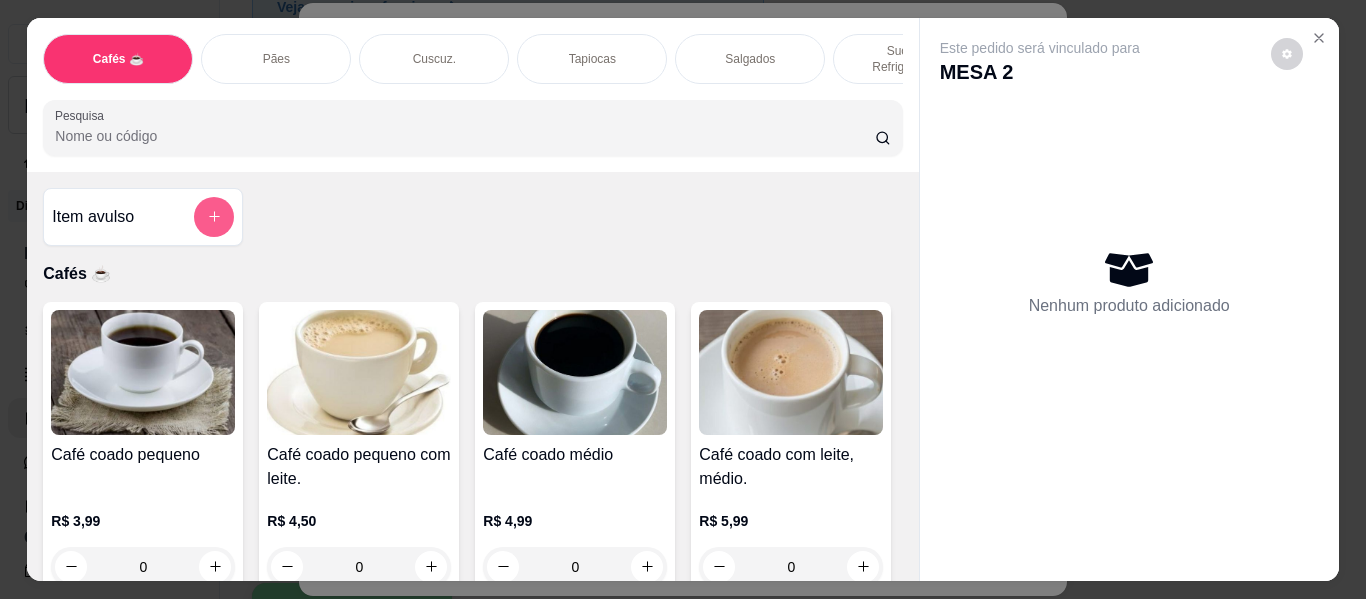 click 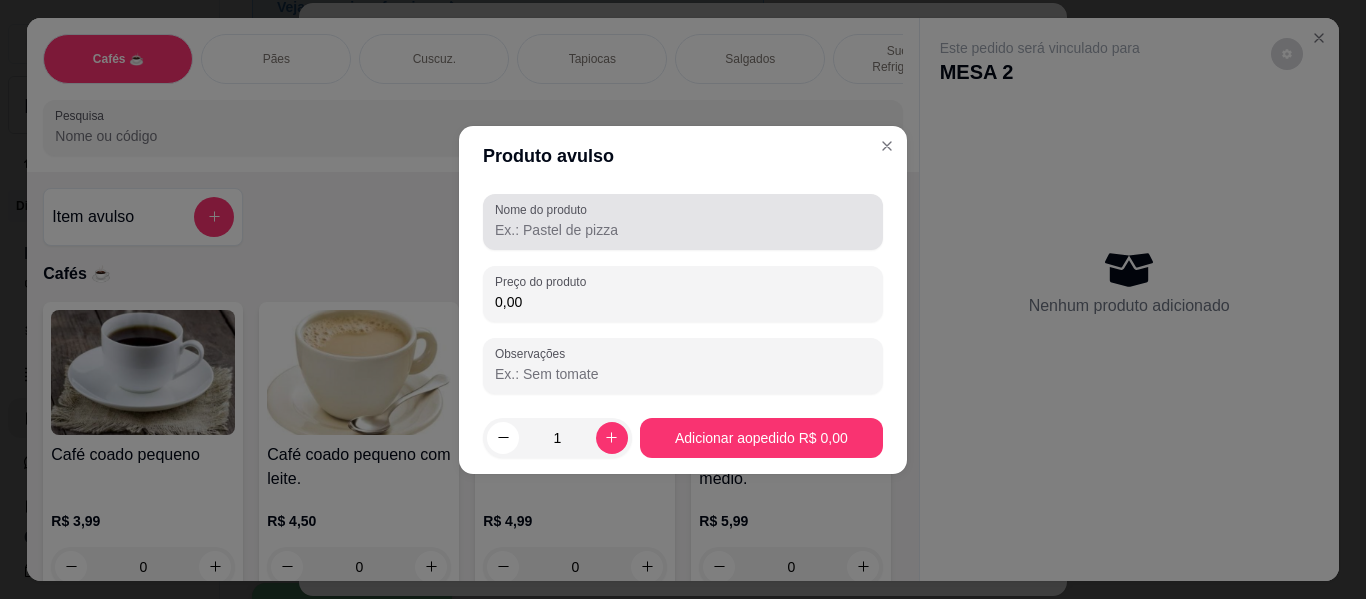 click on "Nome do produto" at bounding box center [683, 230] 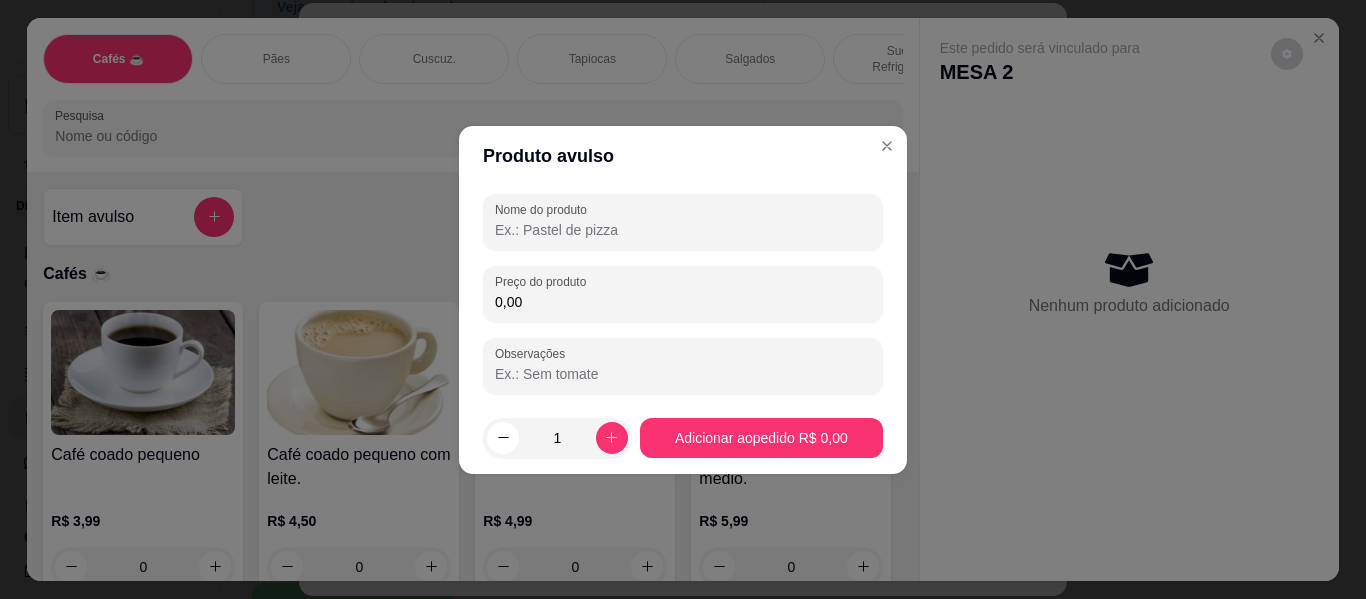 type on "a" 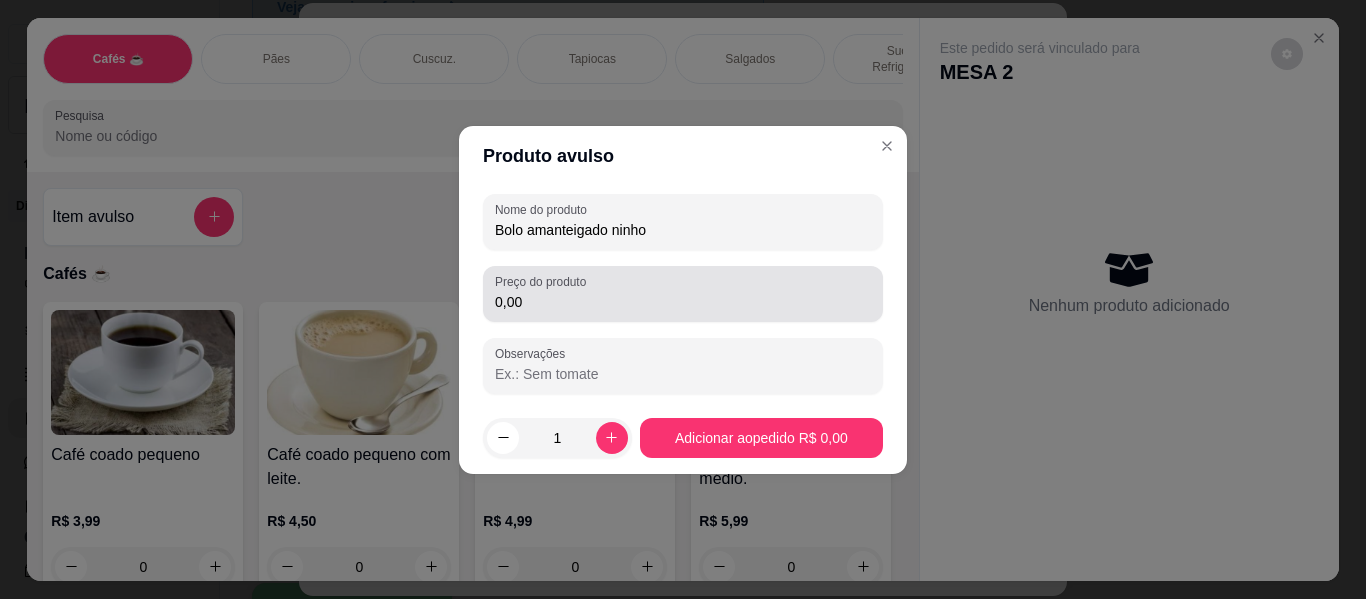 type on "Bolo amanteigado ninho" 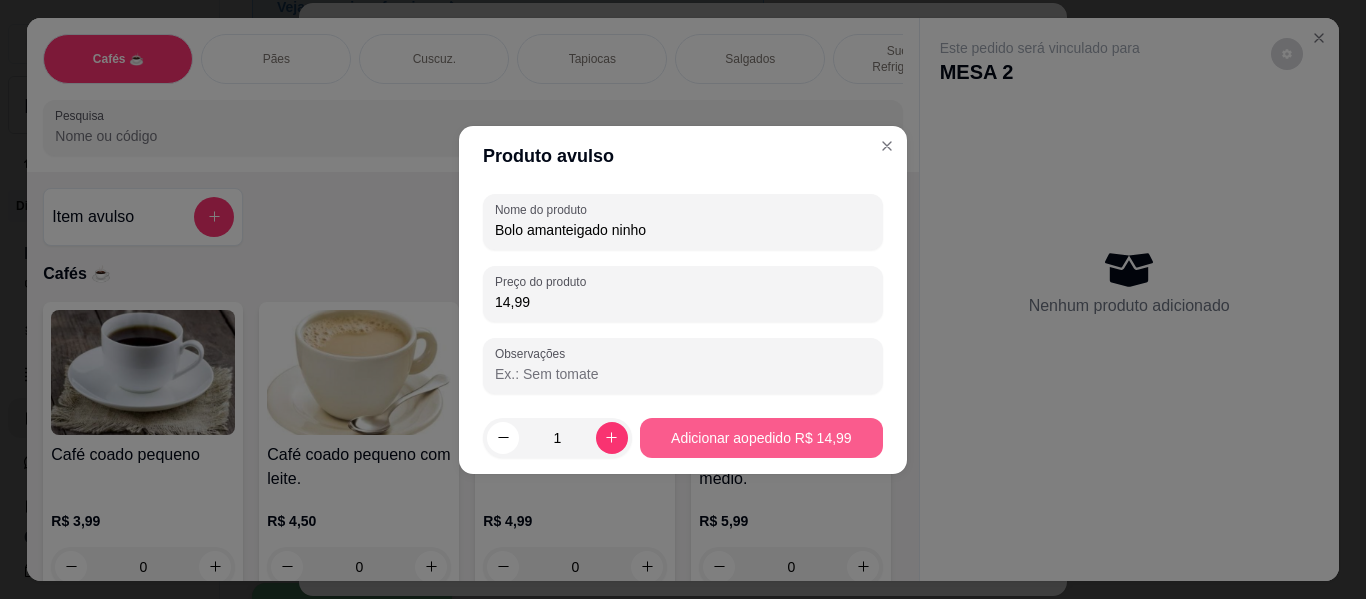type on "14,99" 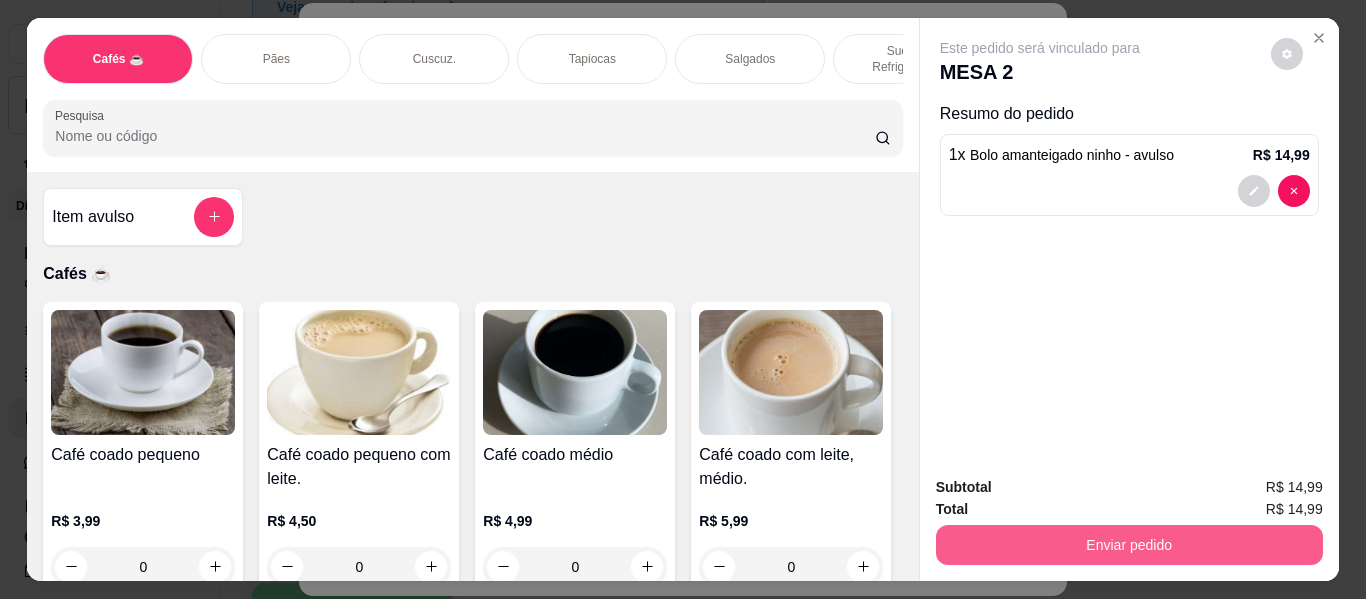 click on "Enviar pedido" at bounding box center (1129, 545) 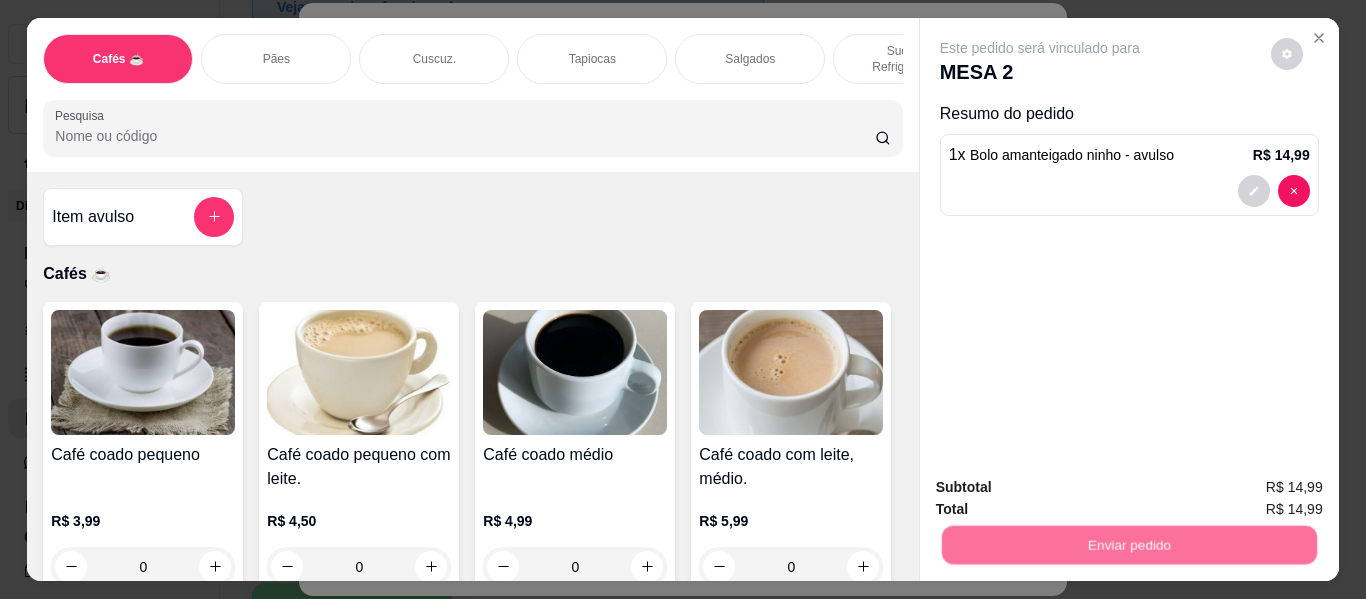 click on "Não registrar e enviar pedido" at bounding box center (1063, 488) 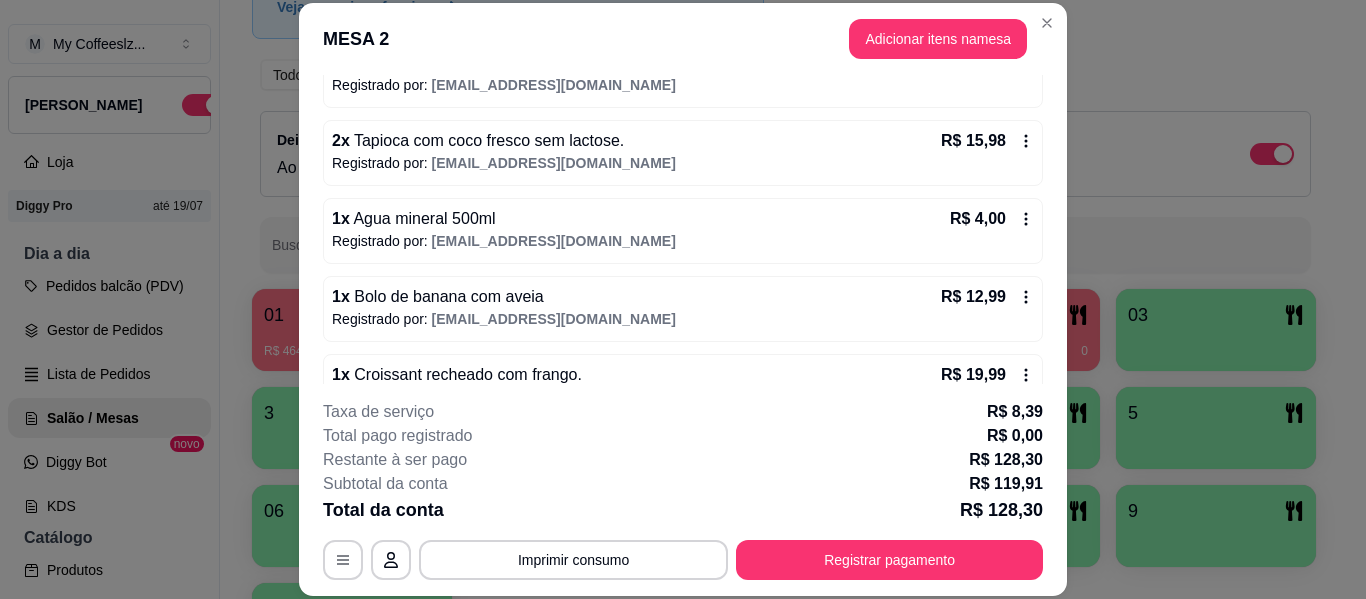 scroll, scrollTop: 500, scrollLeft: 0, axis: vertical 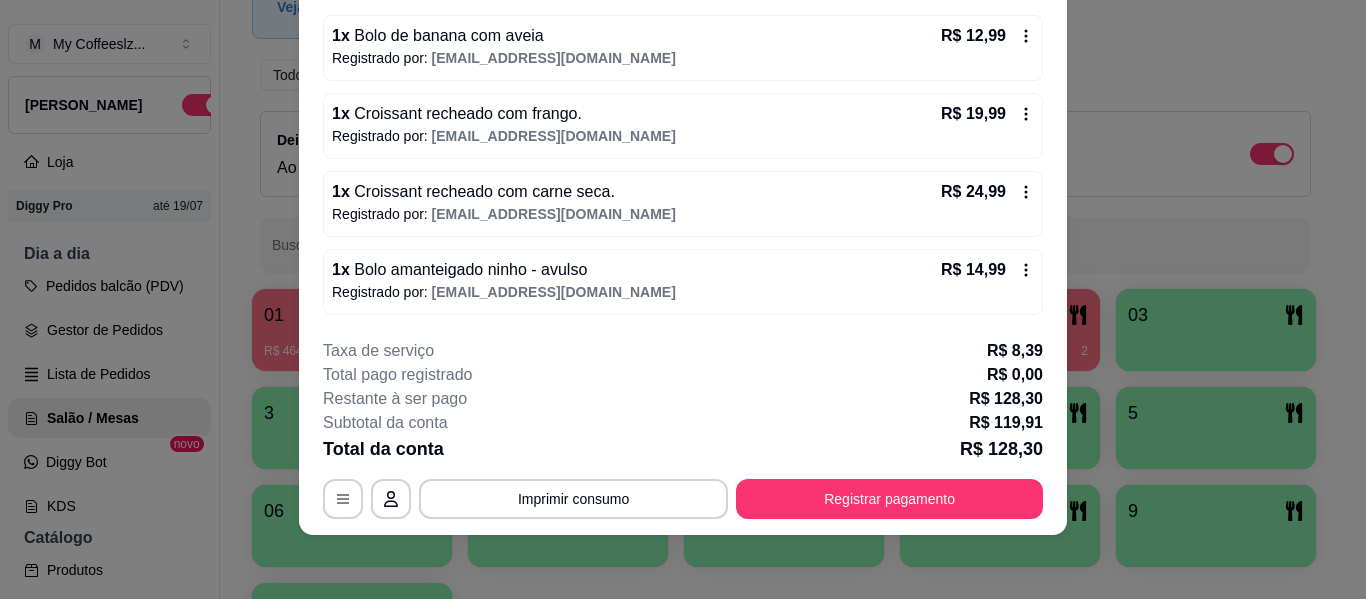 click on "Registrado por:   [EMAIL_ADDRESS][DOMAIN_NAME]" at bounding box center [683, 214] 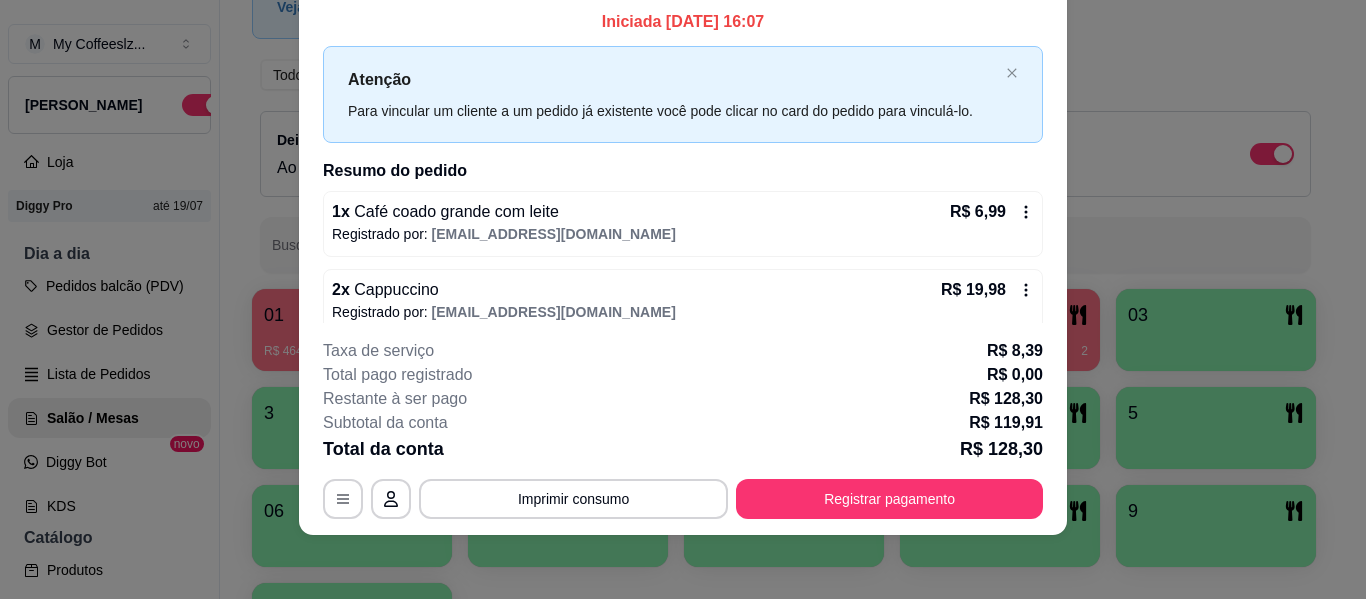 scroll, scrollTop: 0, scrollLeft: 0, axis: both 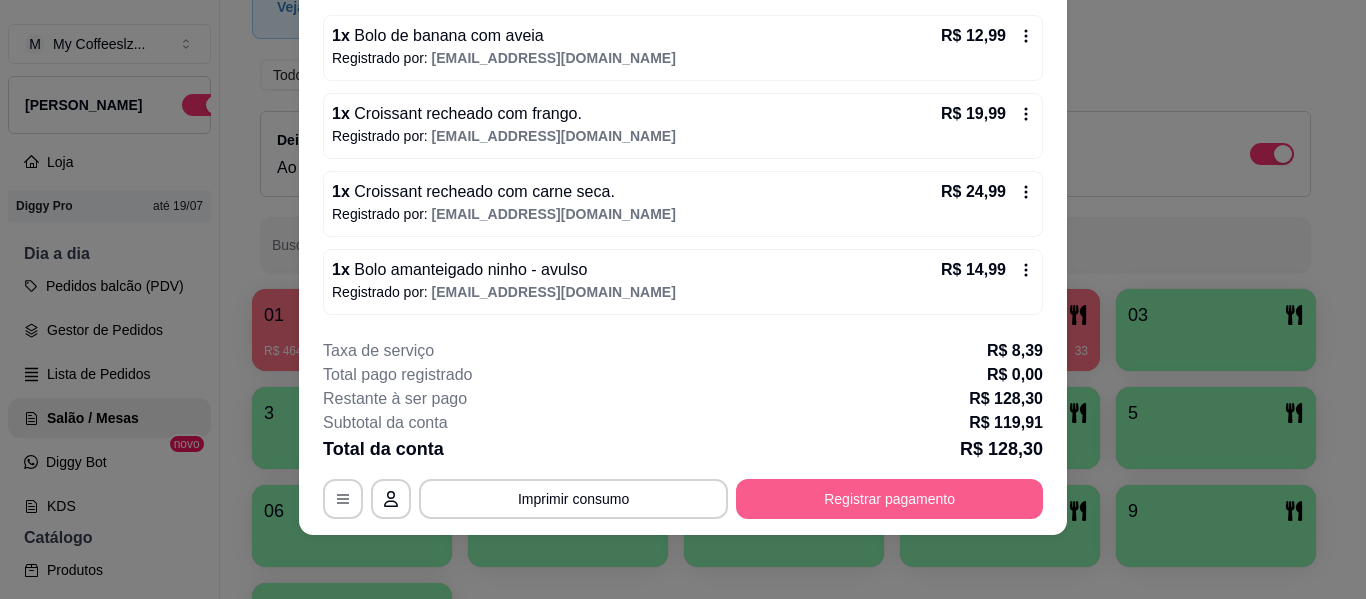 click on "Registrar pagamento" at bounding box center (889, 499) 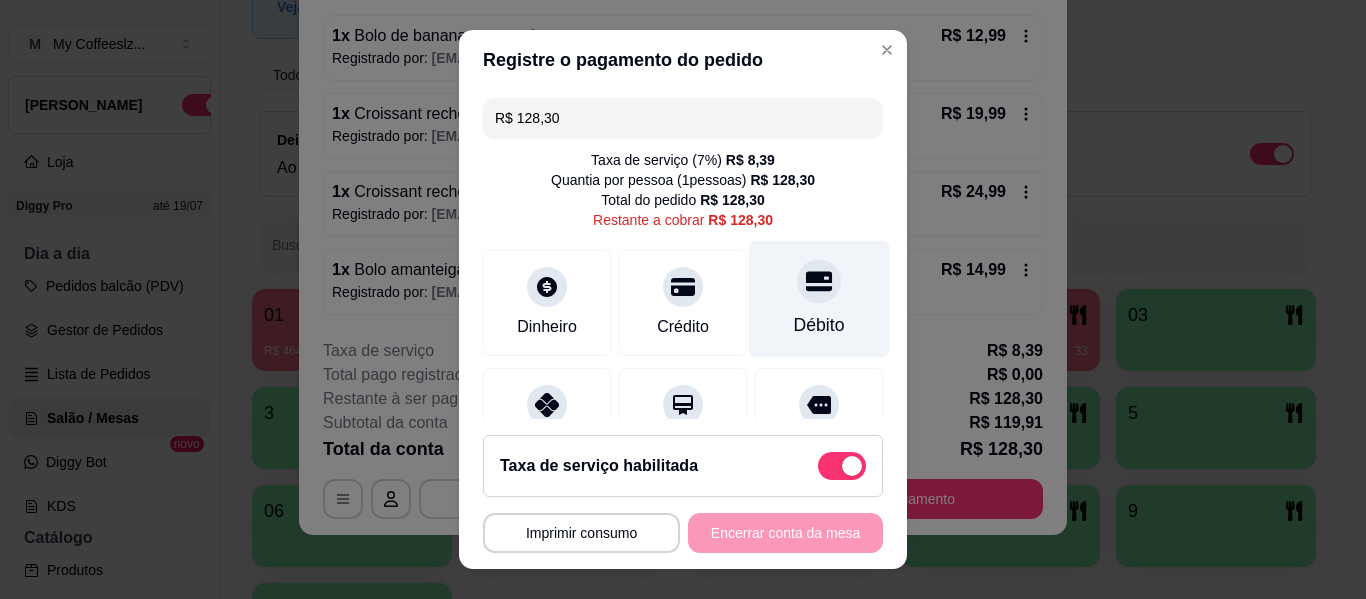 click on "Débito" at bounding box center [819, 299] 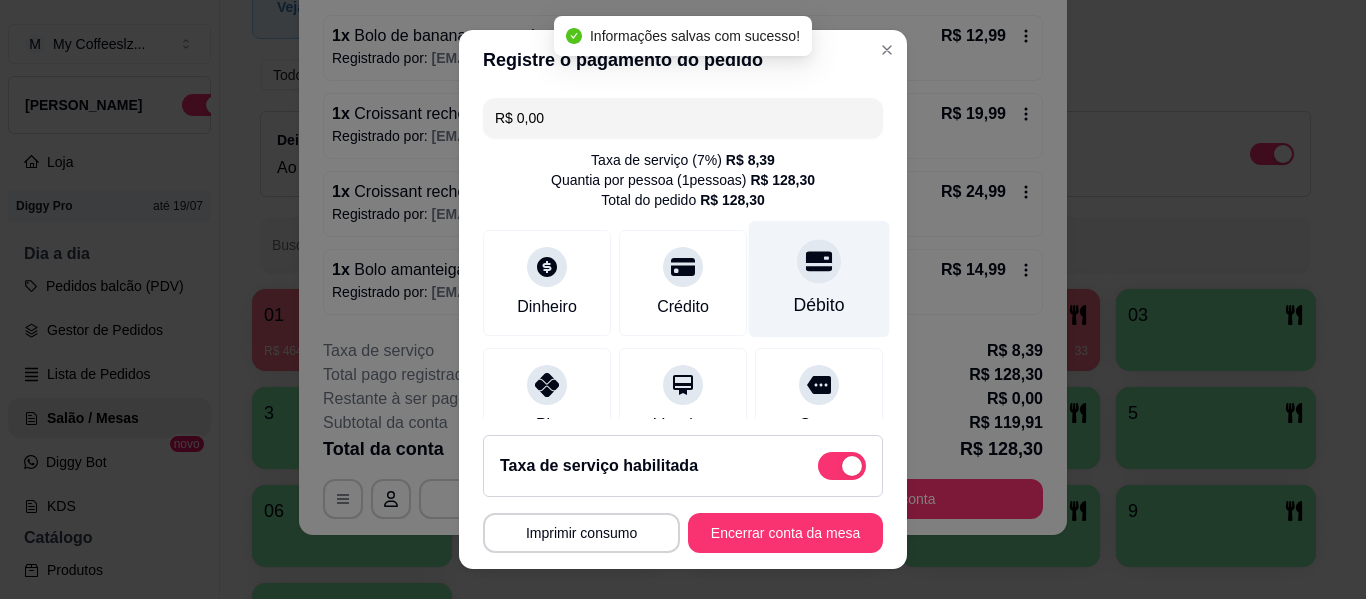 type on "R$ 0,00" 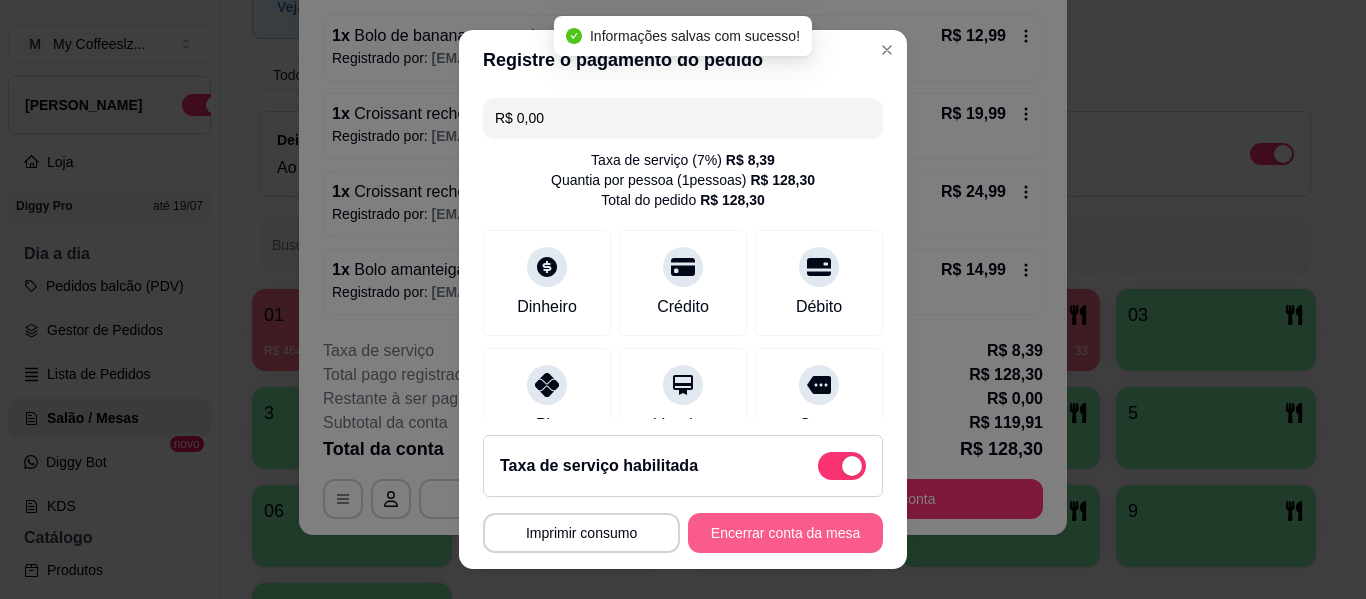 click on "Encerrar conta da mesa" at bounding box center [785, 533] 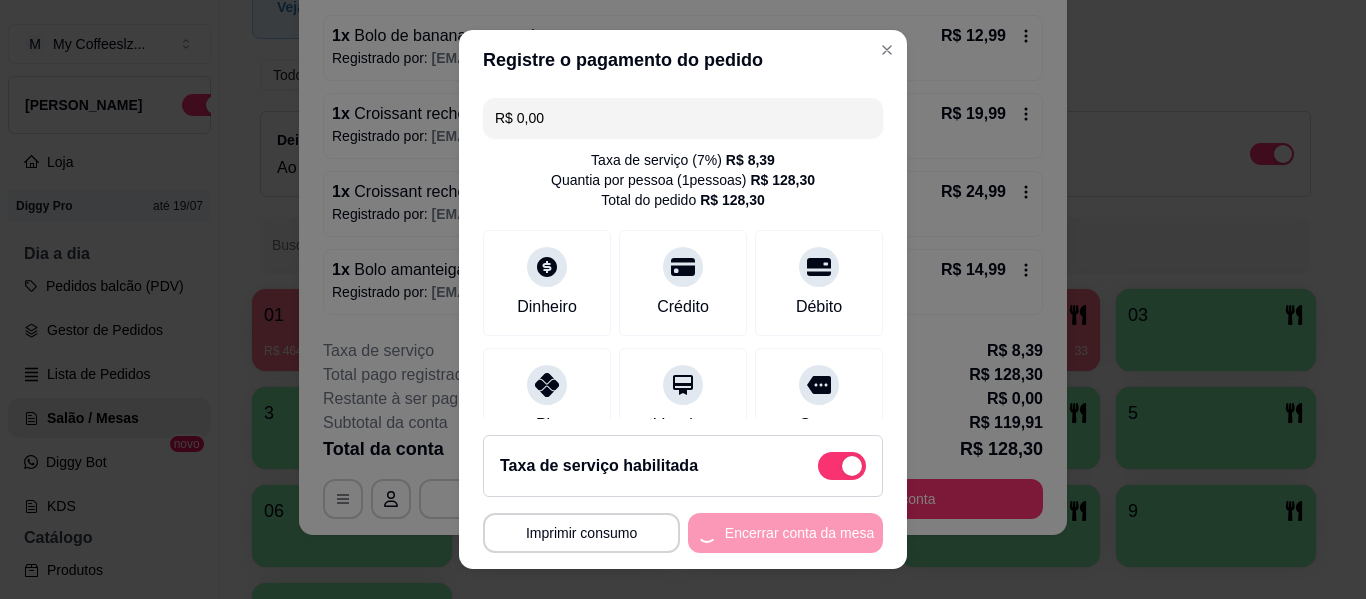 scroll, scrollTop: 0, scrollLeft: 0, axis: both 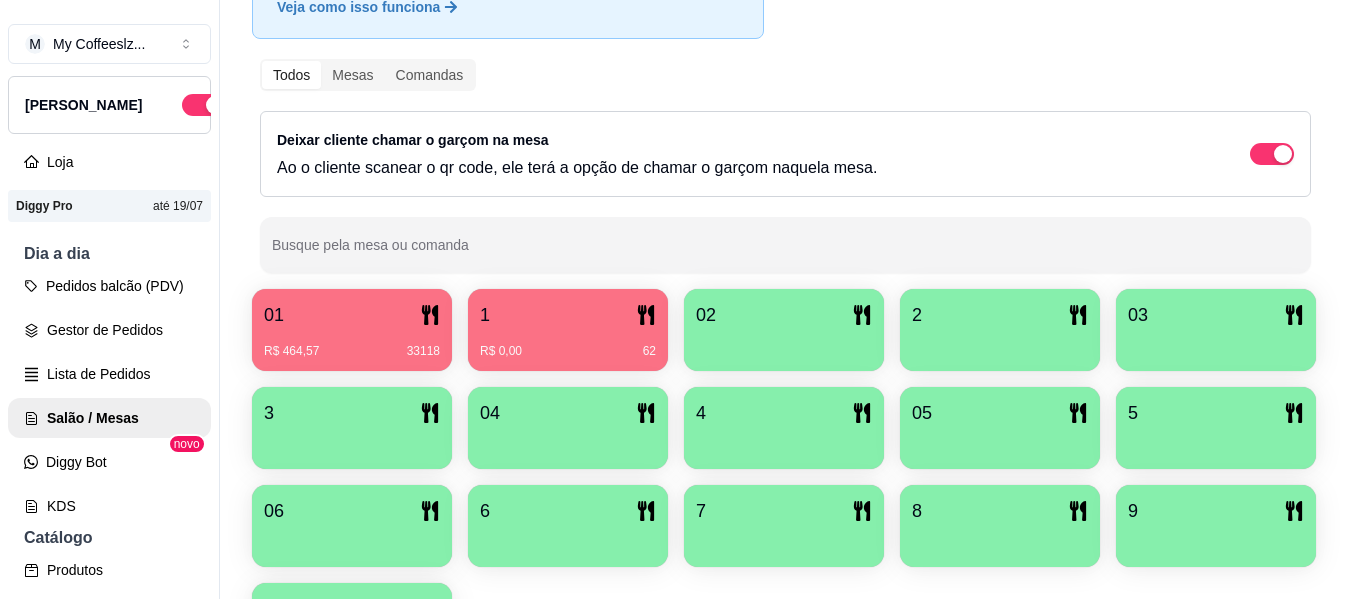 click on "R$ 0,00 62" at bounding box center (568, 344) 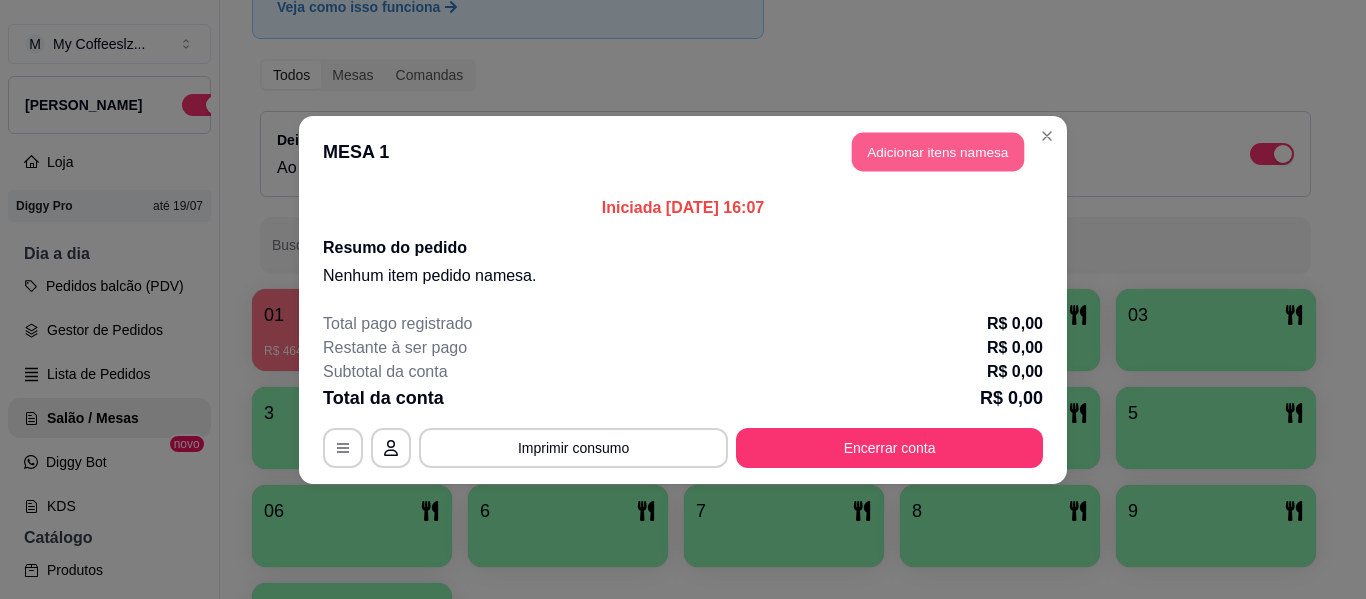 click on "Adicionar itens na  mesa" at bounding box center [938, 151] 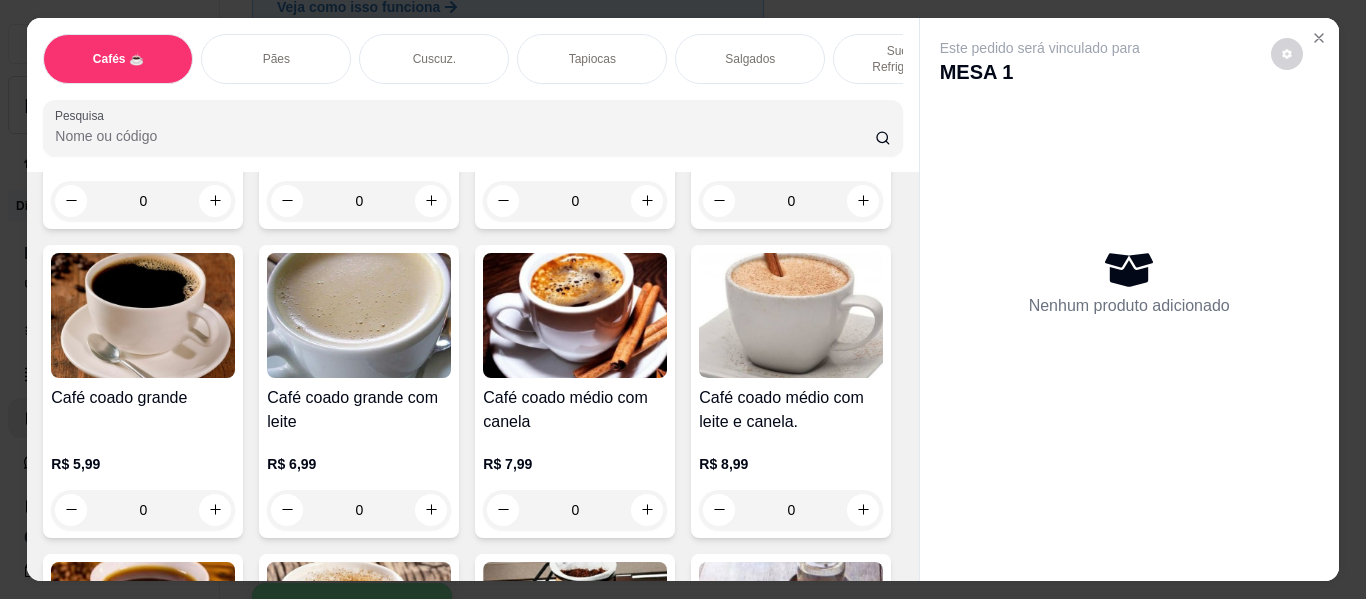 scroll, scrollTop: 400, scrollLeft: 0, axis: vertical 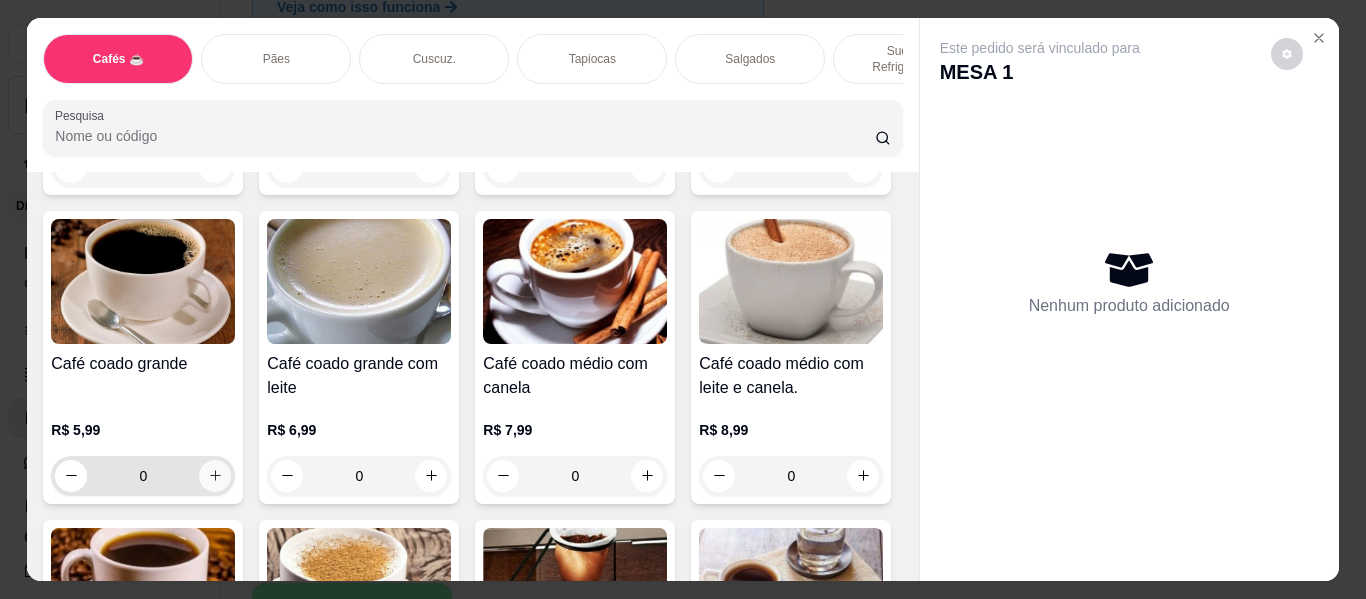 click at bounding box center (215, 476) 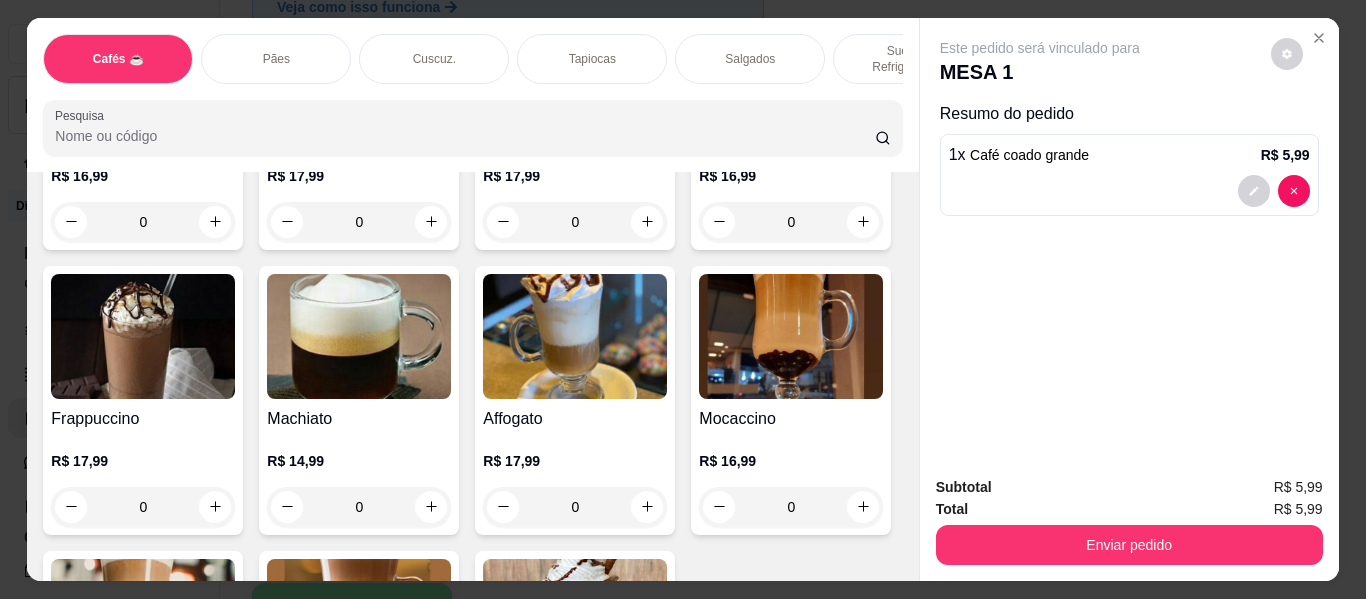 scroll, scrollTop: 2200, scrollLeft: 0, axis: vertical 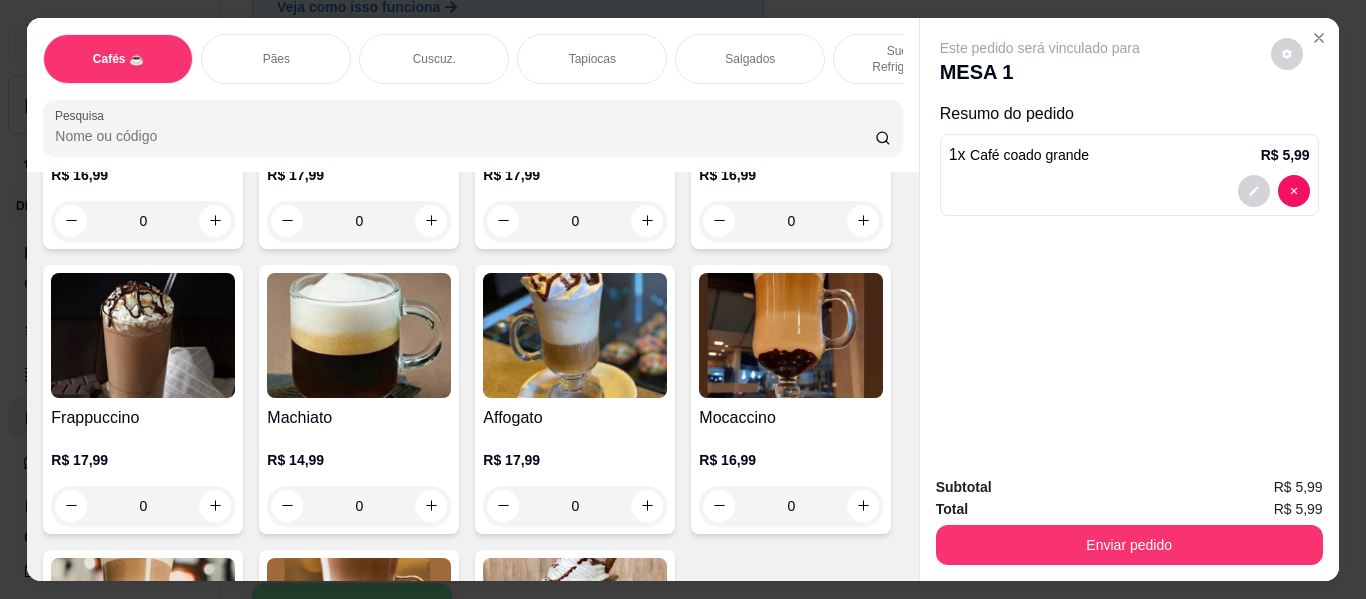 click 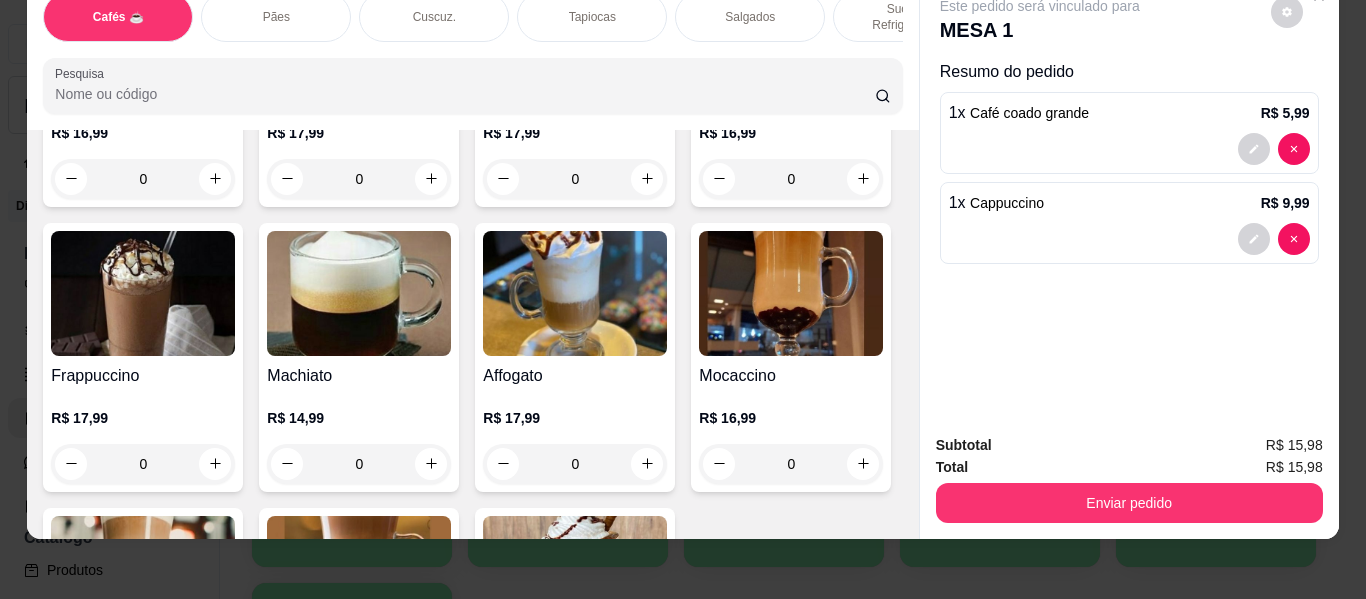 scroll, scrollTop: 54, scrollLeft: 0, axis: vertical 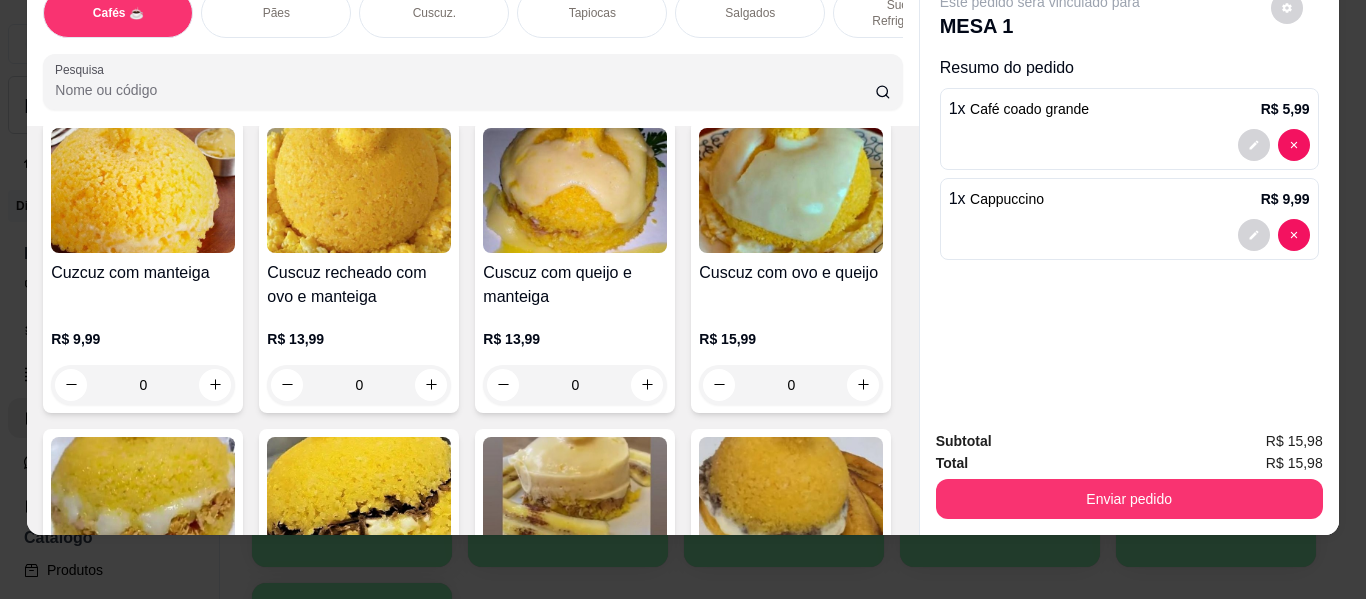 click at bounding box center (431, -582) 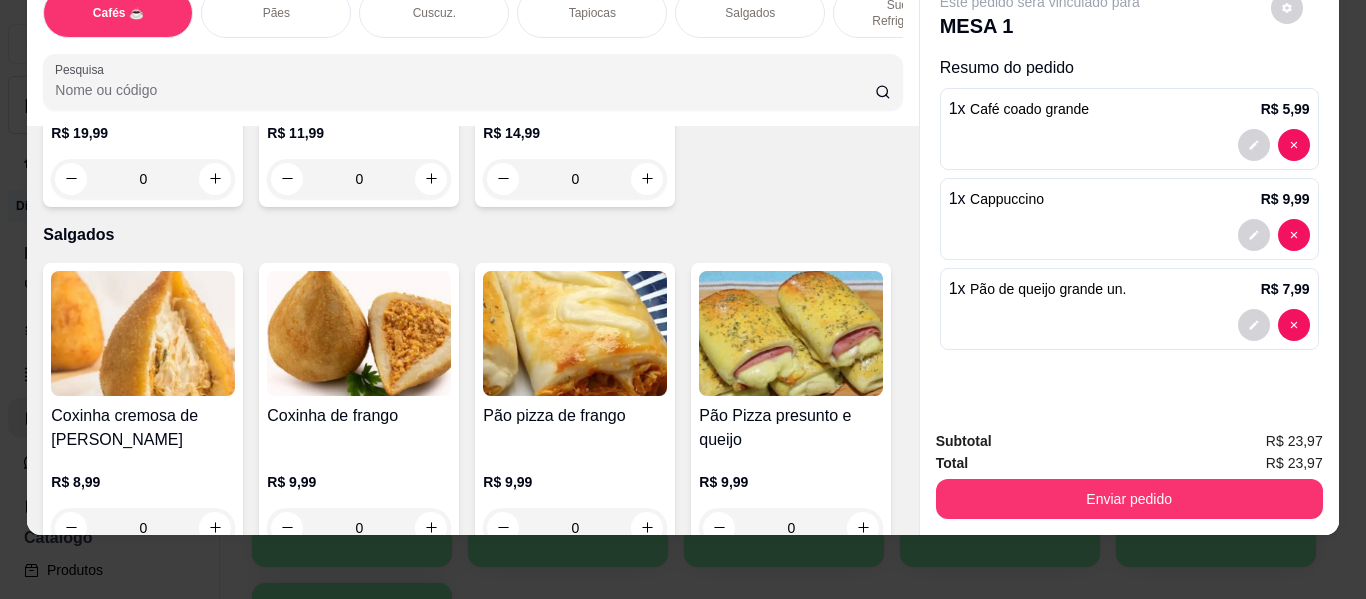 scroll, scrollTop: 6200, scrollLeft: 0, axis: vertical 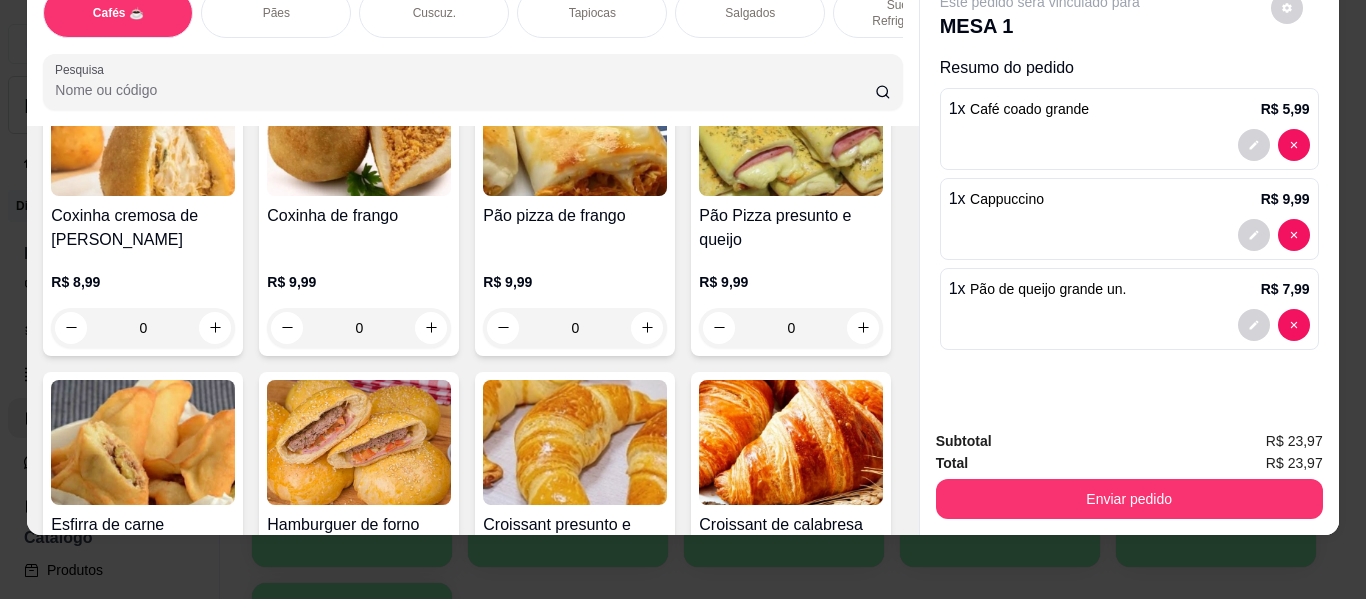 click on "0" at bounding box center [143, -1257] 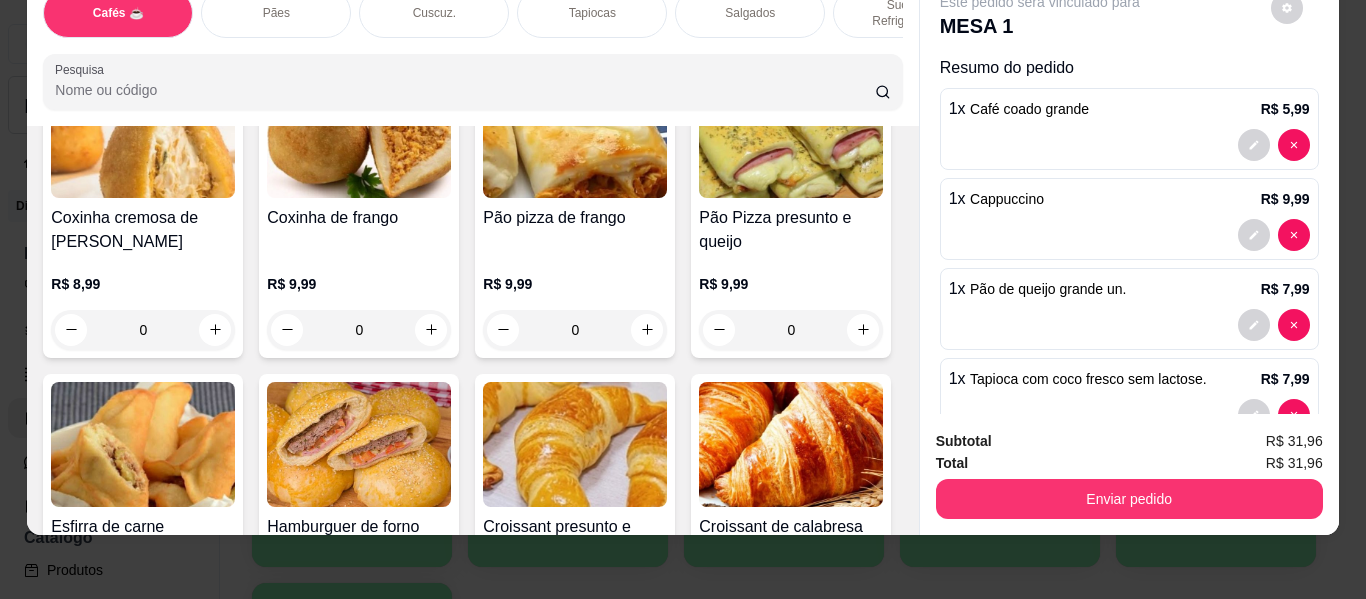 scroll, scrollTop: 6201, scrollLeft: 0, axis: vertical 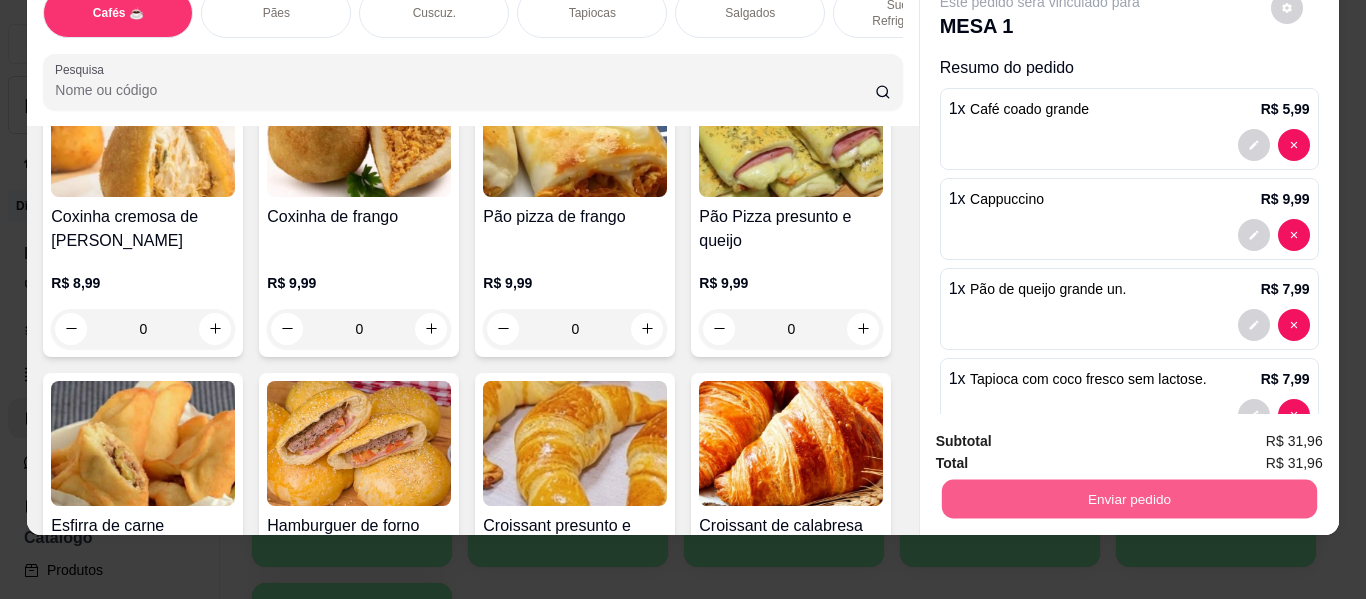click on "Enviar pedido" at bounding box center [1128, 499] 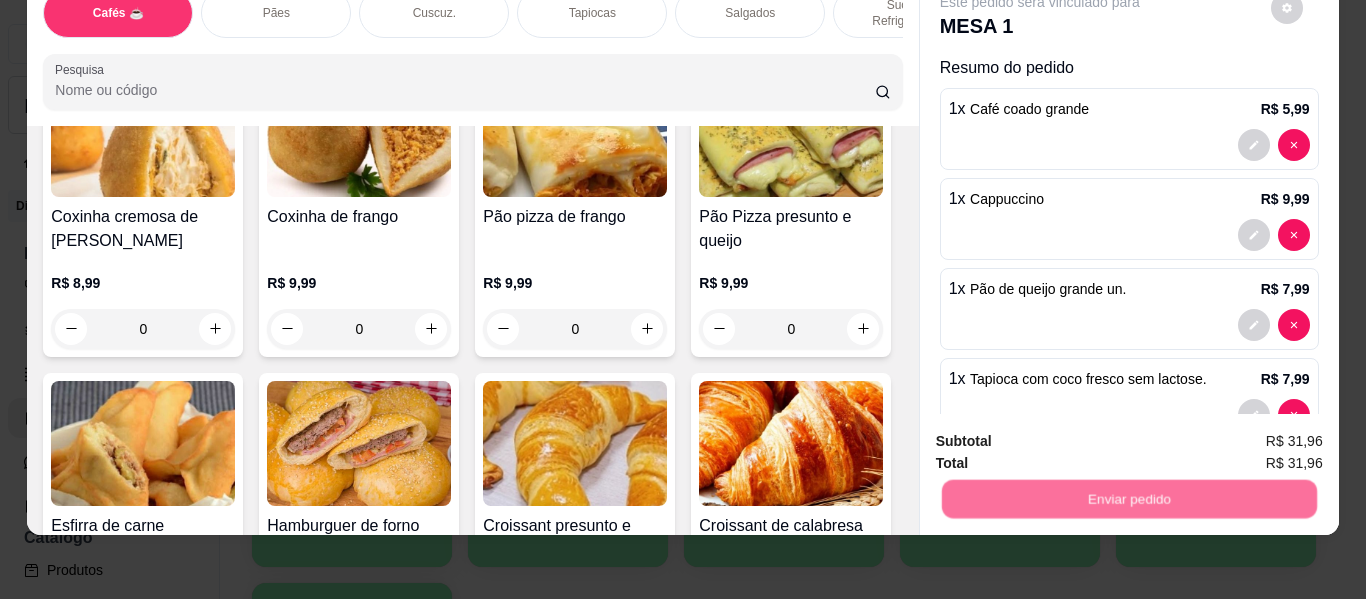 click on "Não registrar e enviar pedido" at bounding box center [1063, 434] 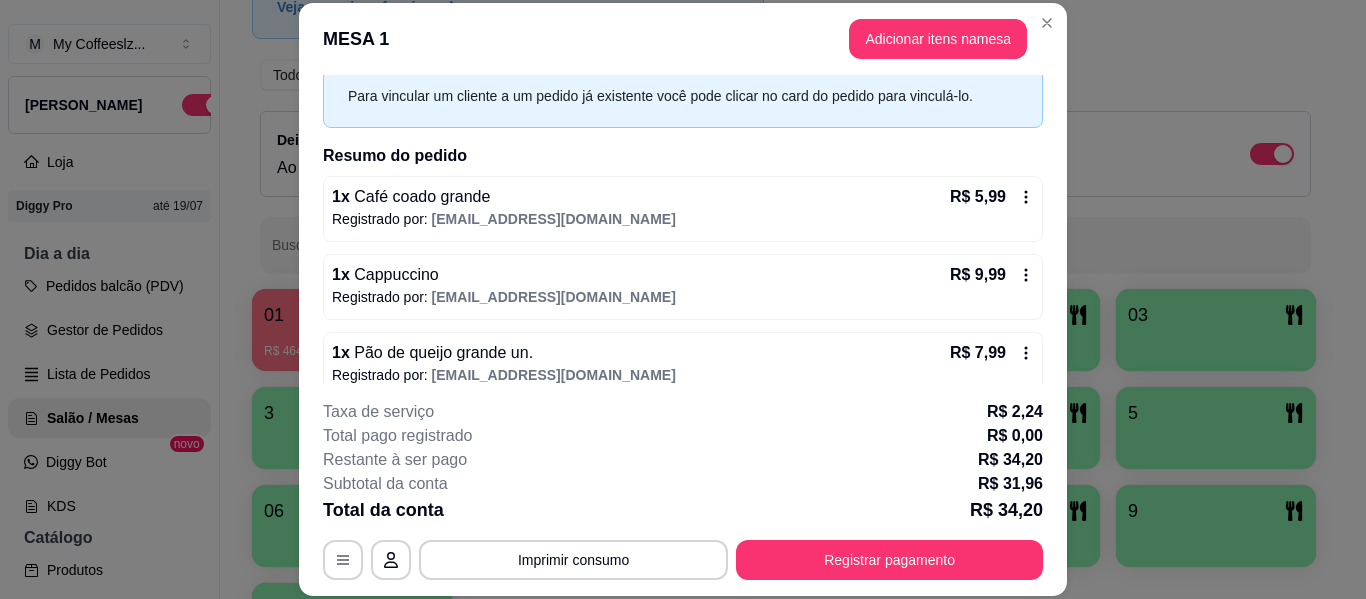 scroll, scrollTop: 188, scrollLeft: 0, axis: vertical 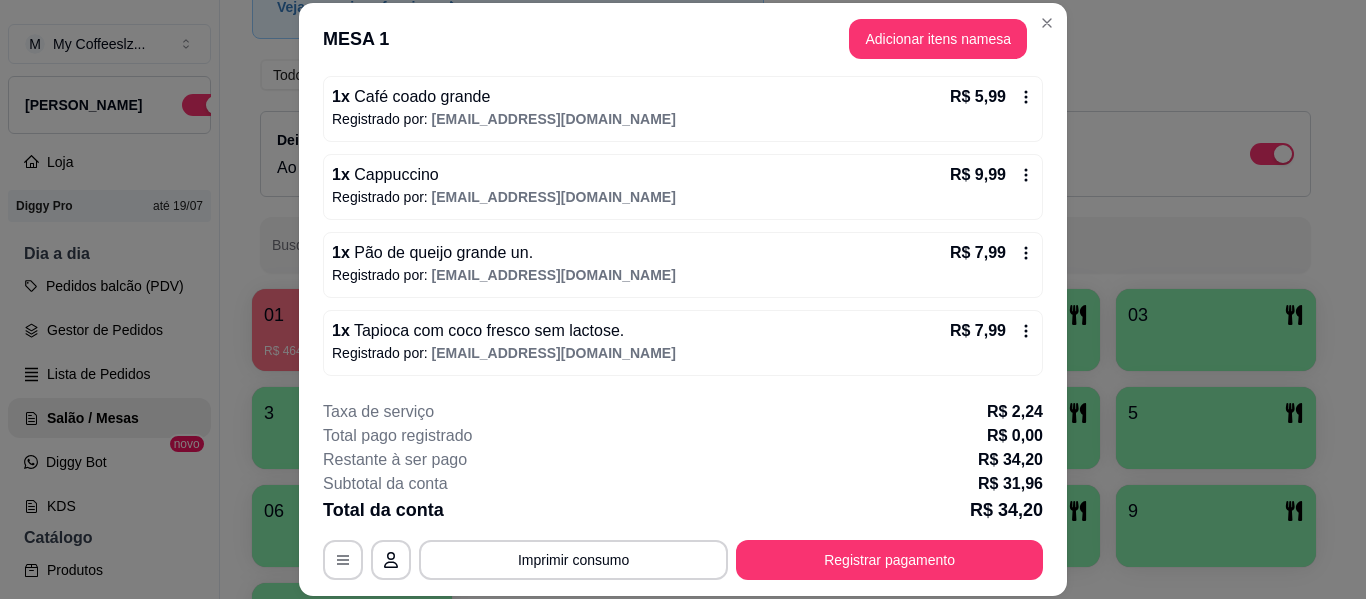 click on "1 x   Café coado grande  R$ 5,99 Registrado por:   [EMAIL_ADDRESS][DOMAIN_NAME] 1 x   Cappuccino  R$ 9,99 Registrado por:   [EMAIL_ADDRESS][DOMAIN_NAME] 1 x   Pão de queijo grande un.  R$ 7,99 Registrado por:   [EMAIL_ADDRESS][DOMAIN_NAME] 1 x   Tapioca com coco fresco sem lactose. R$ 7,99 Registrado por:   [EMAIL_ADDRESS][DOMAIN_NAME]" at bounding box center [683, 226] 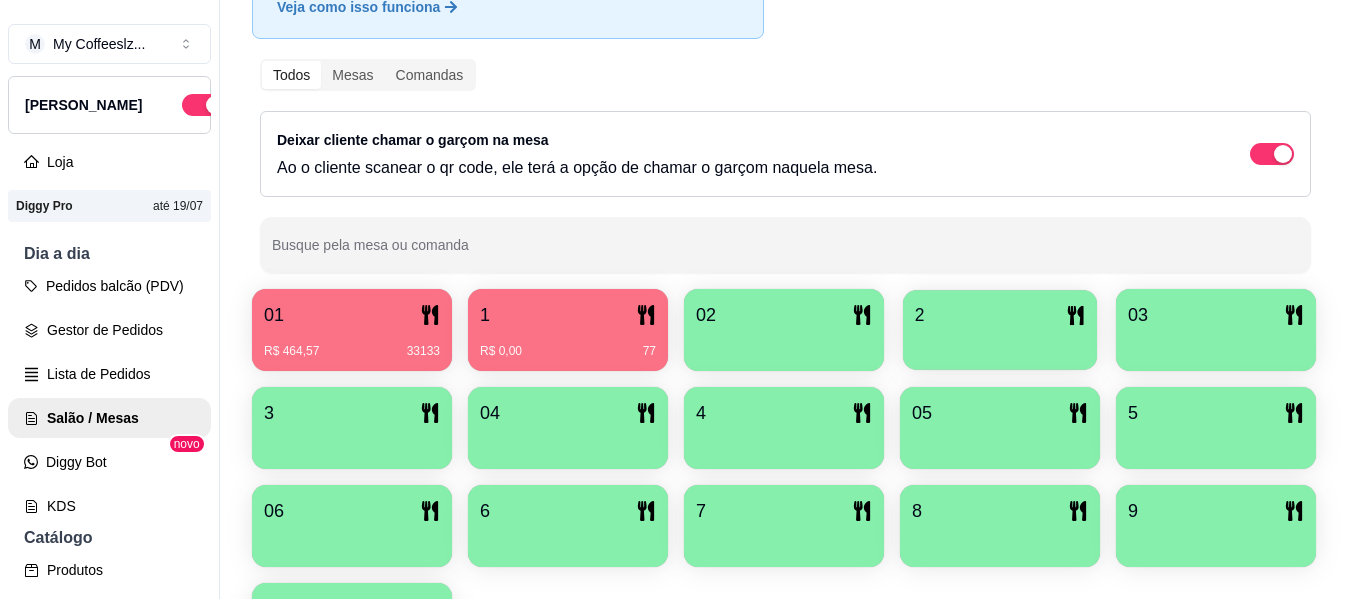 click at bounding box center (1000, 343) 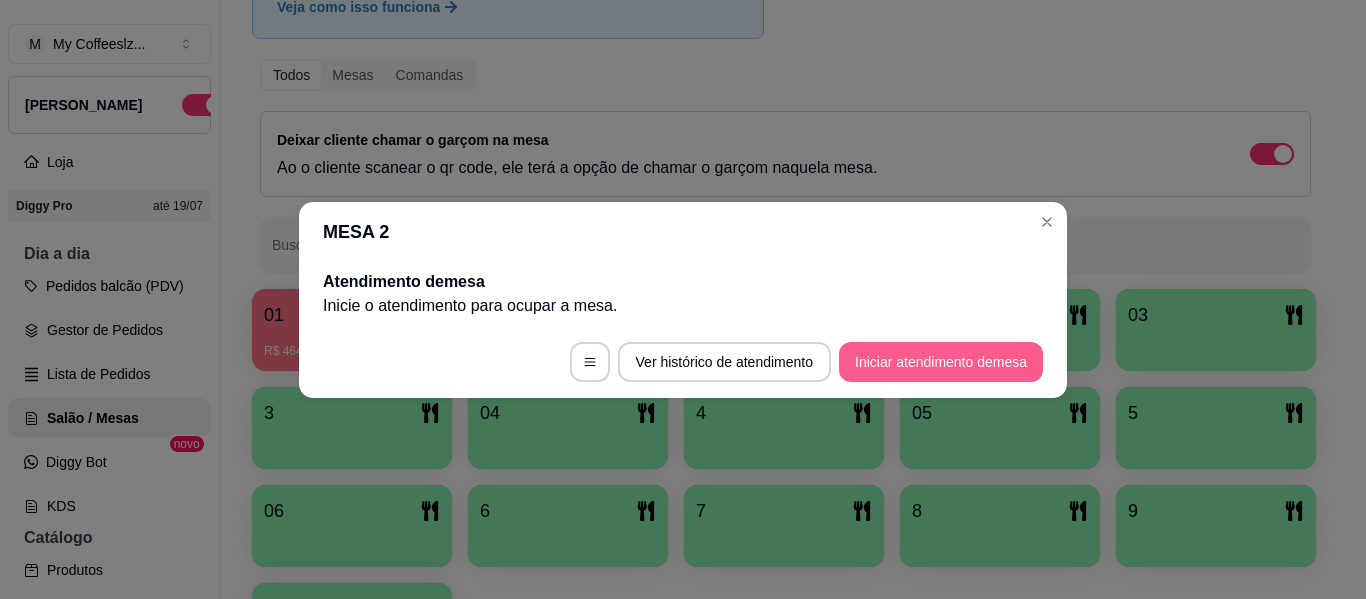 click on "Iniciar atendimento de  mesa" at bounding box center [941, 362] 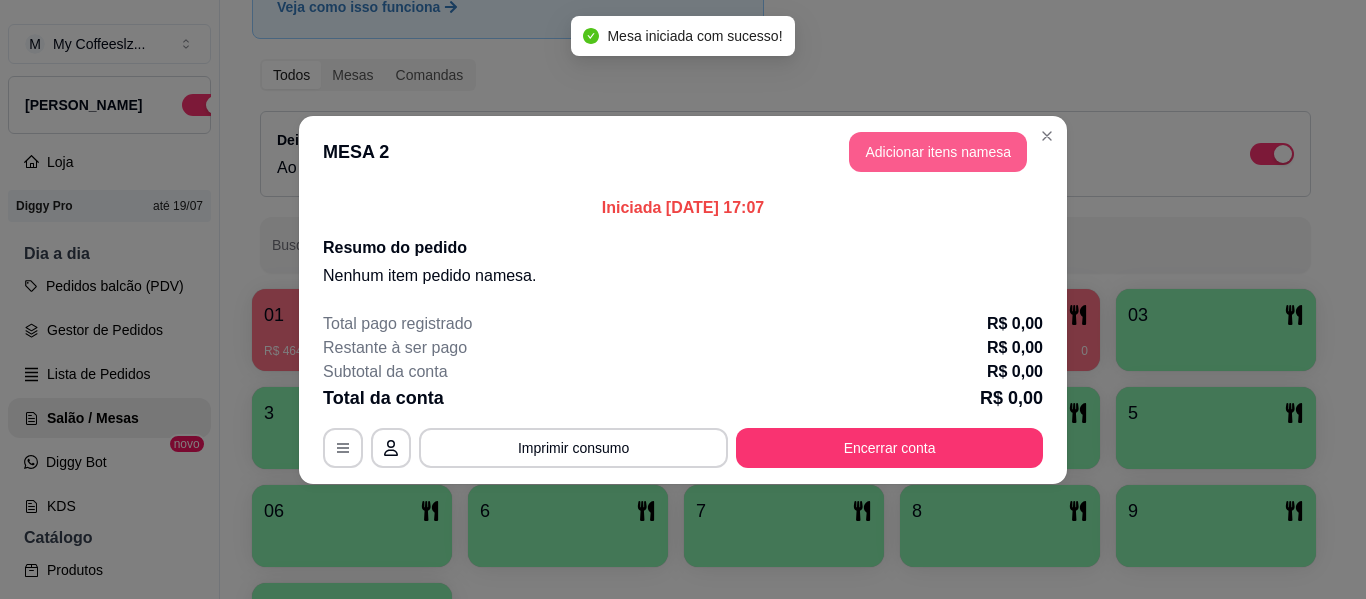 click on "Adicionar itens na  mesa" at bounding box center [938, 152] 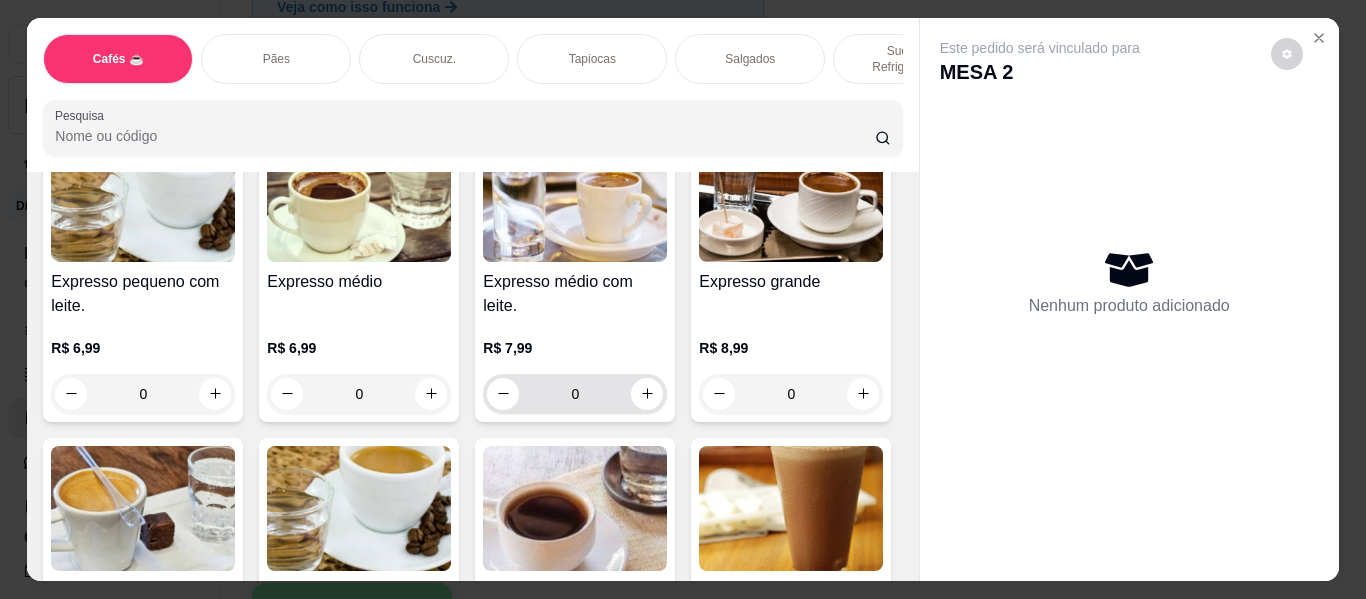 scroll, scrollTop: 1400, scrollLeft: 0, axis: vertical 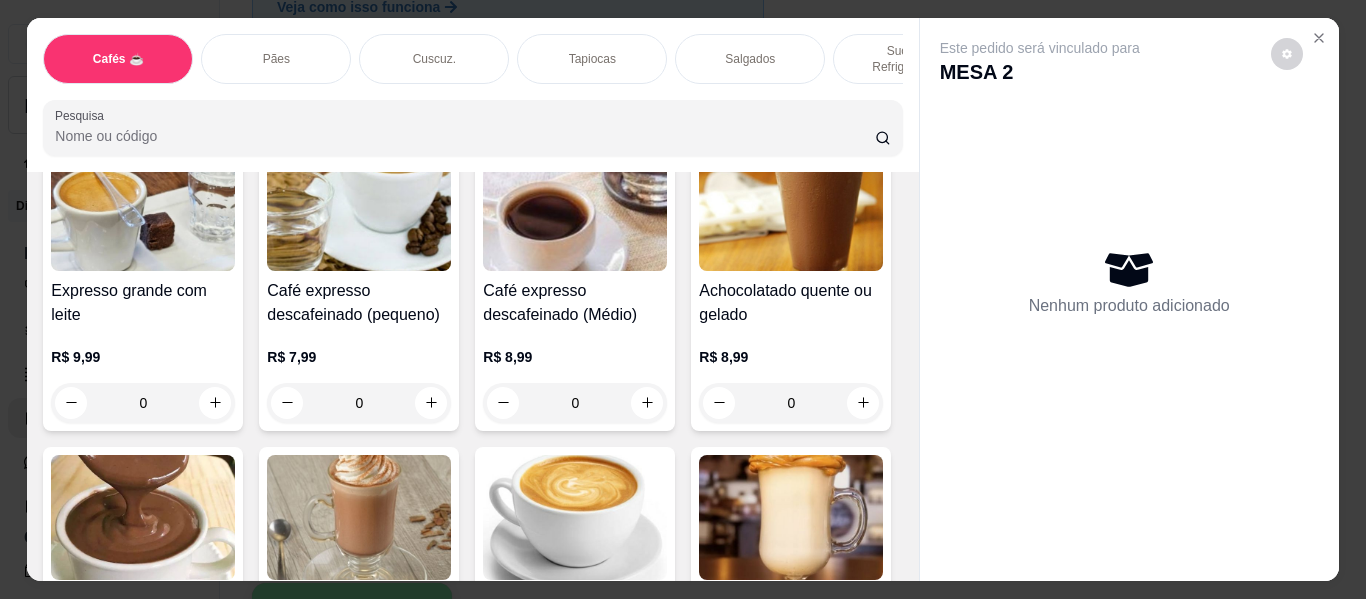 click at bounding box center (647, 93) 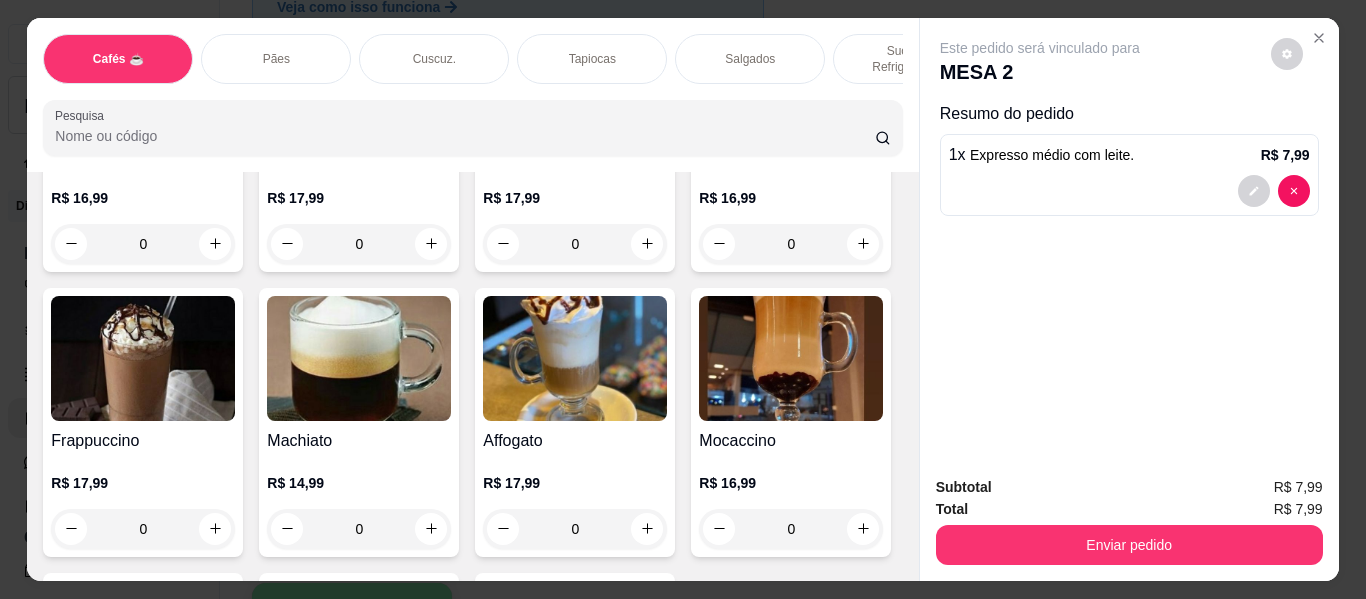 scroll, scrollTop: 2200, scrollLeft: 0, axis: vertical 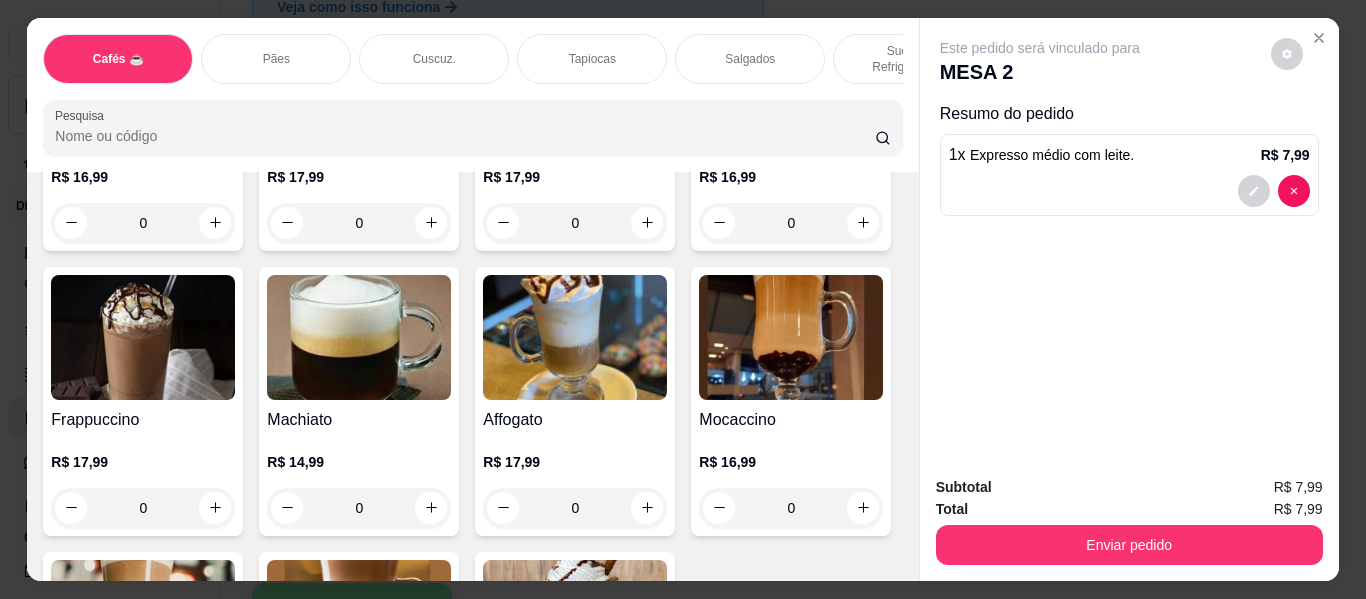click 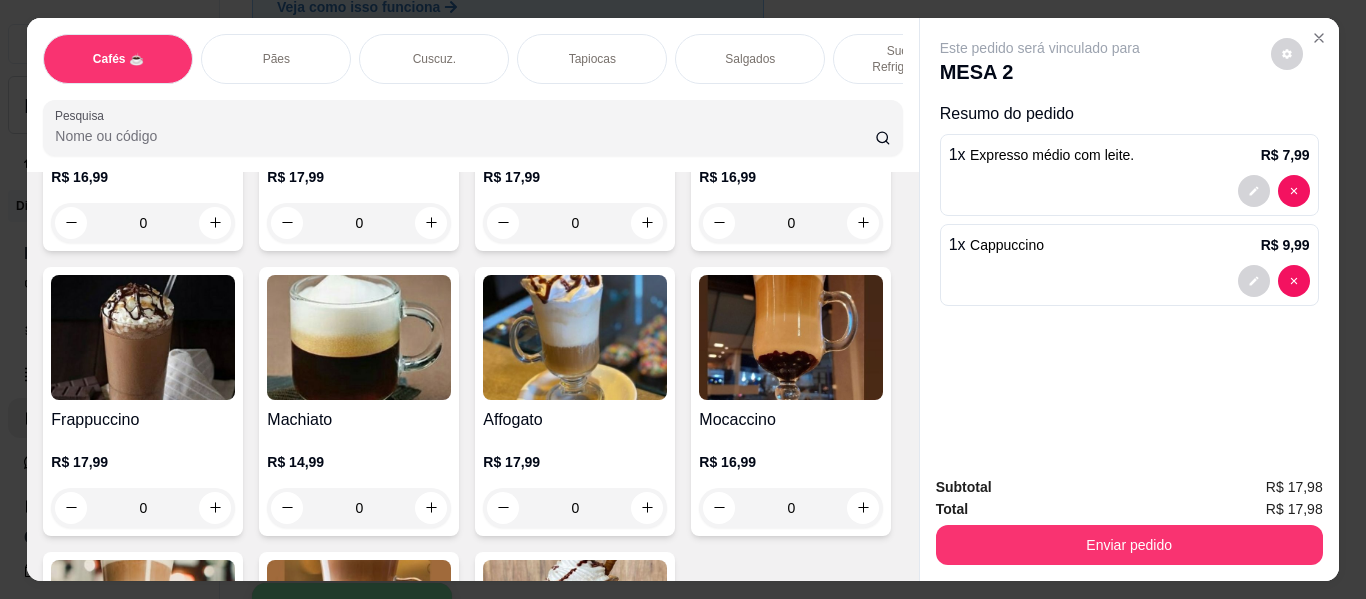 click on "Tapiocas" at bounding box center [592, 59] 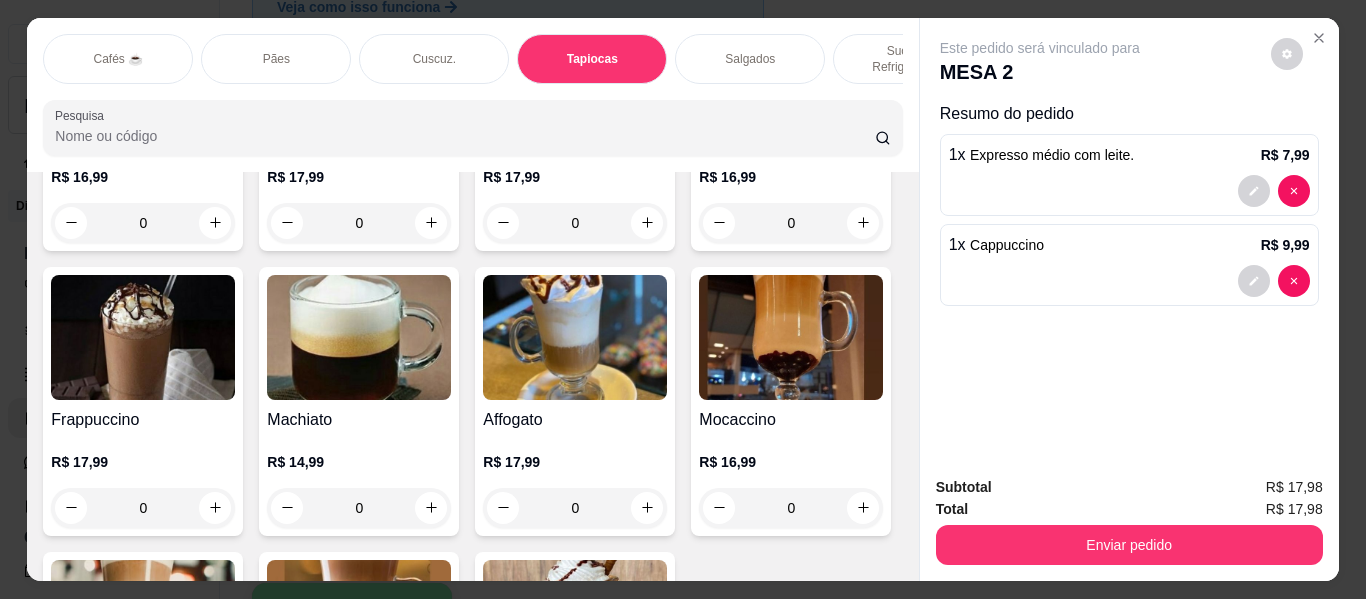 scroll, scrollTop: 6035, scrollLeft: 0, axis: vertical 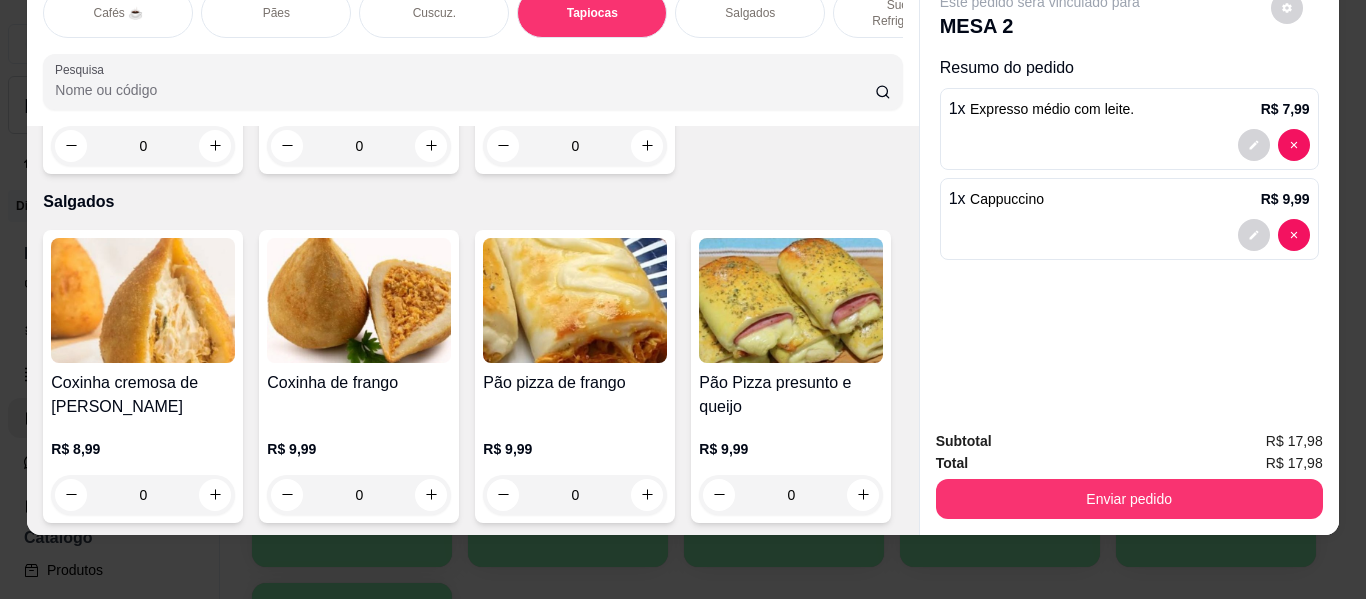 click at bounding box center (431, -1091) 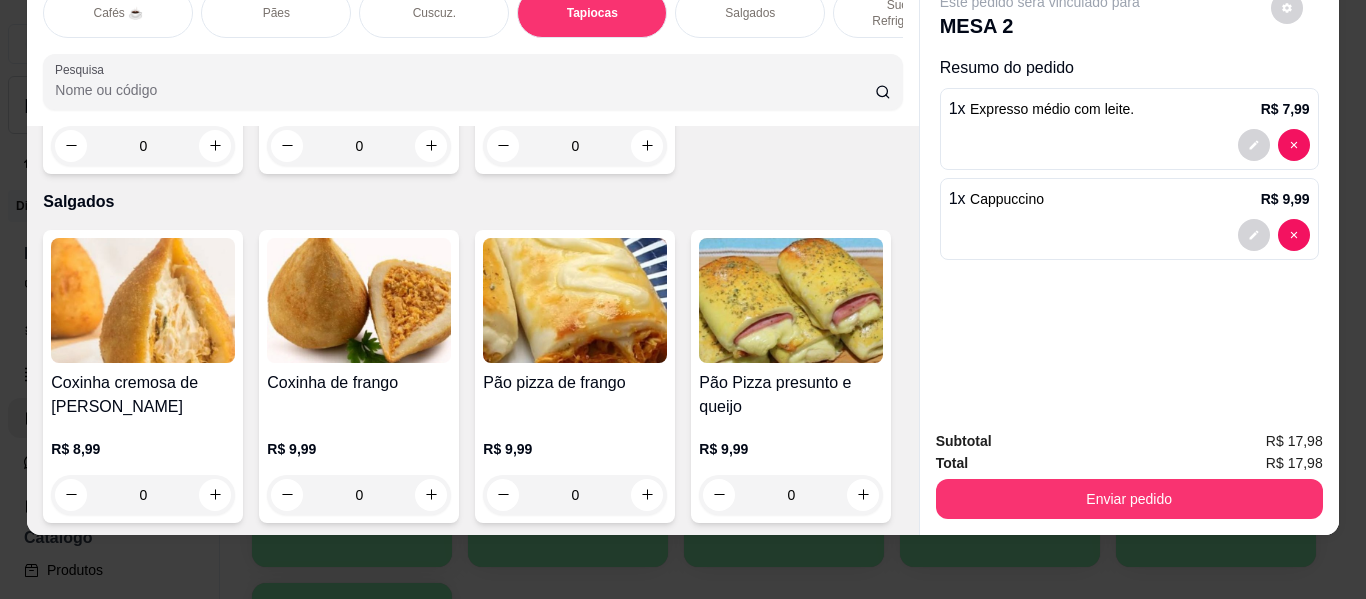 type on "1" 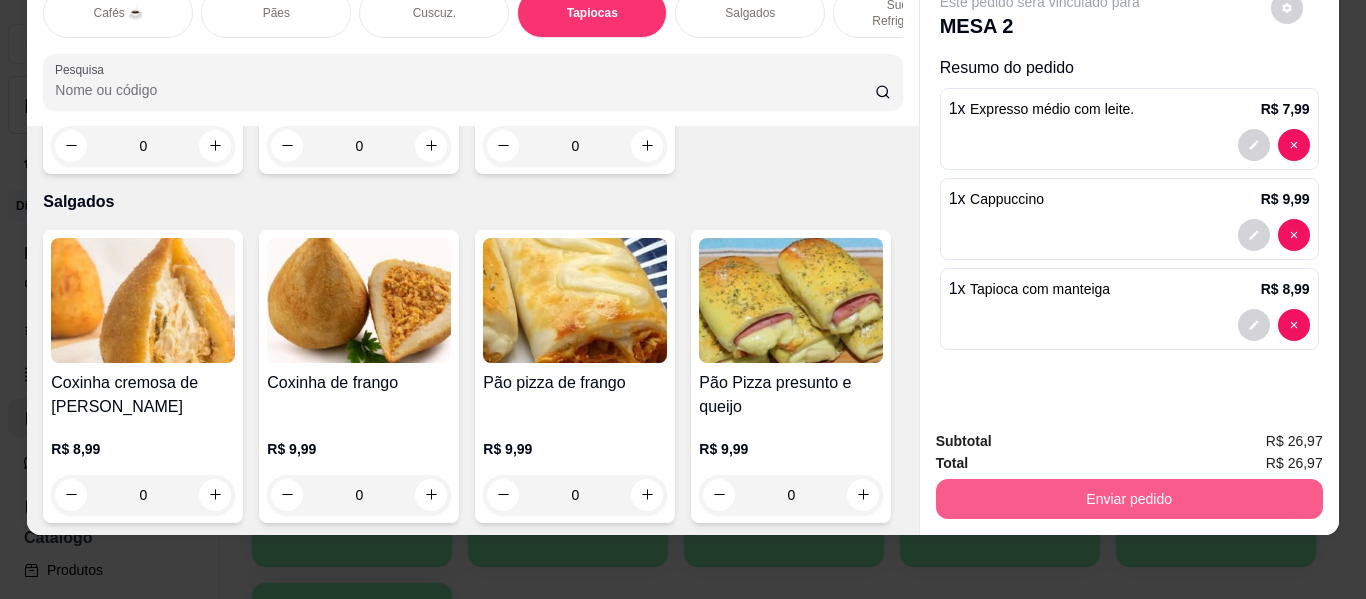 click on "Enviar pedido" at bounding box center [1129, 499] 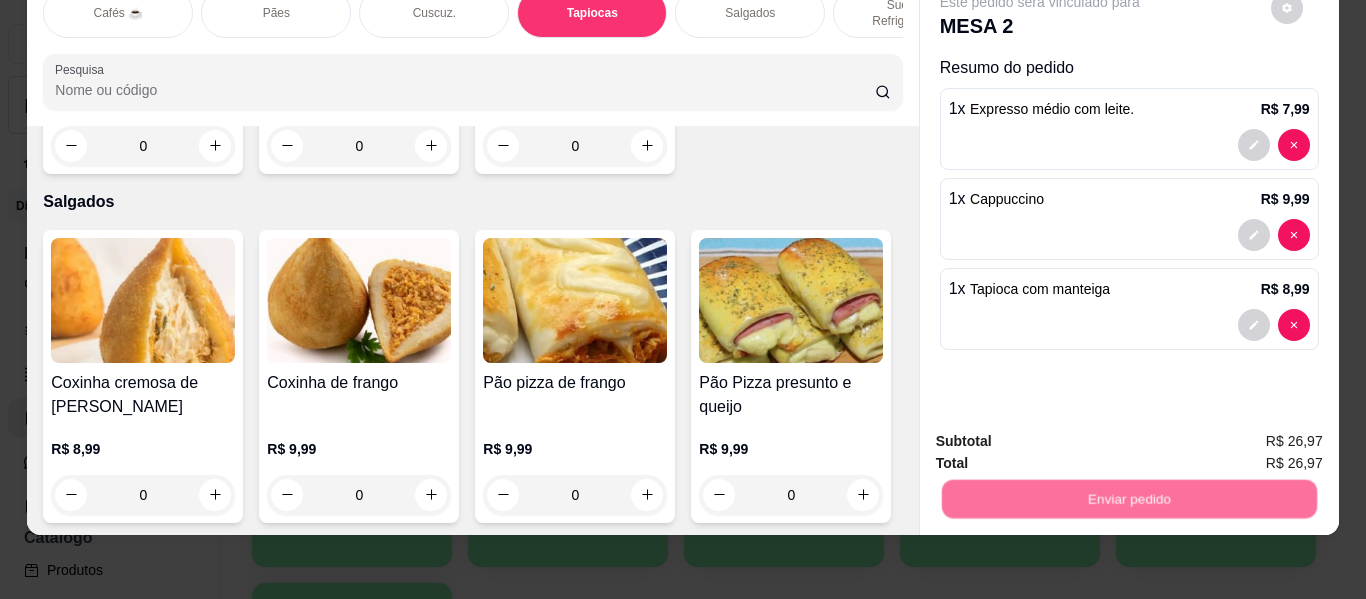 click on "Não registrar e enviar pedido" at bounding box center (1063, 434) 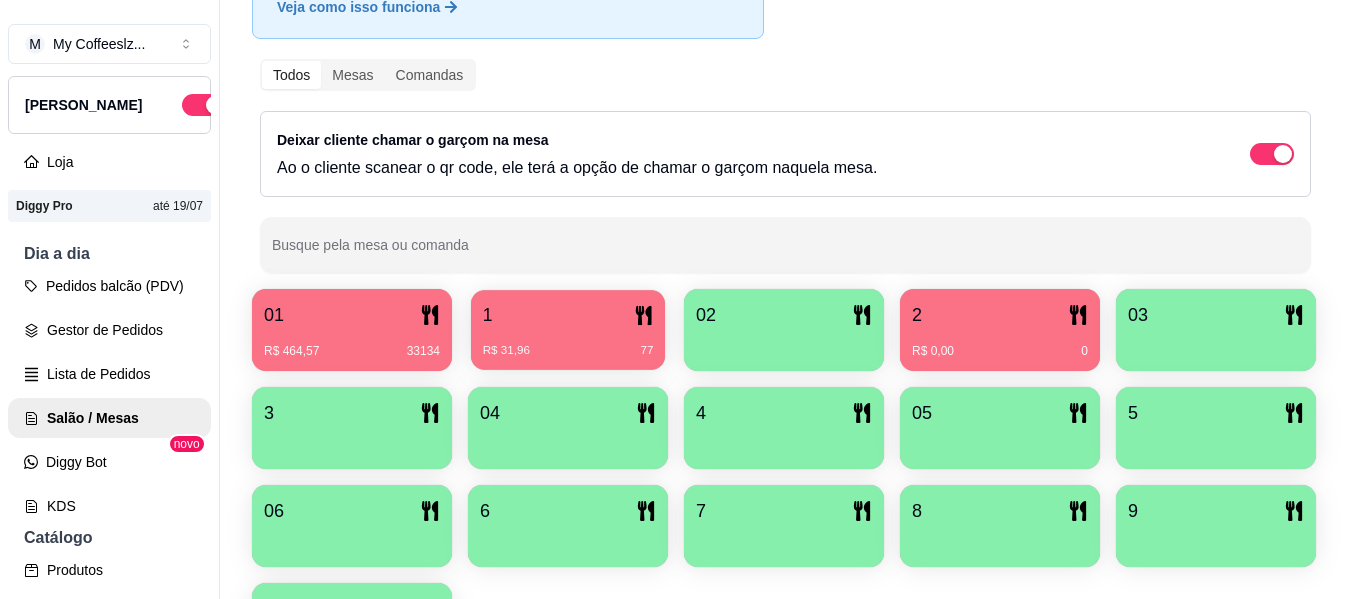 click on "R$ 31,96 77" at bounding box center (568, 343) 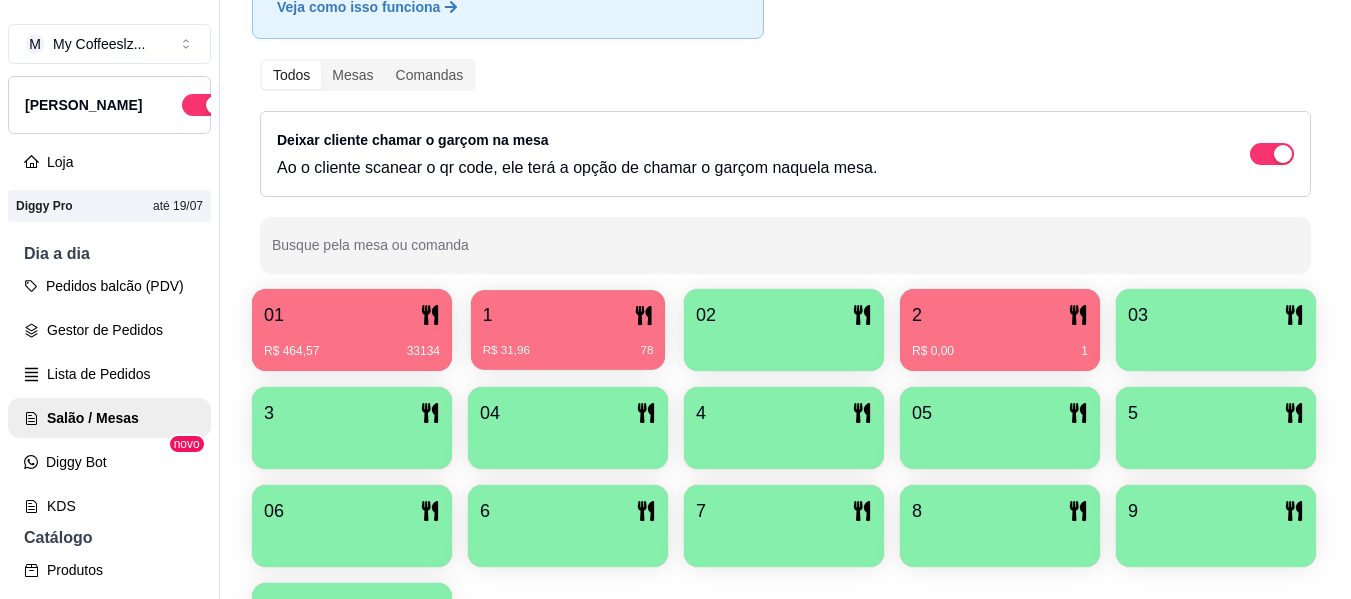 click on "1" at bounding box center (568, 315) 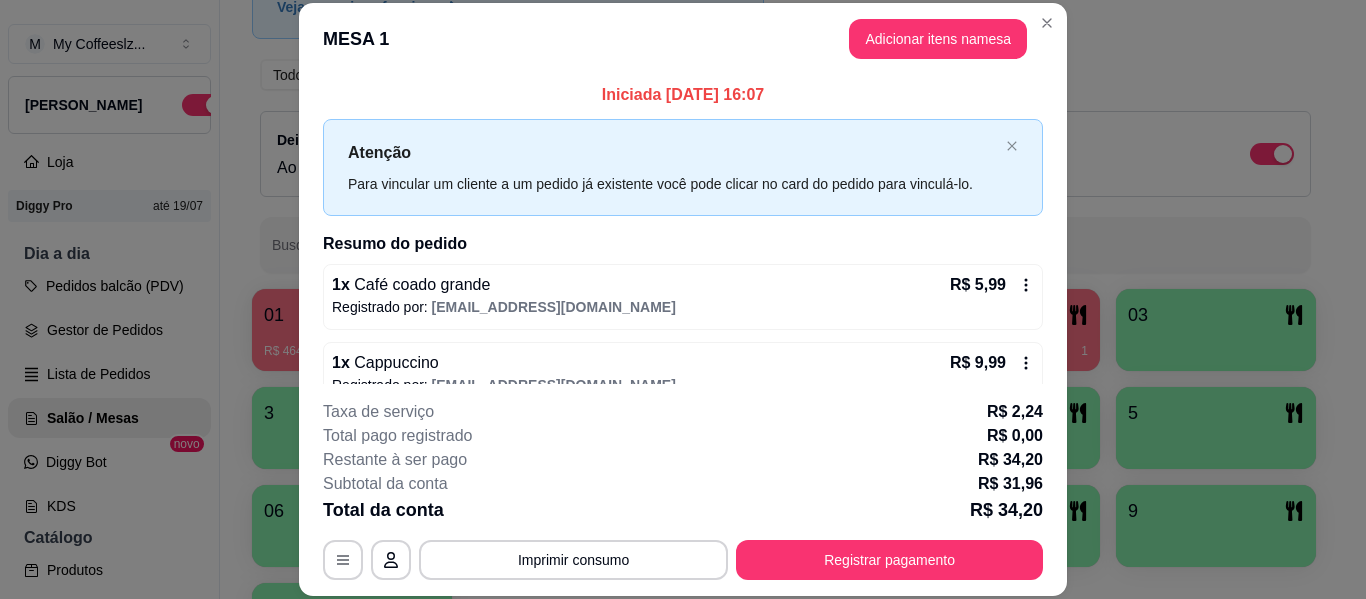 scroll, scrollTop: 188, scrollLeft: 0, axis: vertical 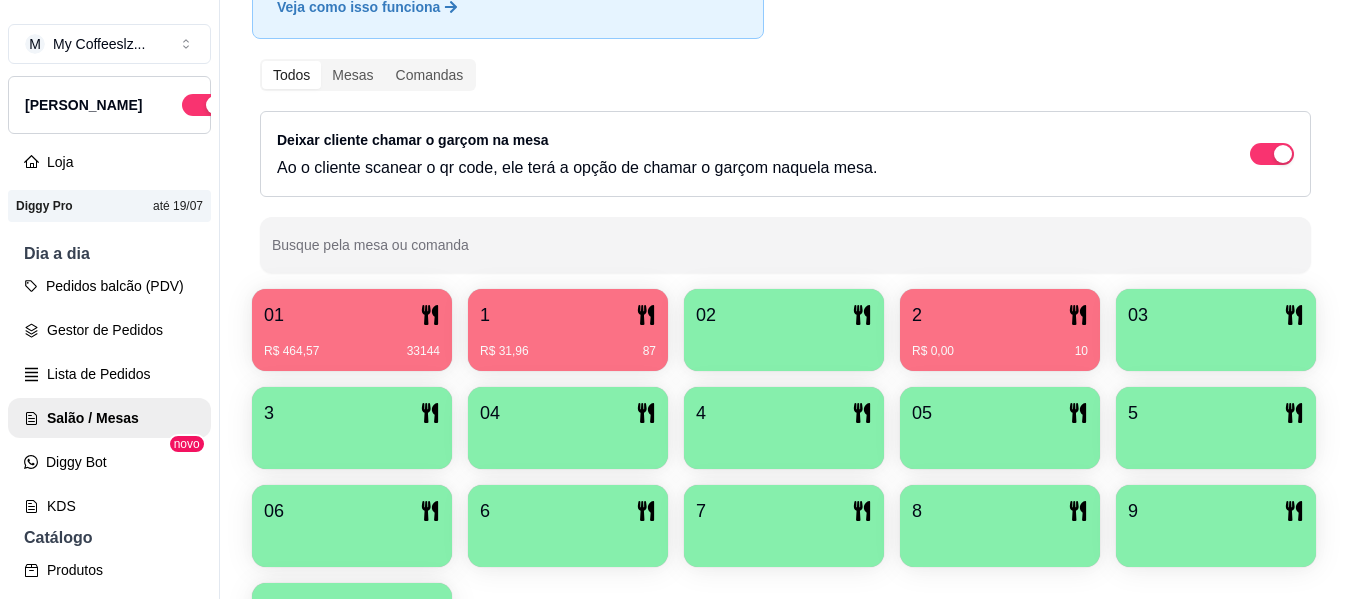 click on "R$ 0,00 10" at bounding box center (1000, 351) 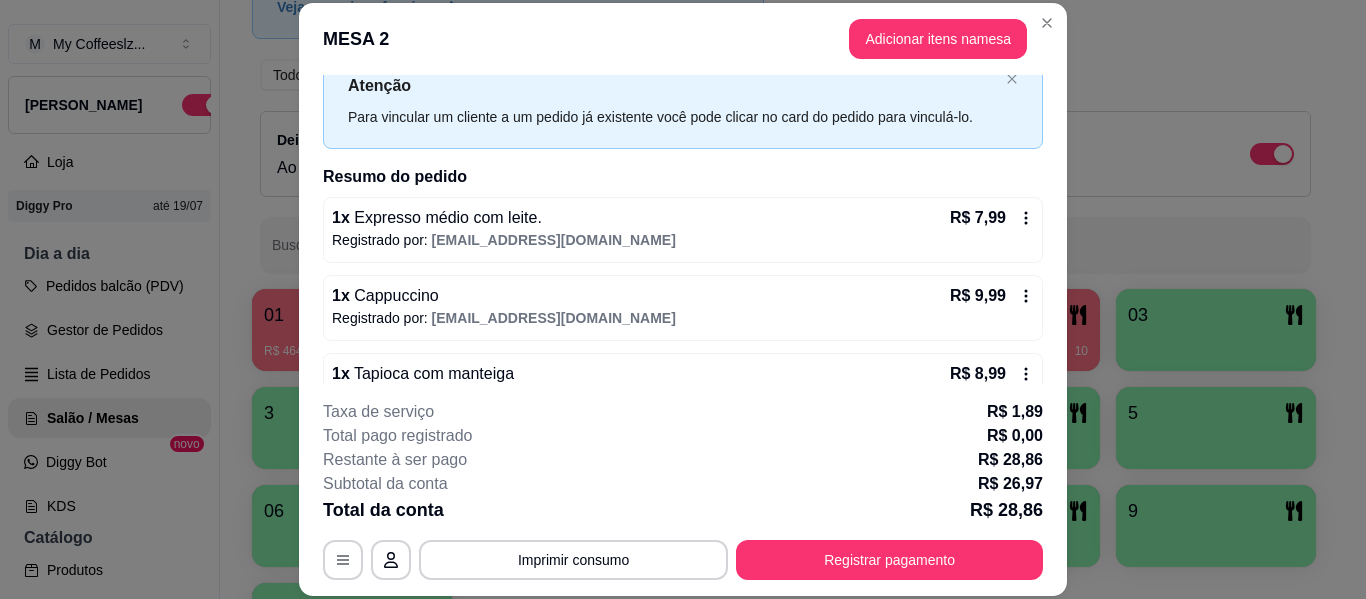 scroll, scrollTop: 110, scrollLeft: 0, axis: vertical 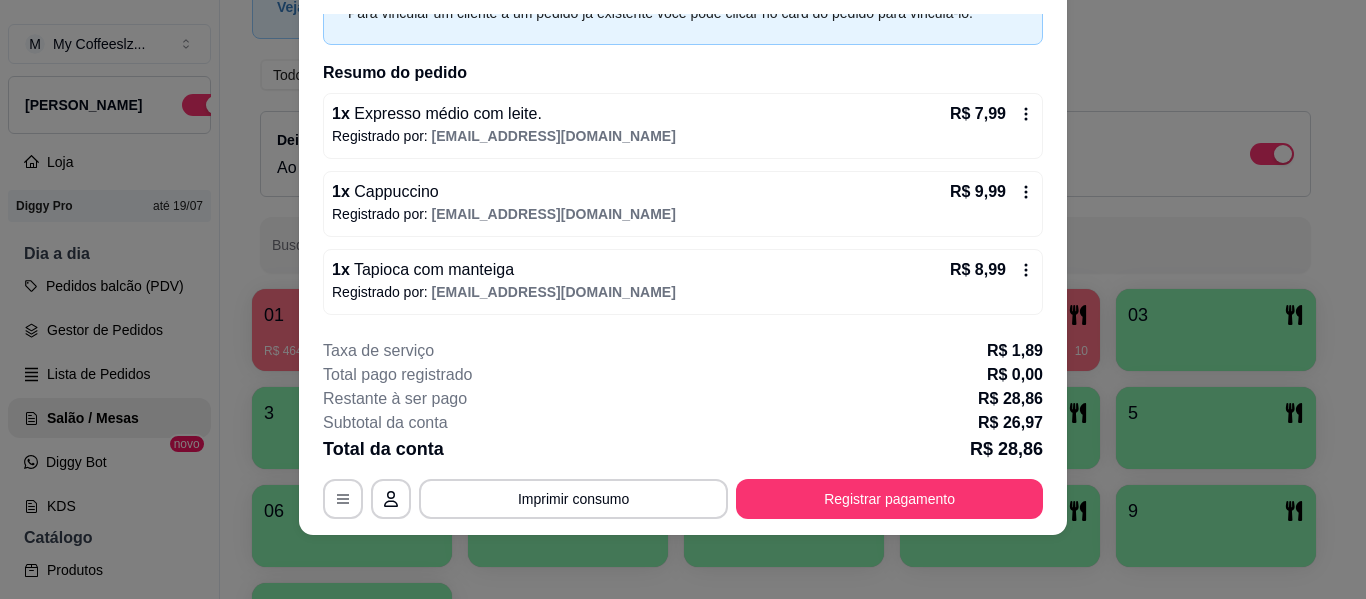 click on "1 x   Expresso médio com leite. R$ 7,99 Registrado por:   [EMAIL_ADDRESS][DOMAIN_NAME] 1 x   Cappuccino  R$ 9,99 Registrado por:   [EMAIL_ADDRESS][DOMAIN_NAME] 1 x   Tapioca com manteiga  R$ 8,99 Registrado por:   [EMAIL_ADDRESS][DOMAIN_NAME]" at bounding box center (683, 204) 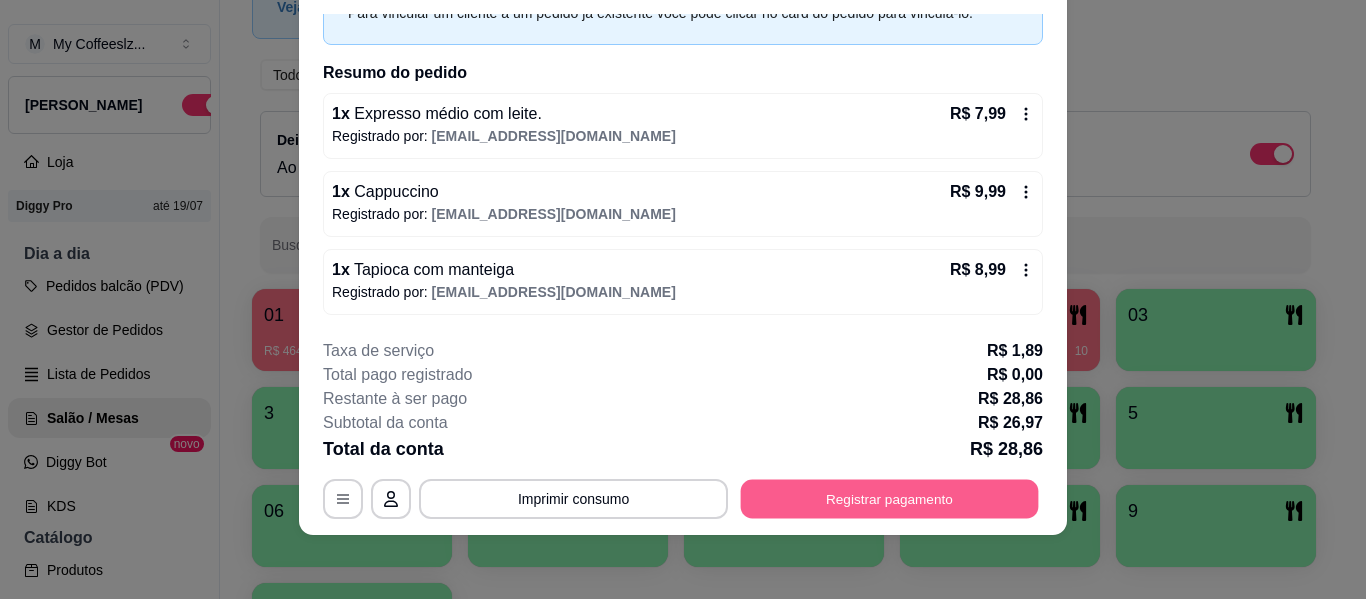 click on "Registrar pagamento" at bounding box center [890, 499] 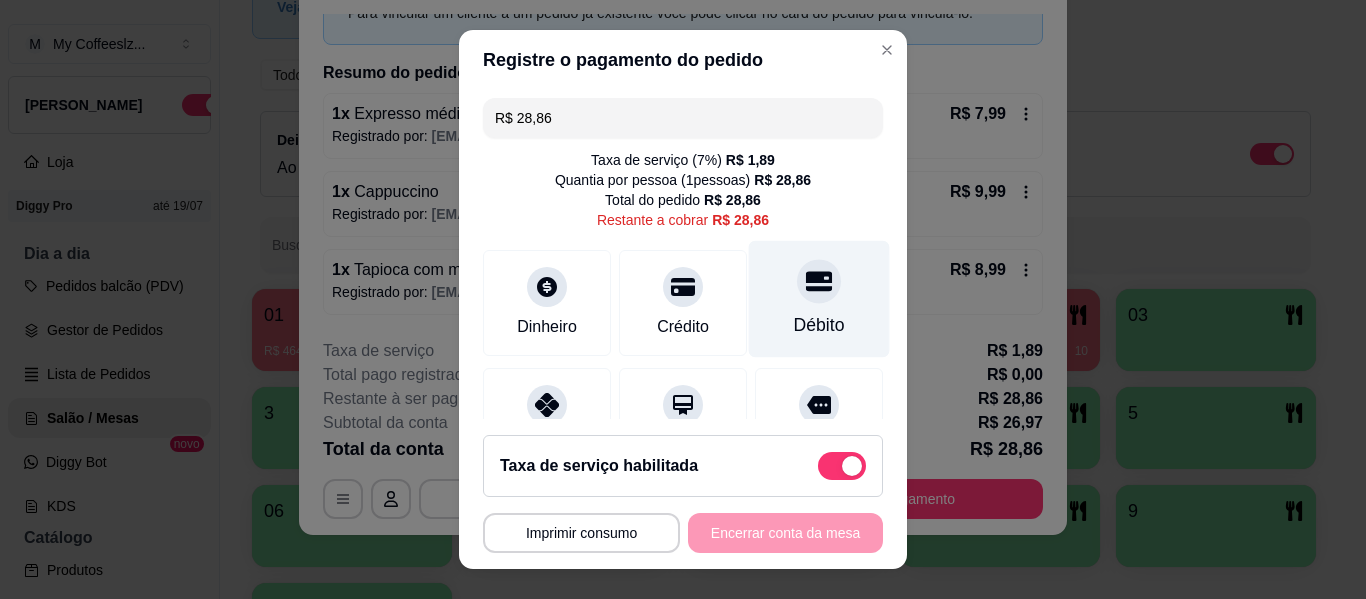 click on "Débito" at bounding box center (819, 299) 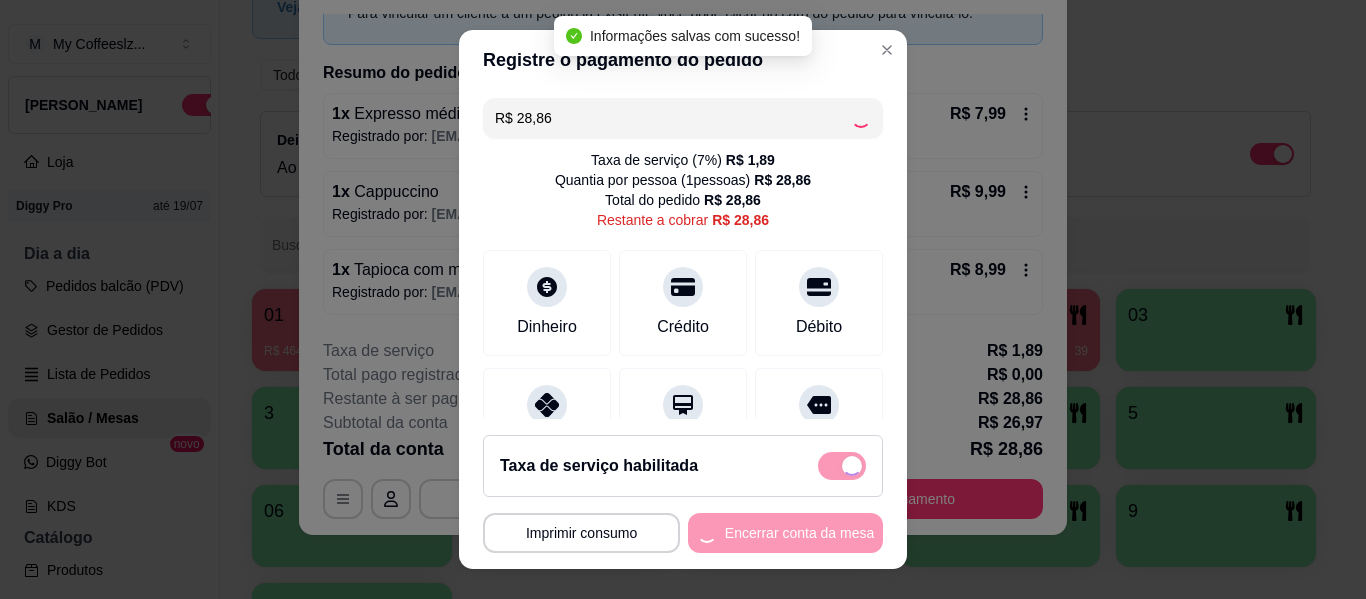 type on "R$ 0,00" 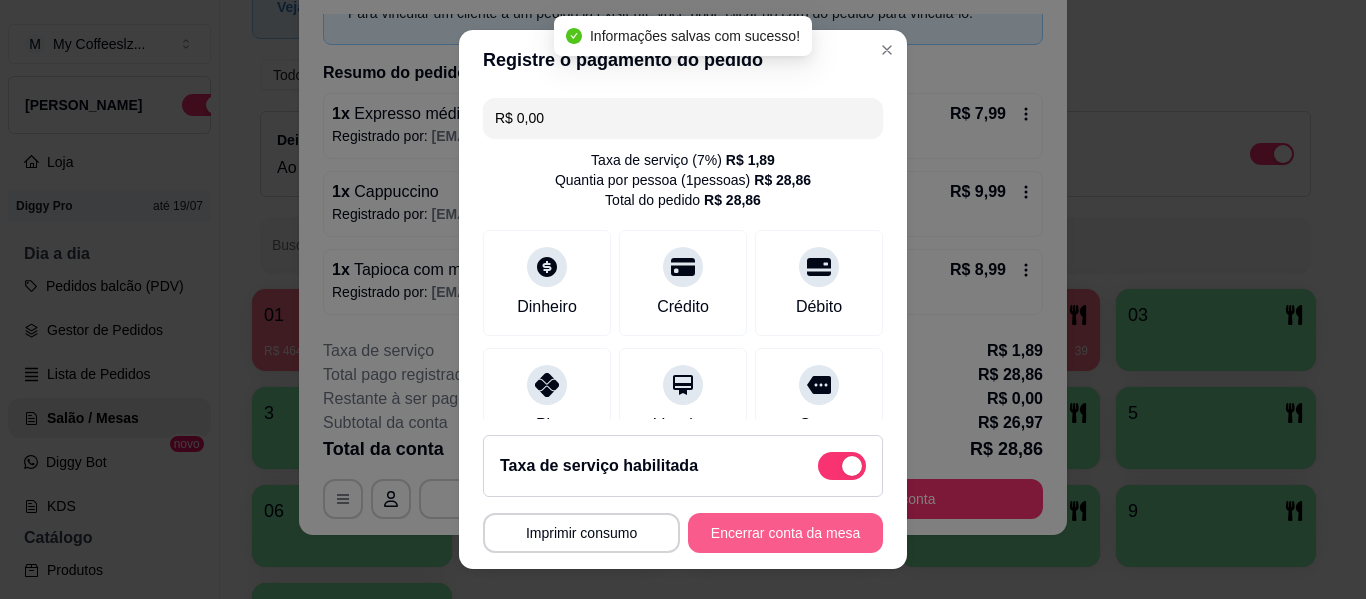 click on "Encerrar conta da mesa" at bounding box center [785, 533] 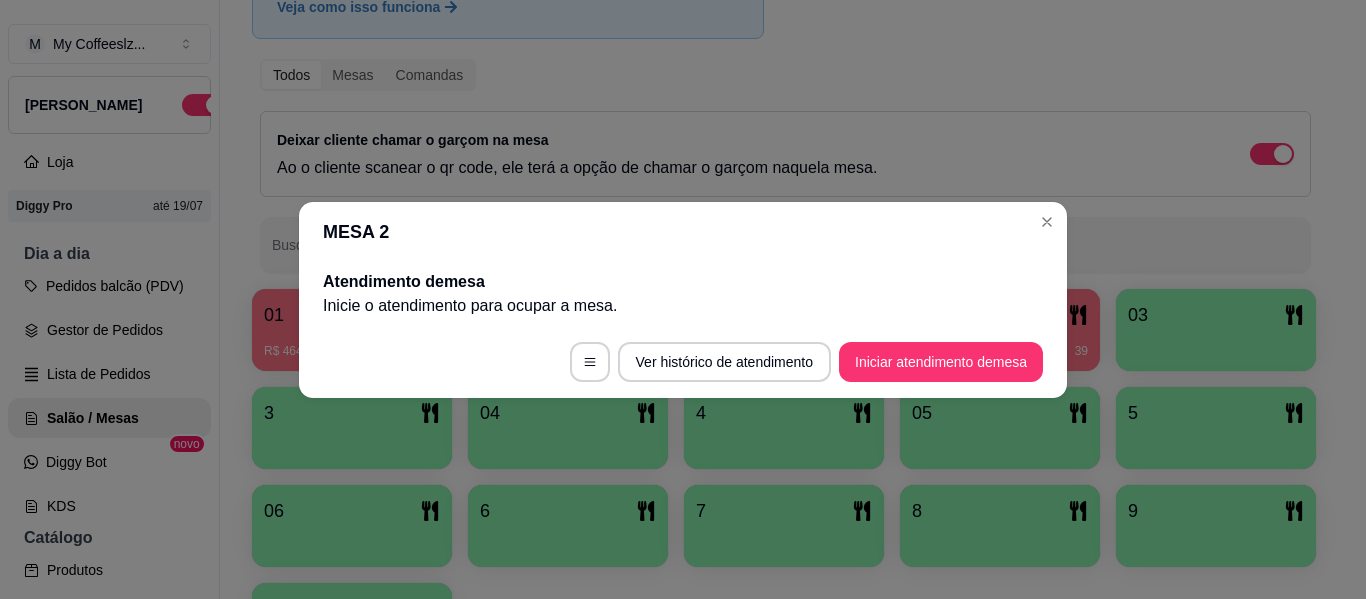 scroll, scrollTop: 0, scrollLeft: 0, axis: both 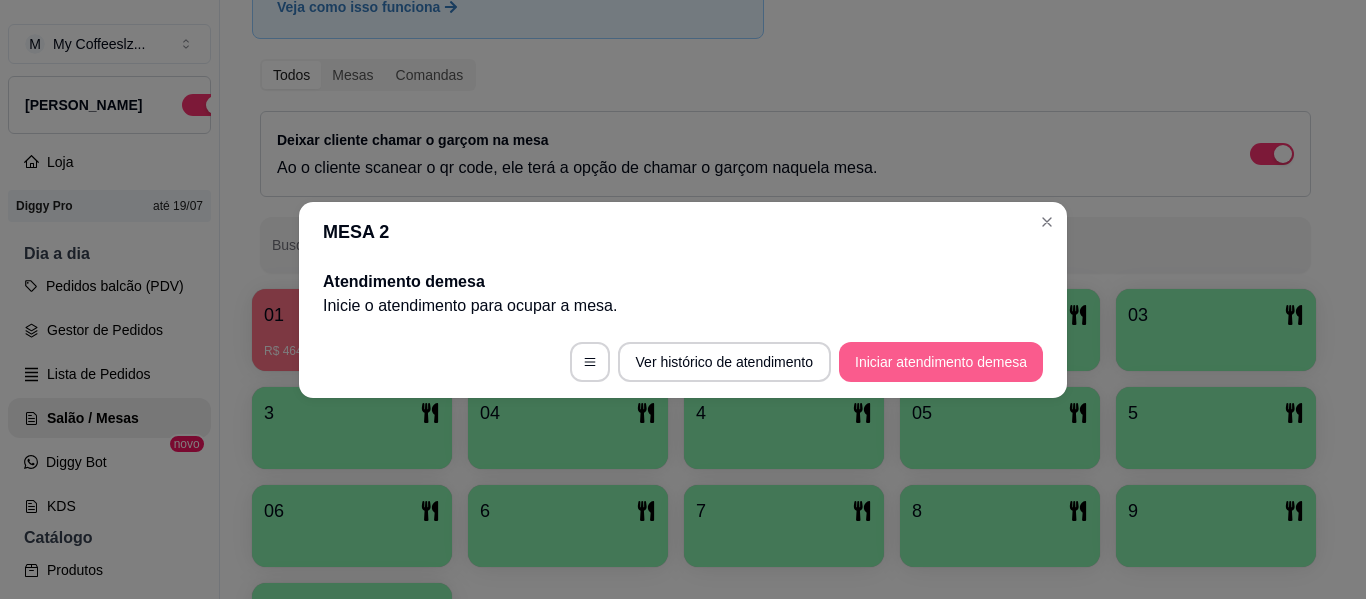 click on "Iniciar atendimento de  mesa" at bounding box center [941, 362] 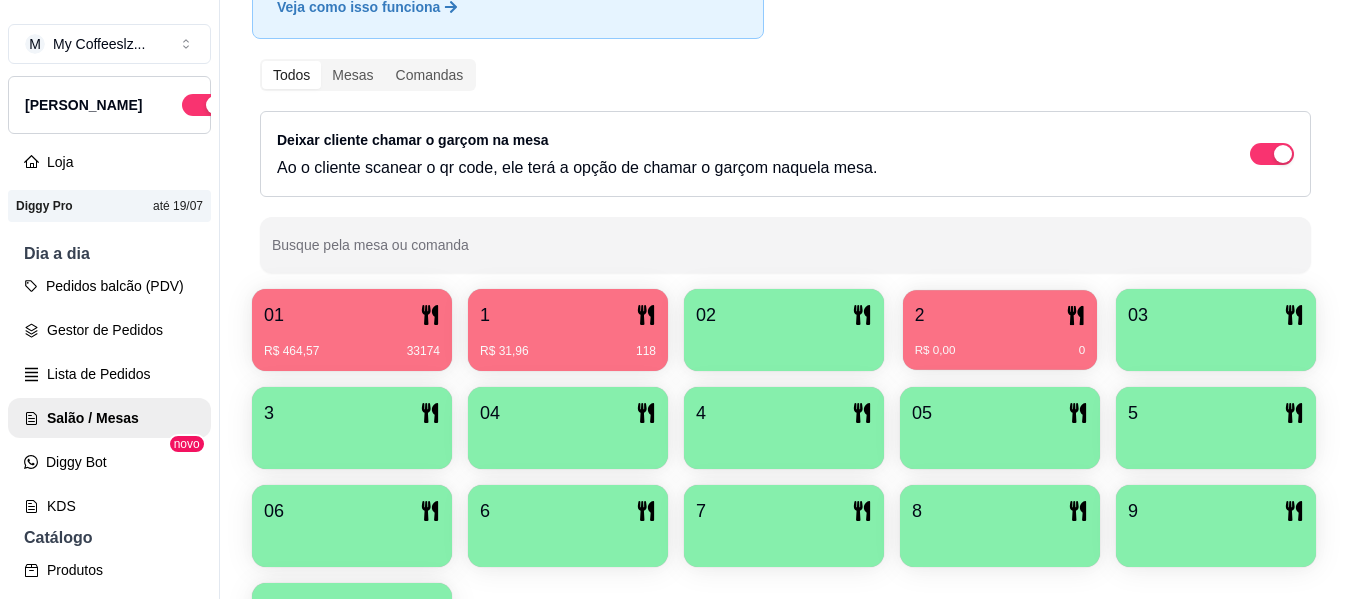 click 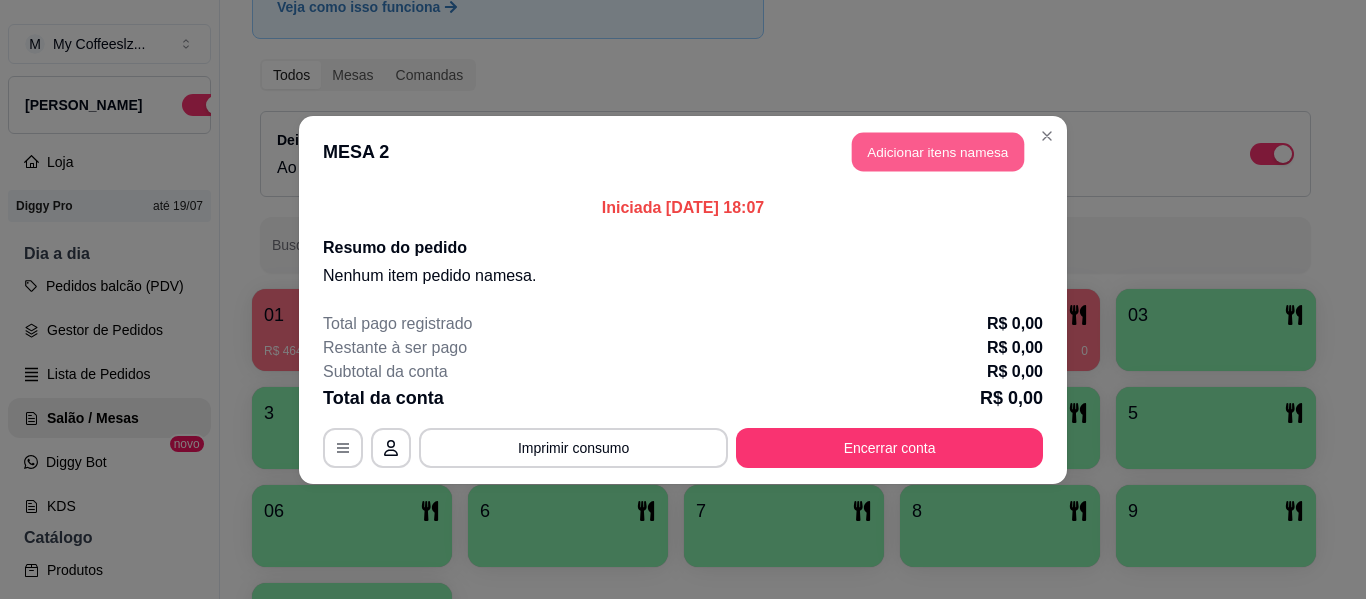 click on "Adicionar itens na  mesa" at bounding box center [938, 151] 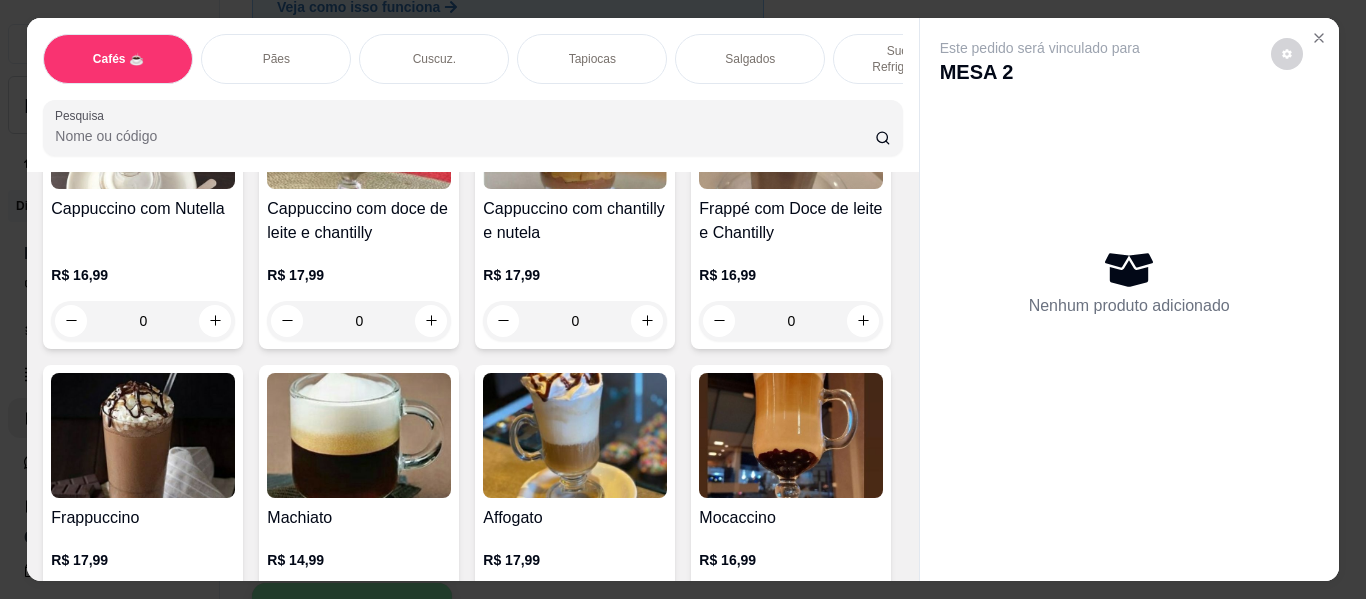 scroll, scrollTop: 2400, scrollLeft: 0, axis: vertical 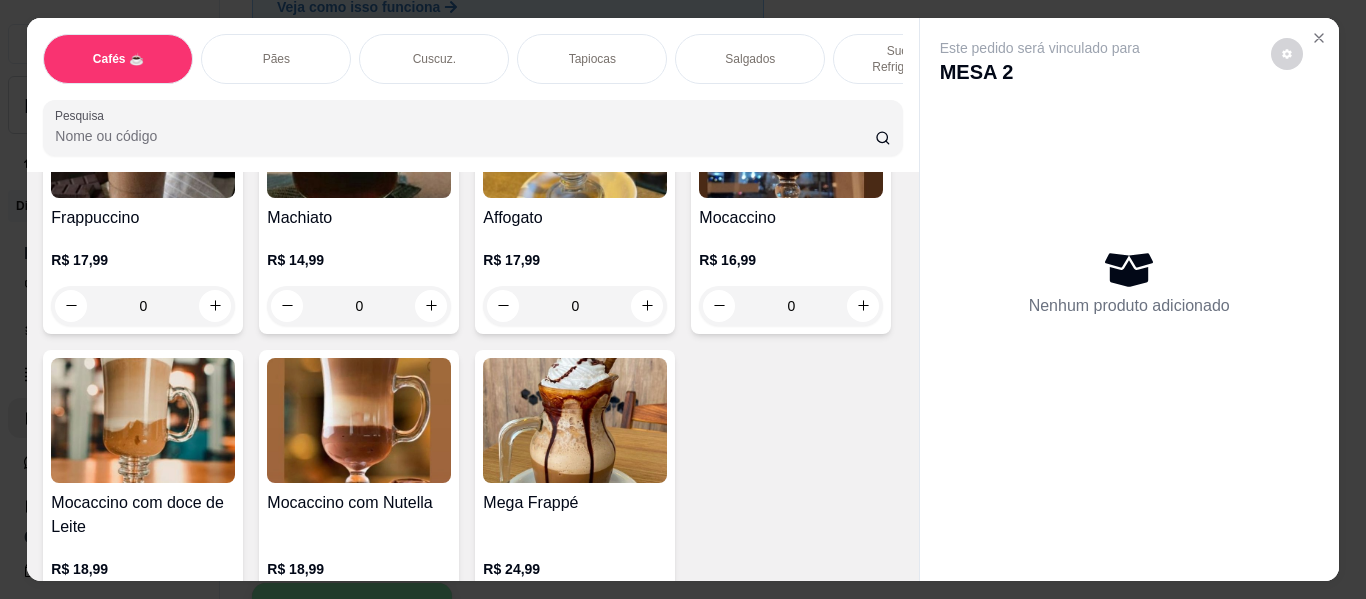 click 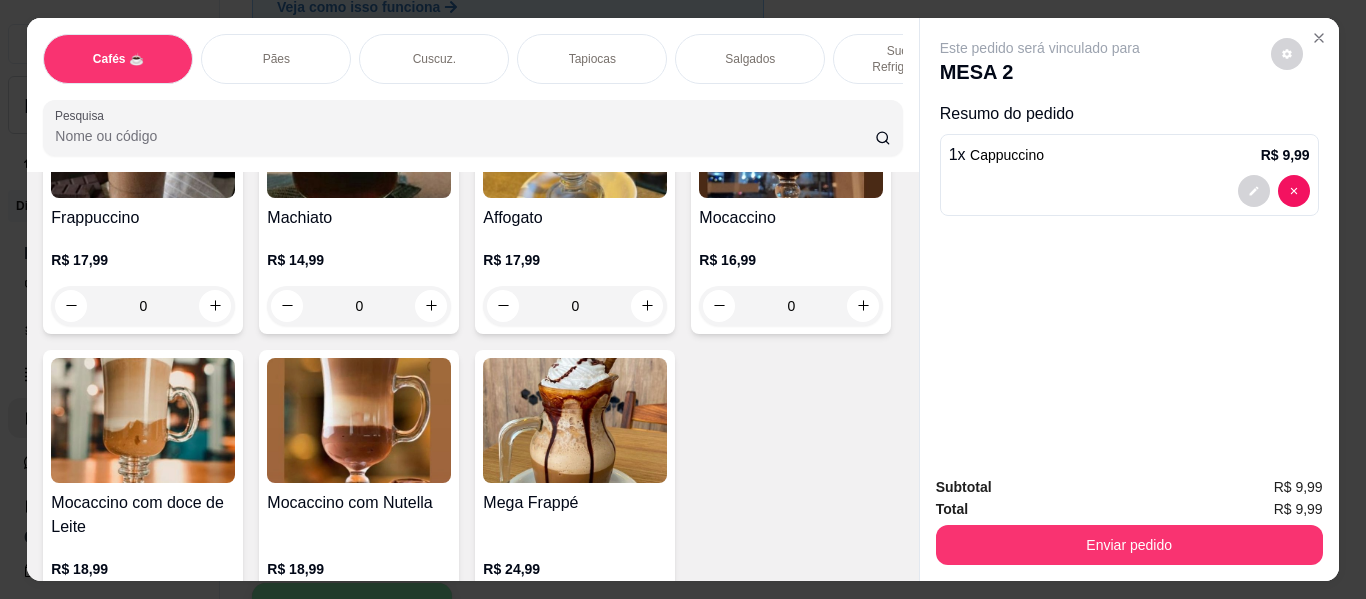 click on "Tapiocas" at bounding box center (592, 59) 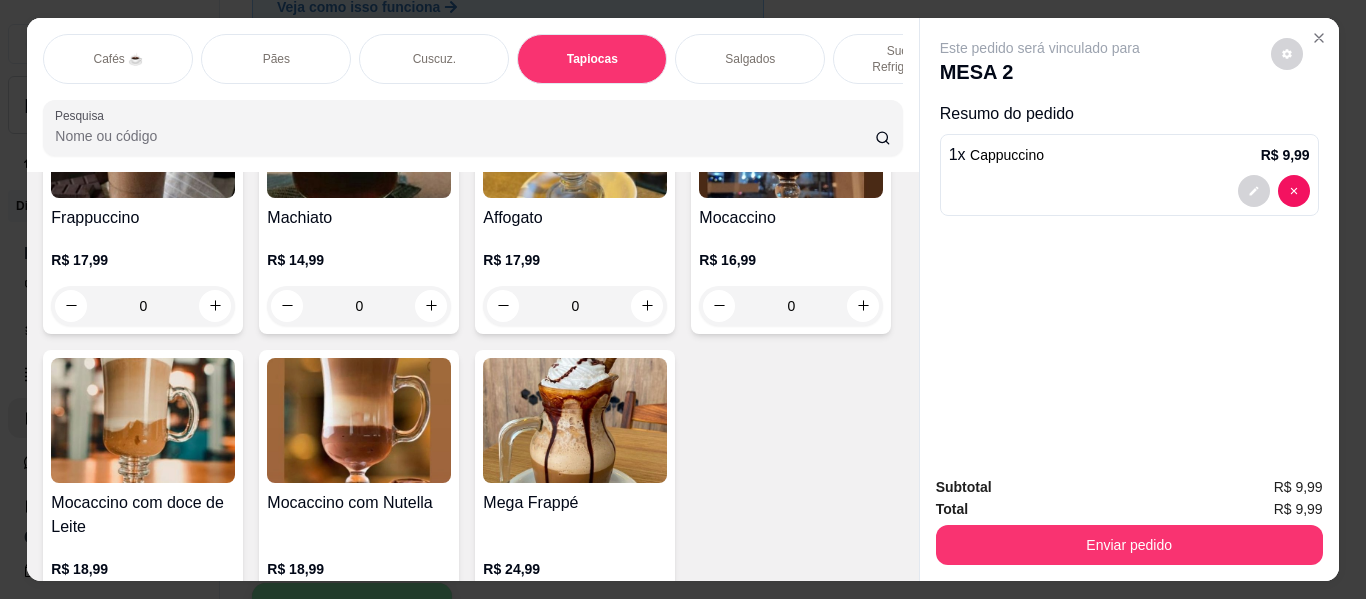 scroll, scrollTop: 6033, scrollLeft: 0, axis: vertical 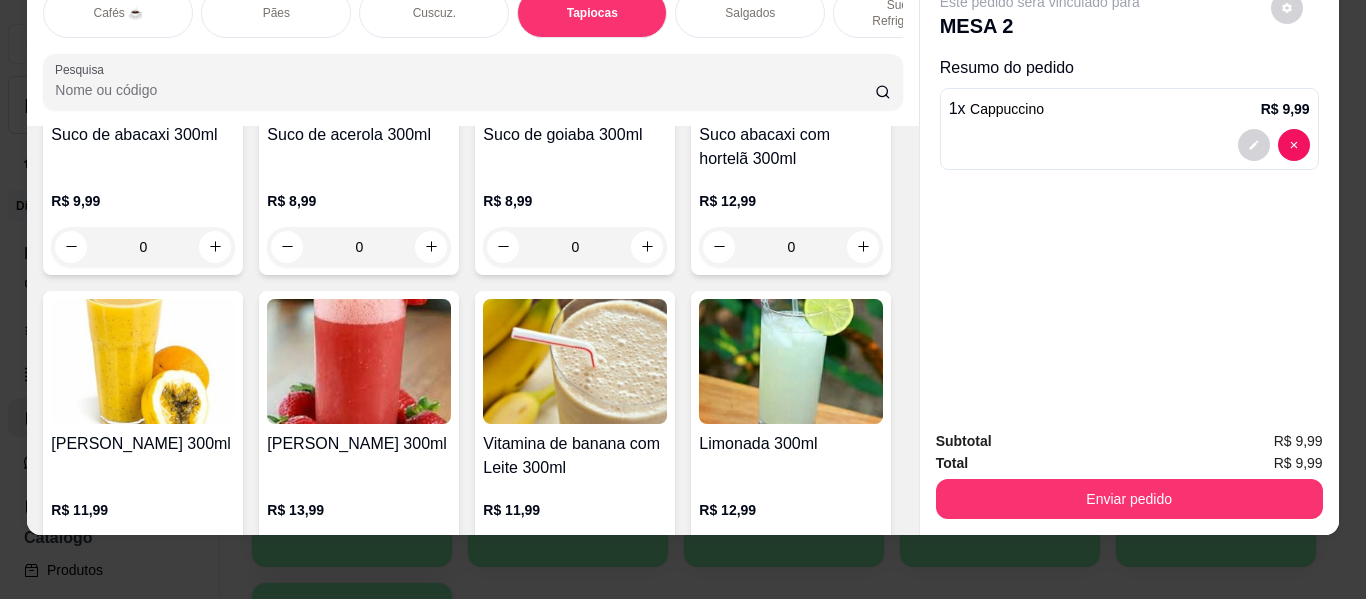 click 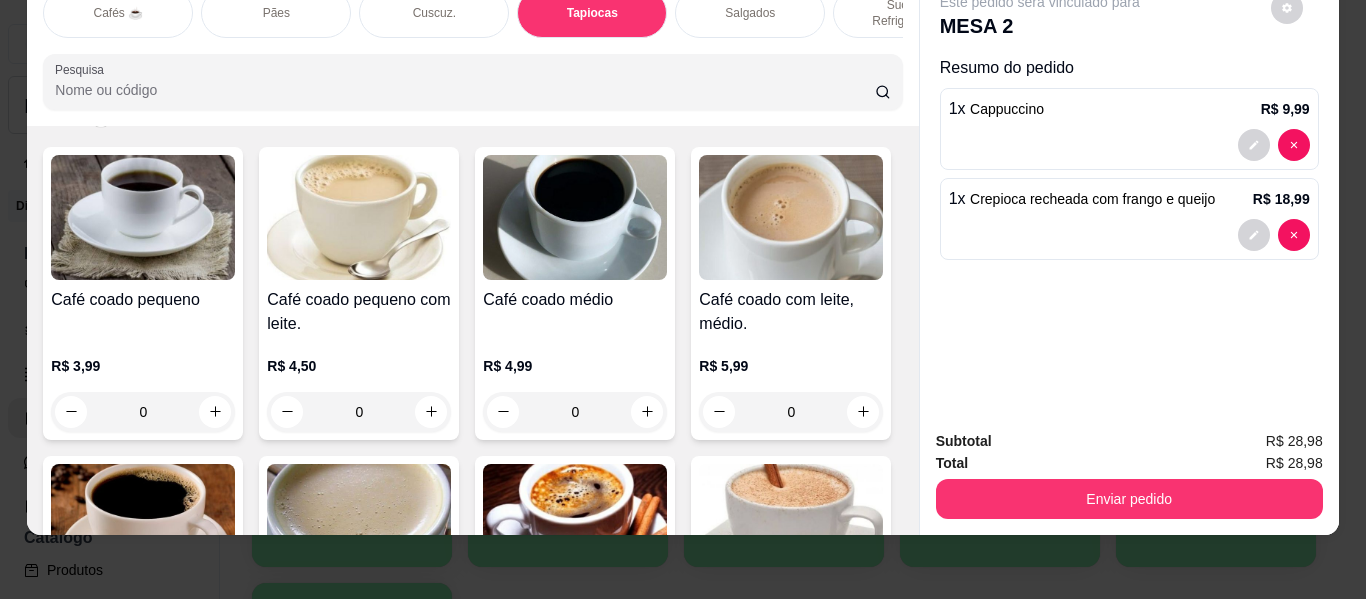 scroll, scrollTop: 0, scrollLeft: 0, axis: both 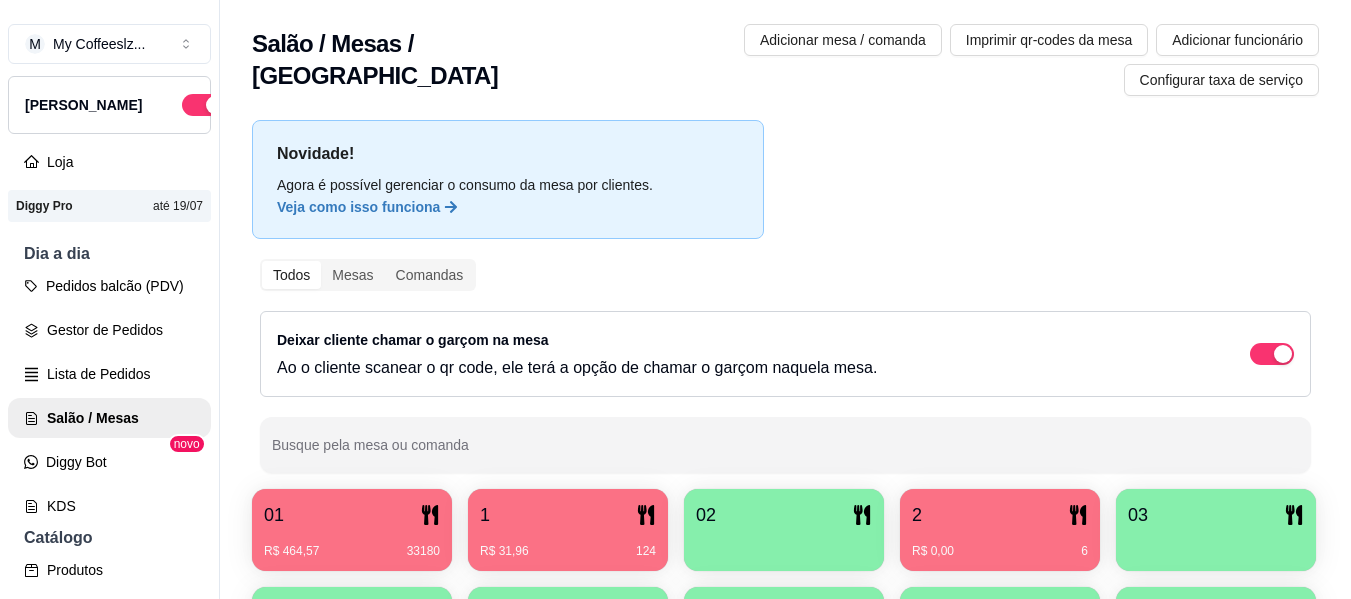 click at bounding box center (784, 544) 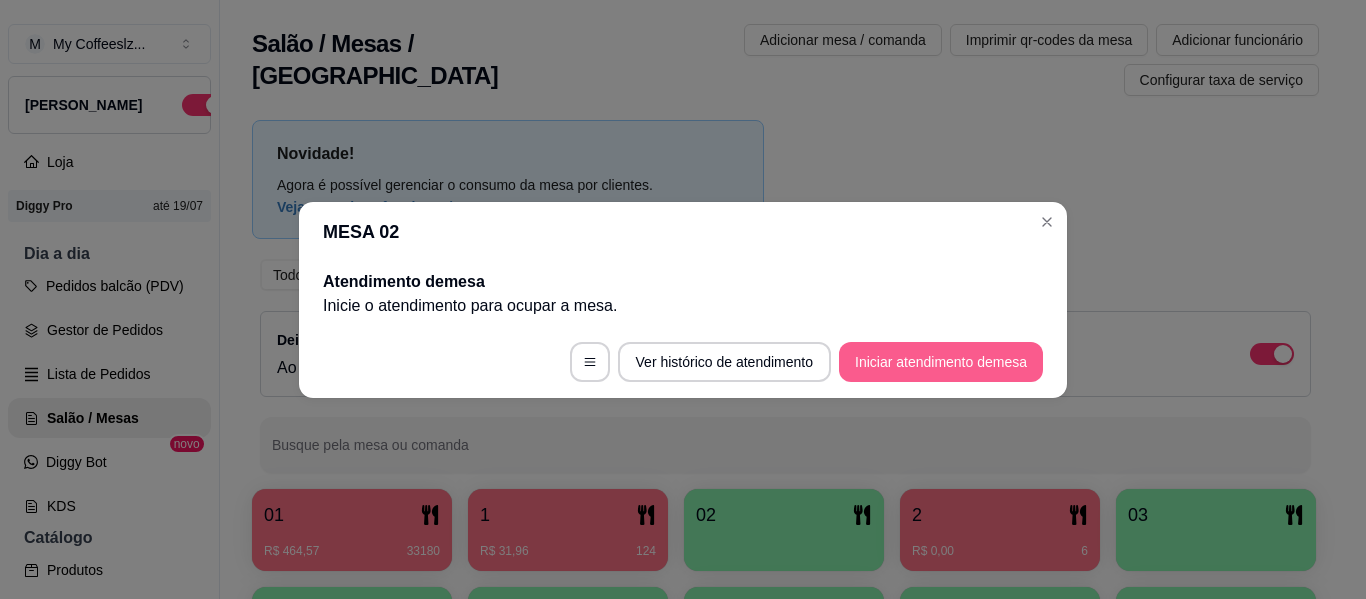 click on "Iniciar atendimento de  mesa" at bounding box center (941, 362) 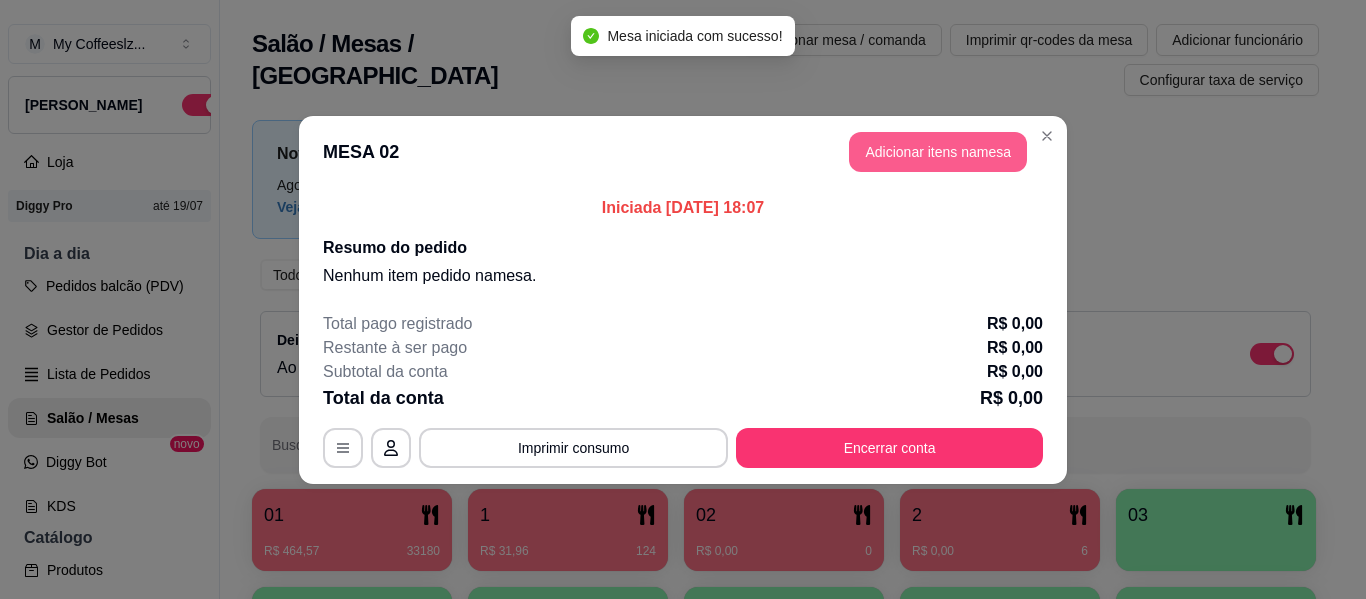 click on "Adicionar itens na  mesa" at bounding box center (938, 152) 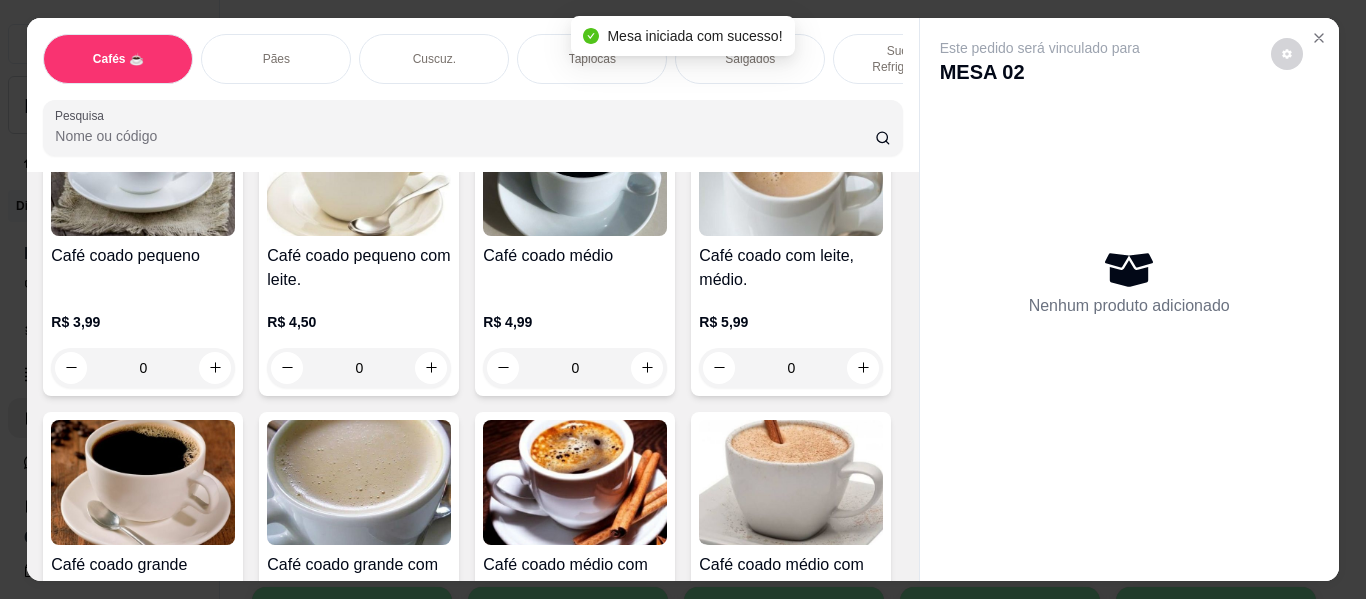 scroll, scrollTop: 200, scrollLeft: 0, axis: vertical 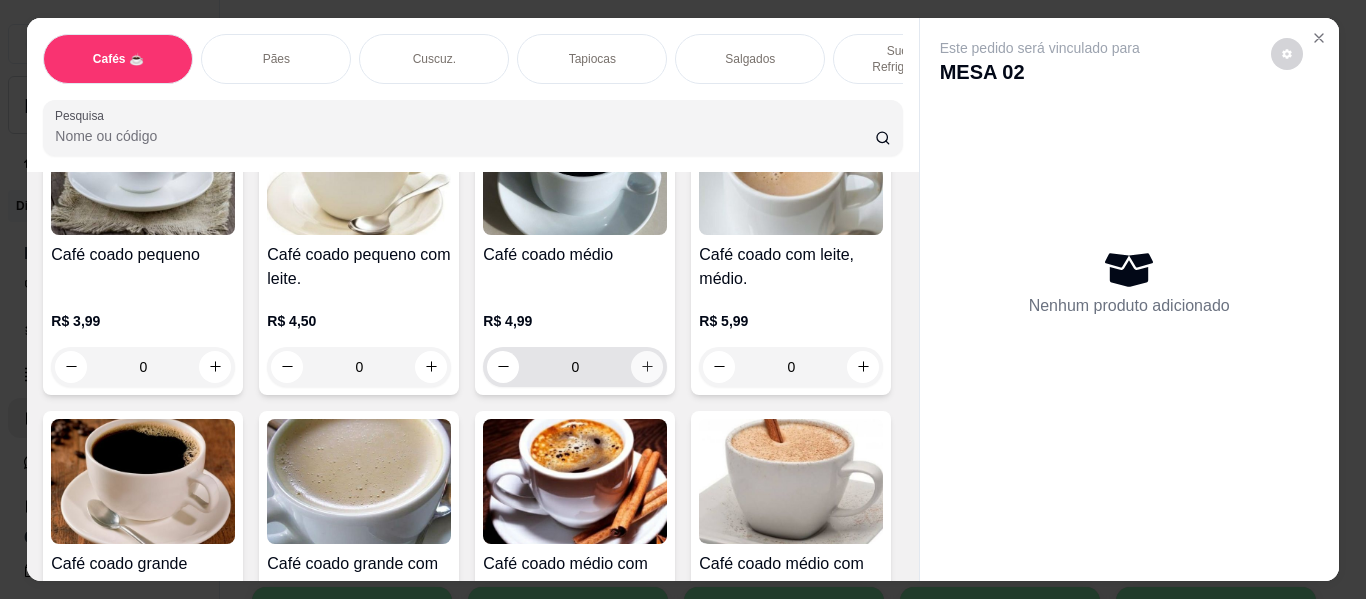 click 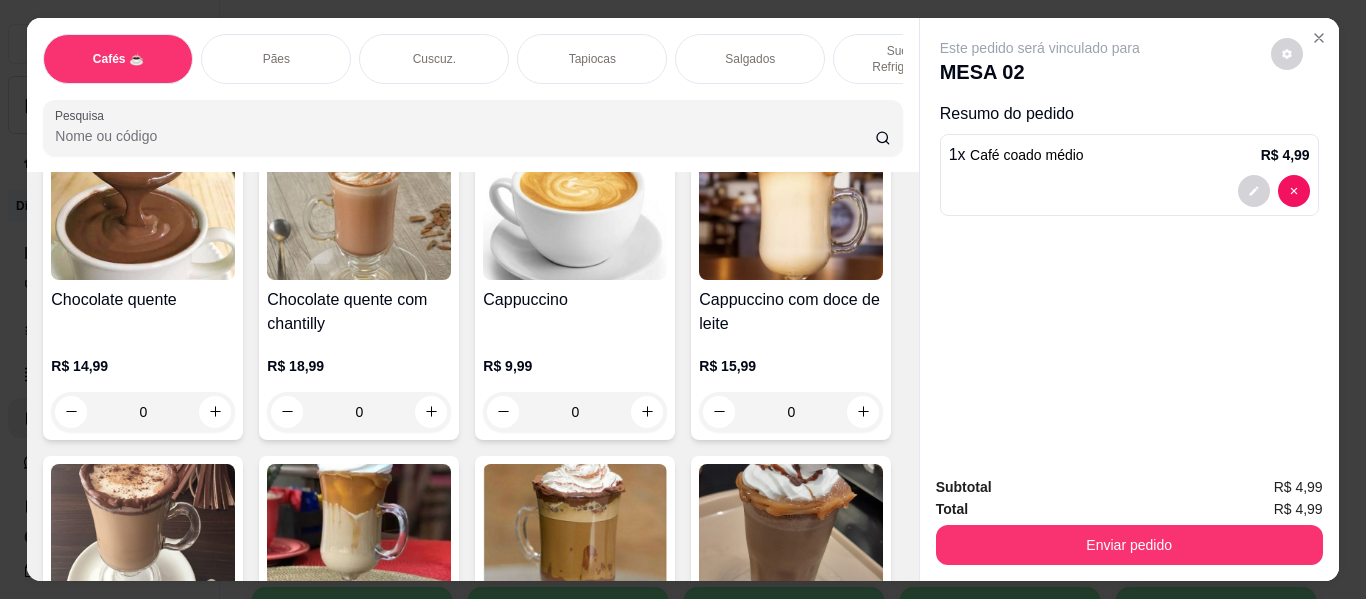click on "Salgados" at bounding box center (750, 59) 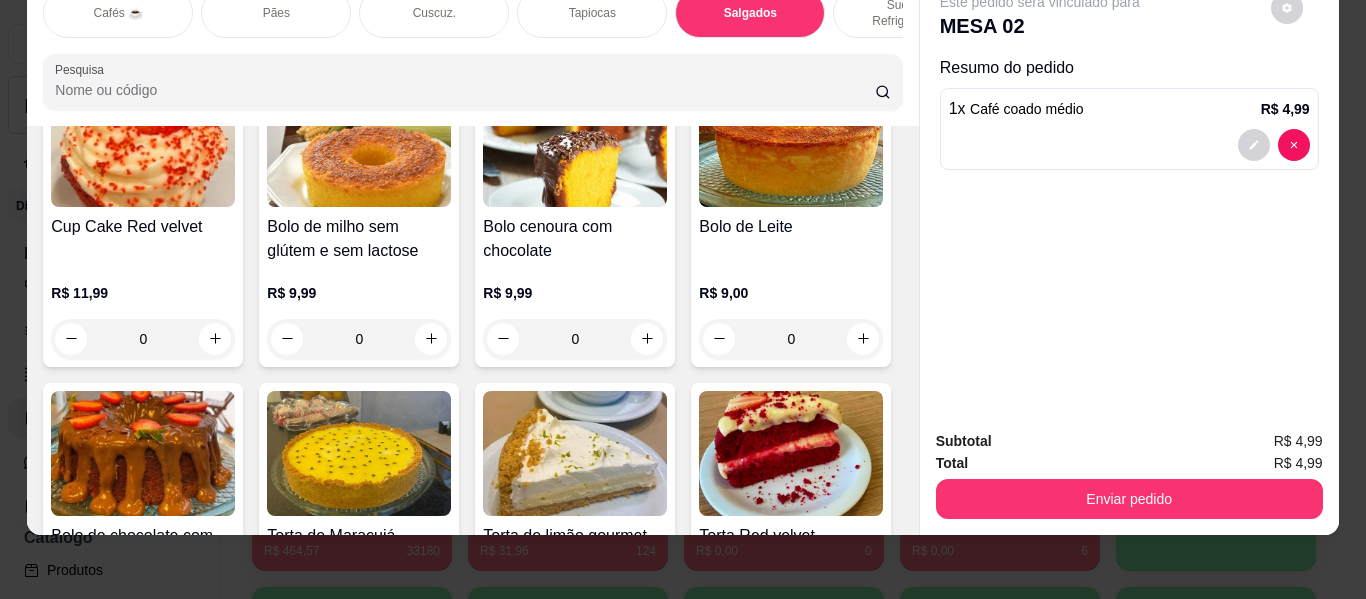 scroll, scrollTop: 8836, scrollLeft: 0, axis: vertical 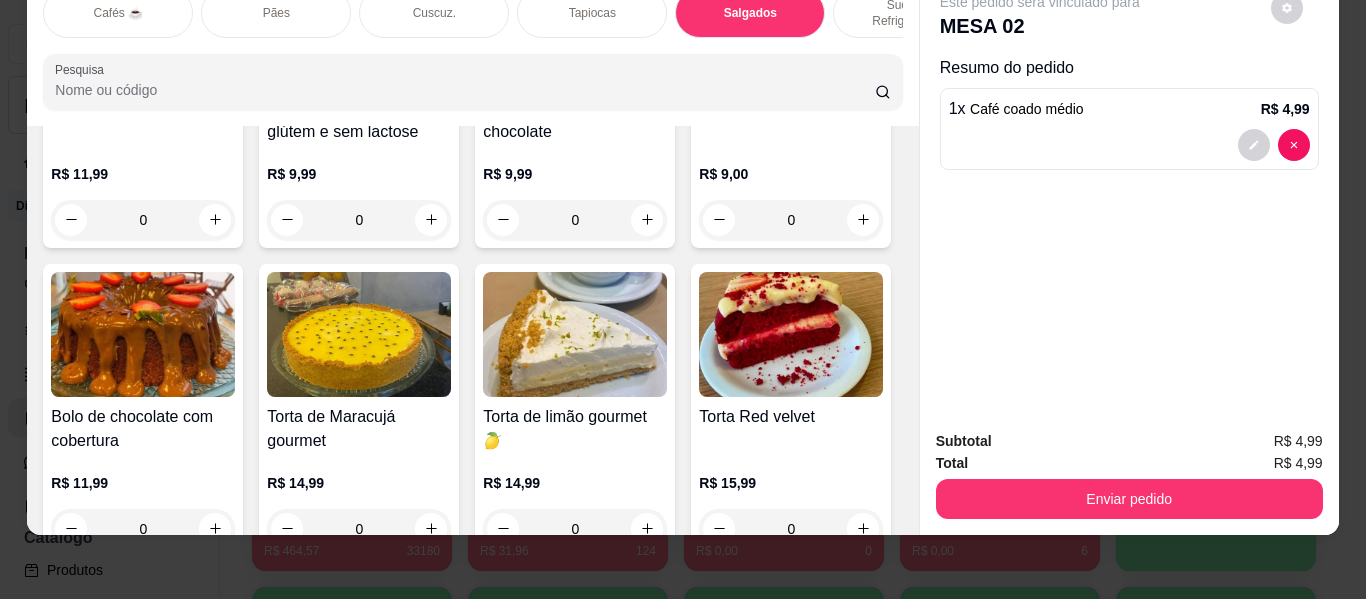 click 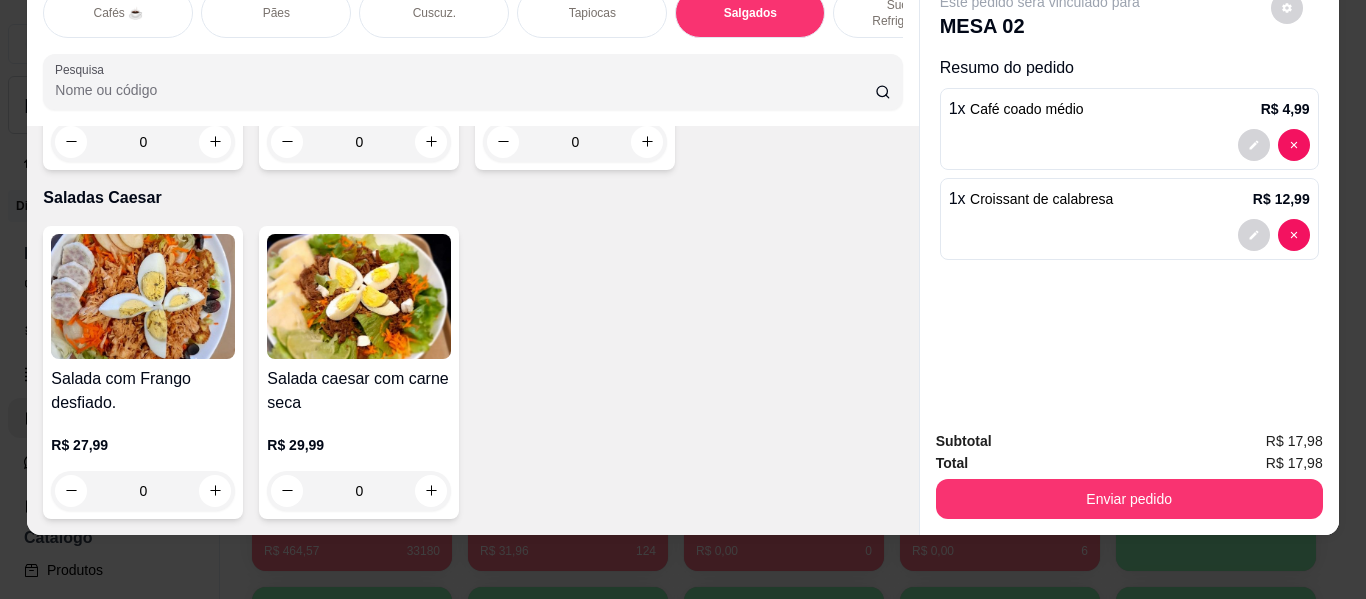 scroll, scrollTop: 12044, scrollLeft: 0, axis: vertical 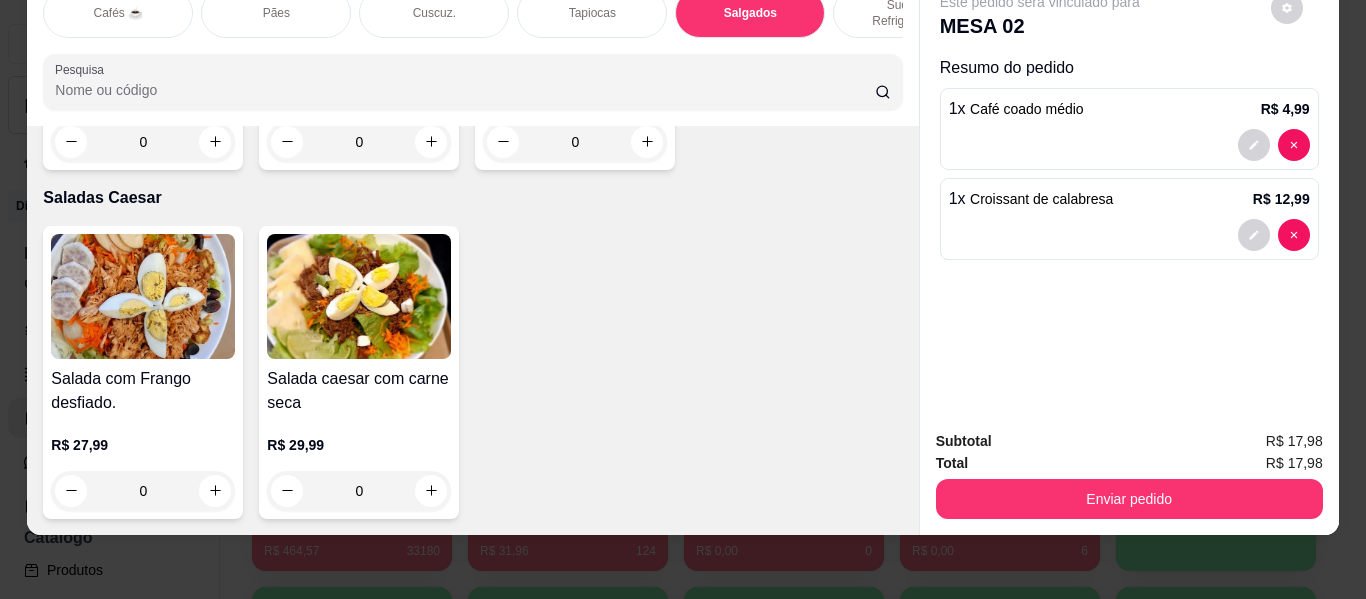 click 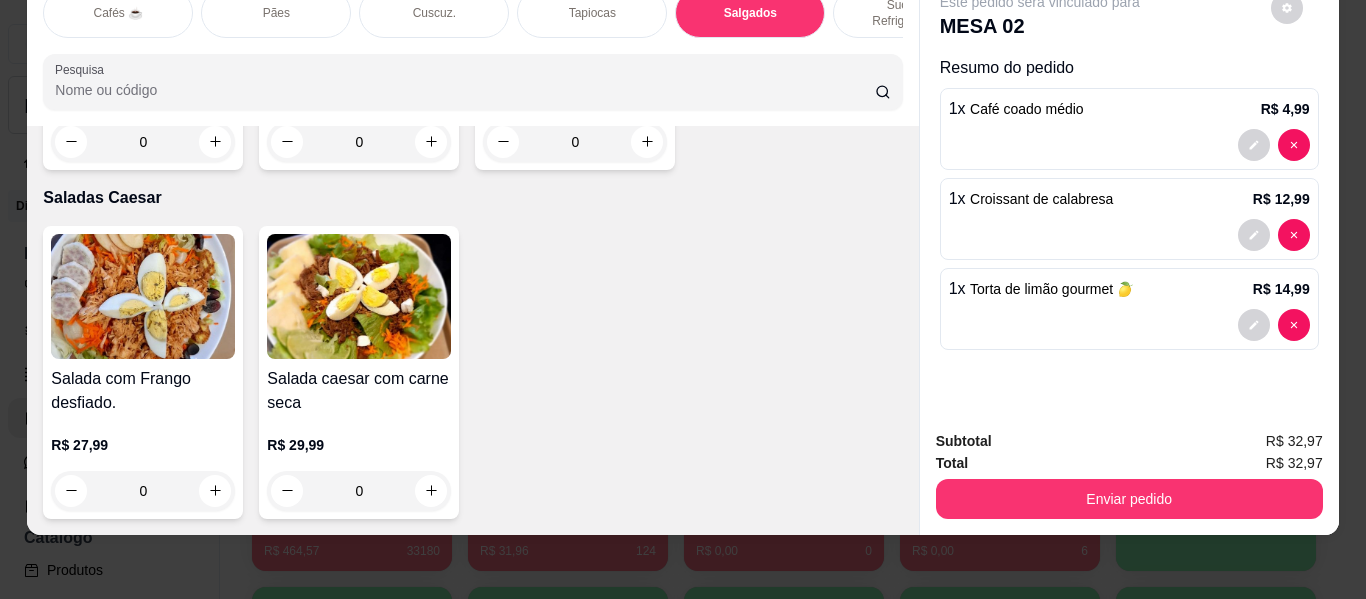 type on "1" 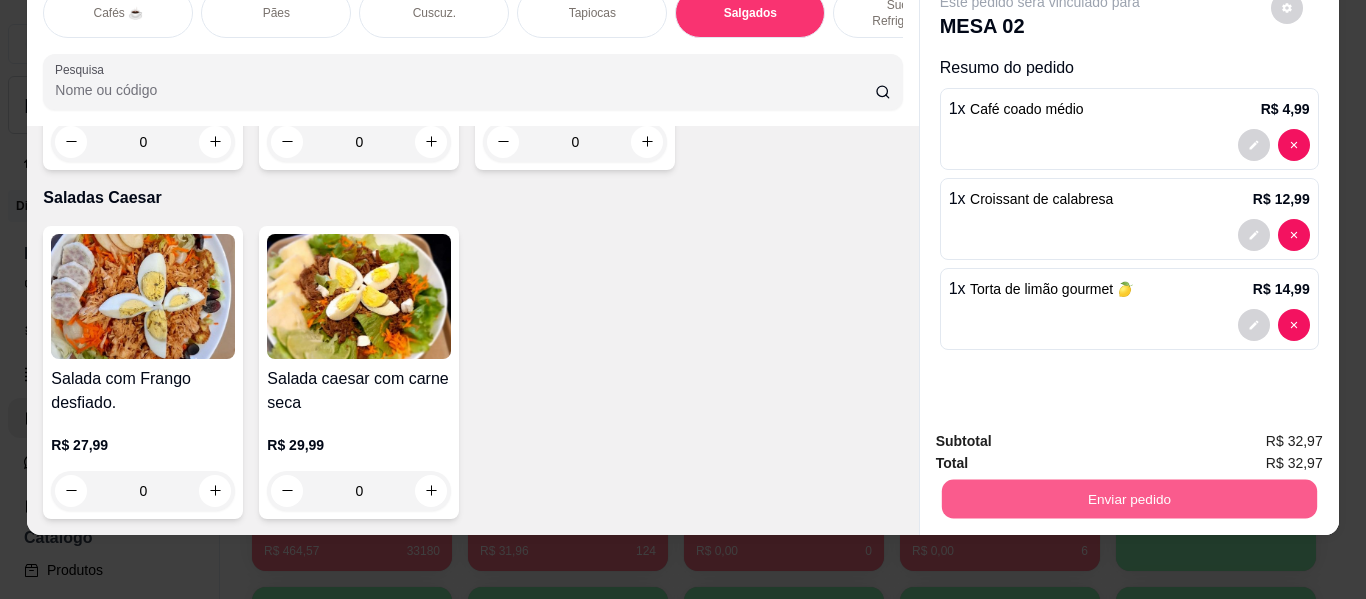 click on "Enviar pedido" at bounding box center [1128, 499] 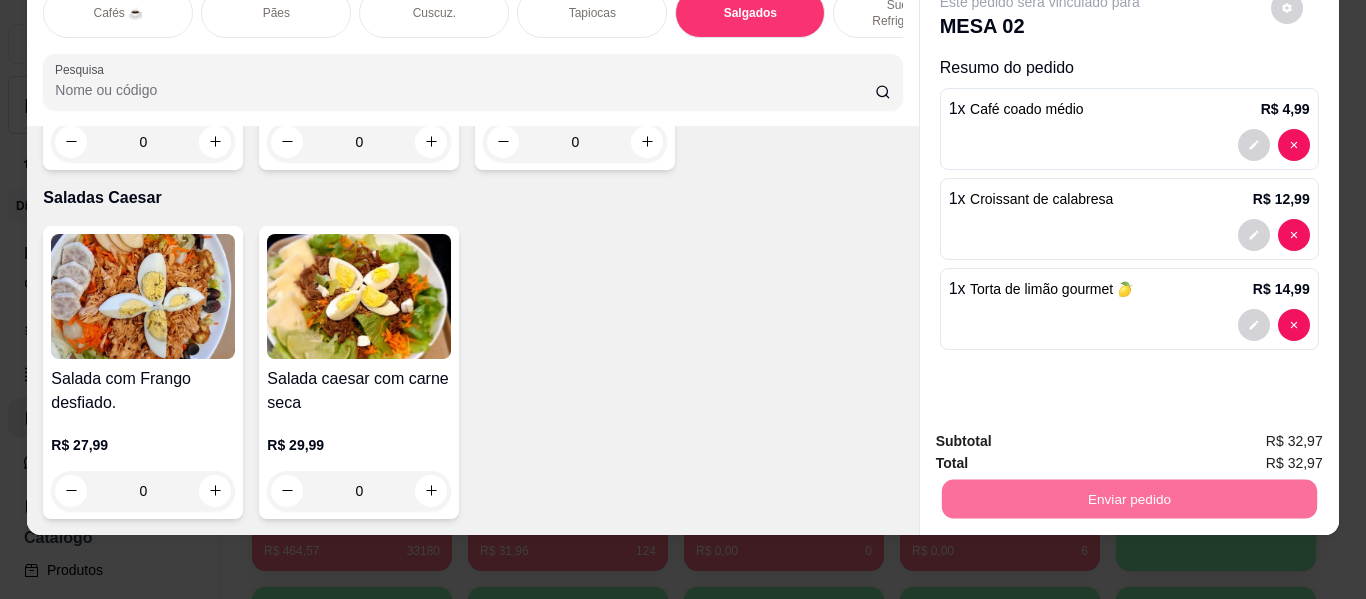 click on "Não registrar e enviar pedido" at bounding box center [1063, 433] 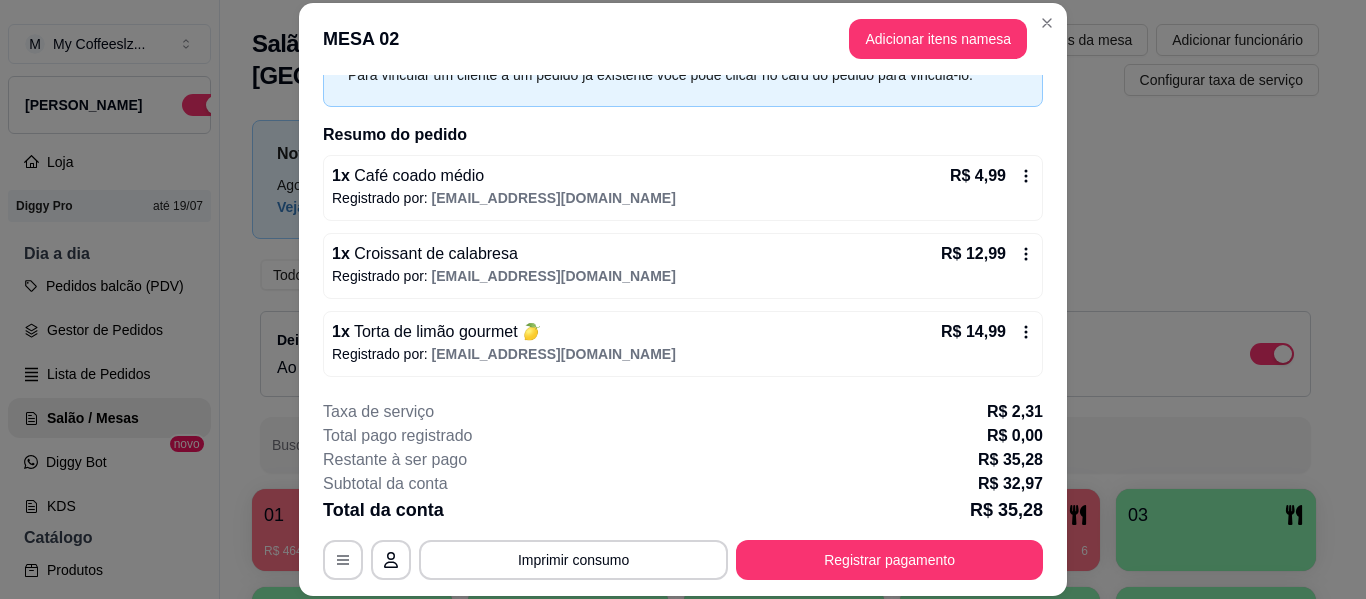 scroll, scrollTop: 110, scrollLeft: 0, axis: vertical 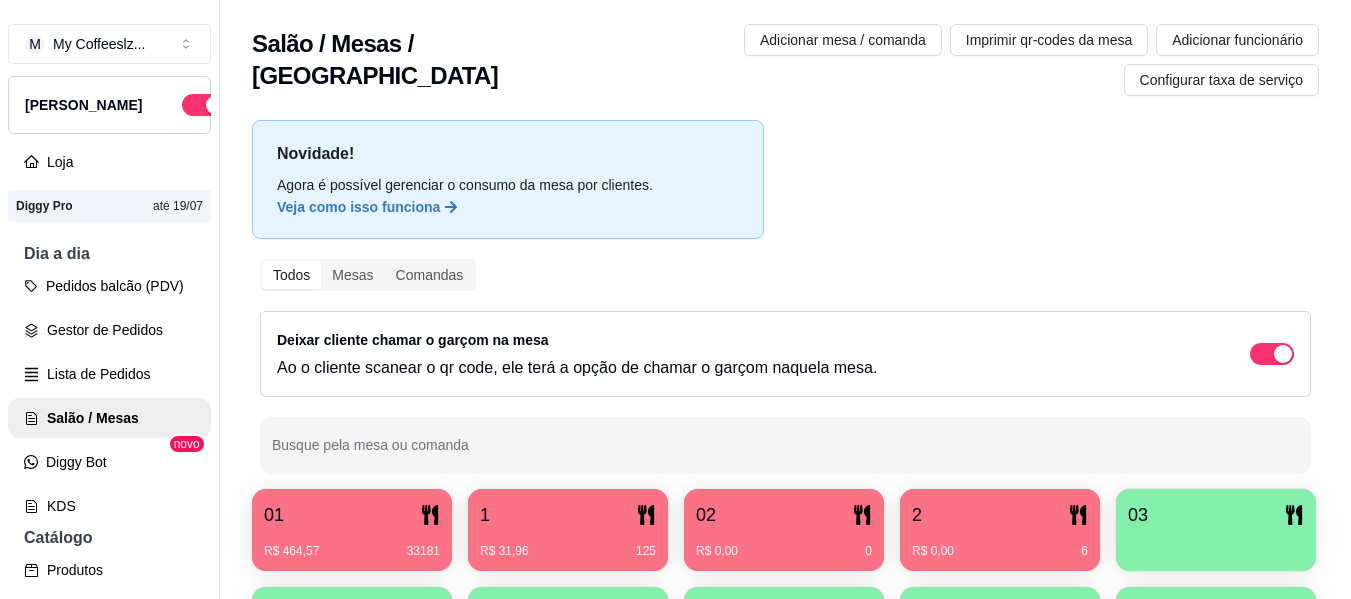click on "R$ 0,00 0" at bounding box center (784, 551) 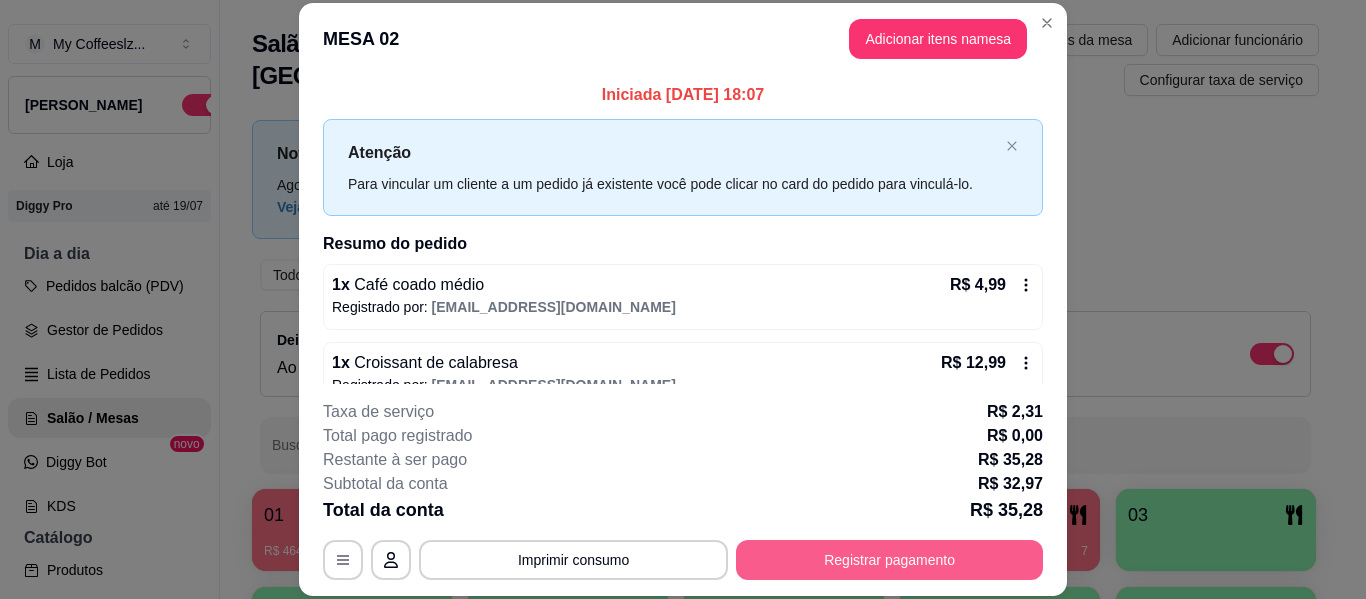 click on "Registrar pagamento" at bounding box center (889, 560) 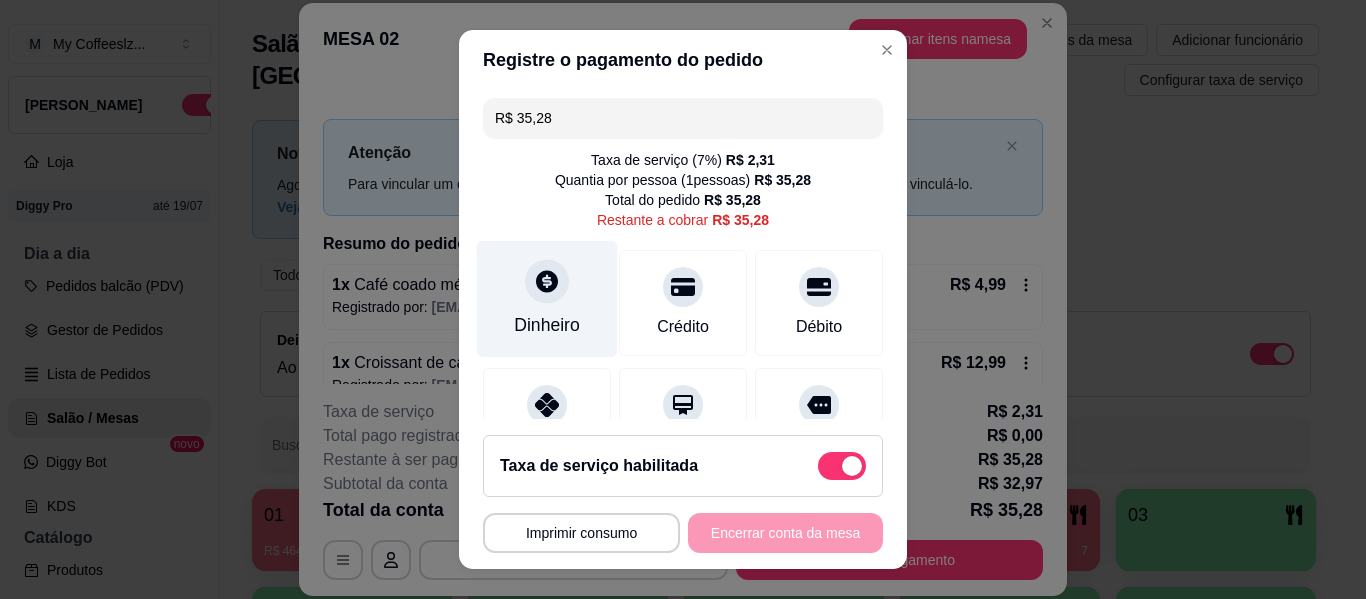 click on "Dinheiro" at bounding box center [547, 299] 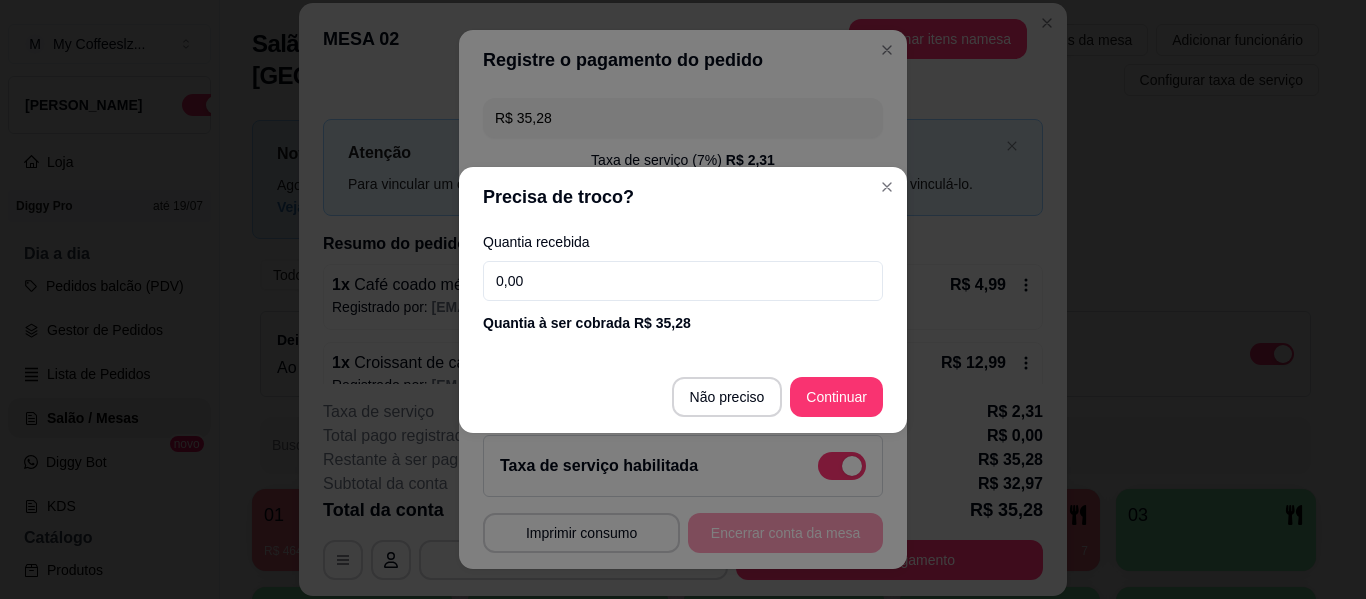 click on "0,00" at bounding box center [683, 281] 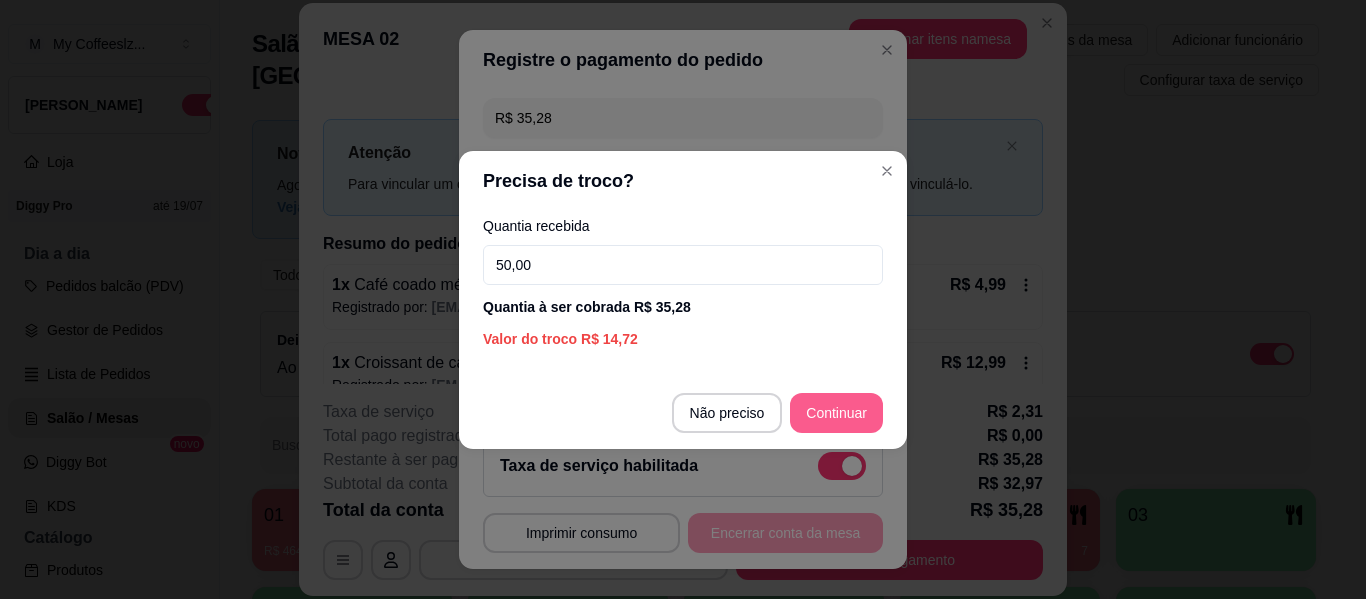 type on "50,00" 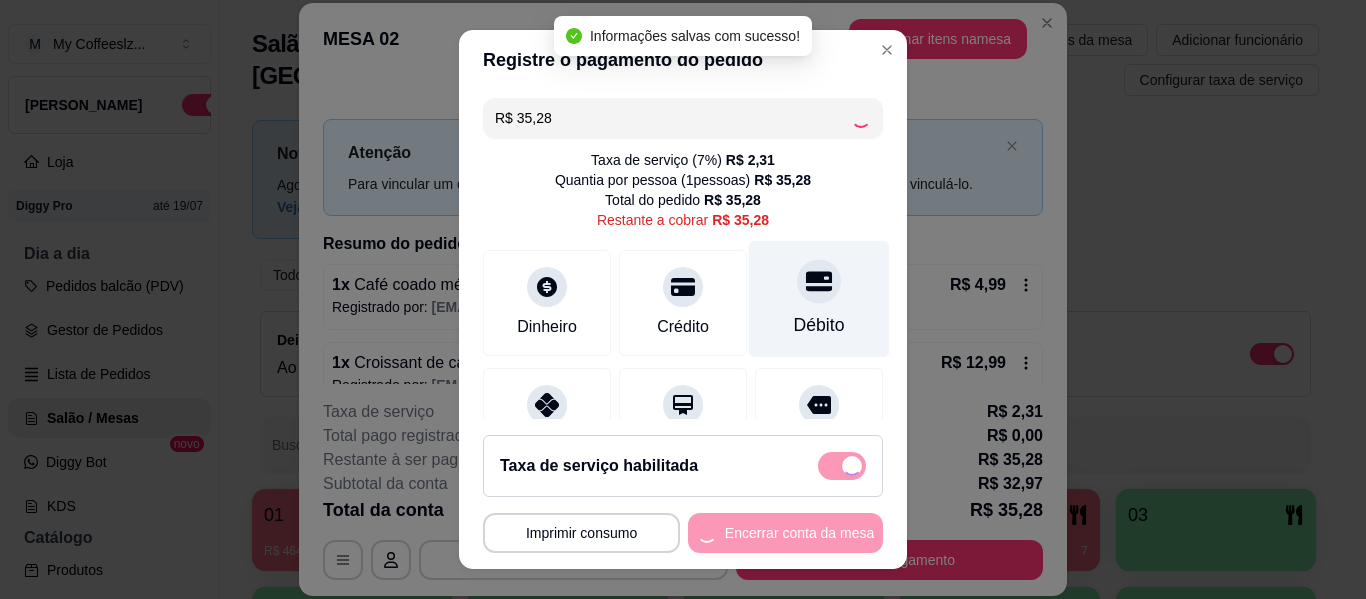 type on "R$ 0,00" 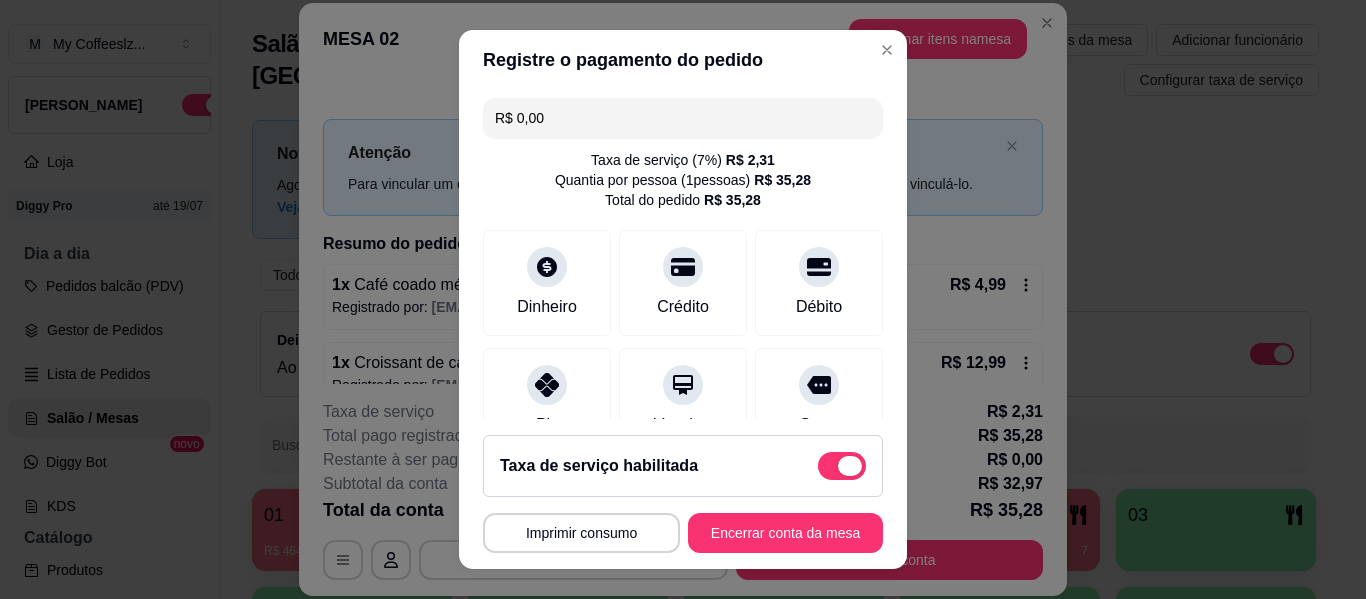 click at bounding box center [842, 466] 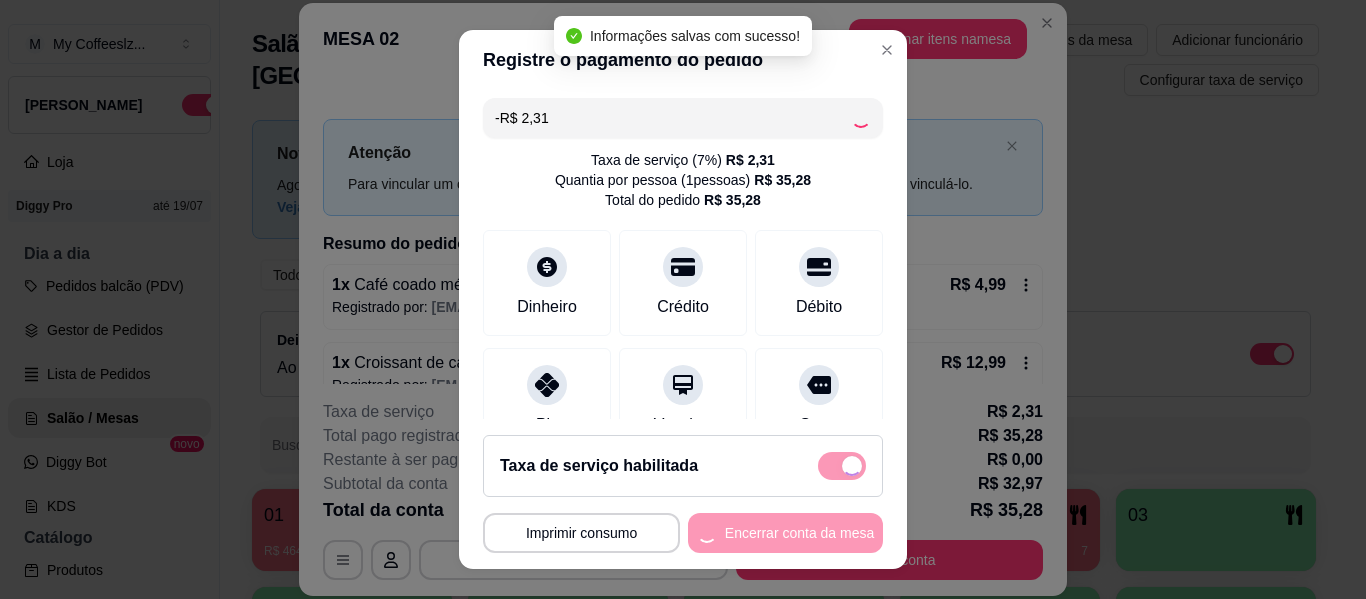 checkbox on "false" 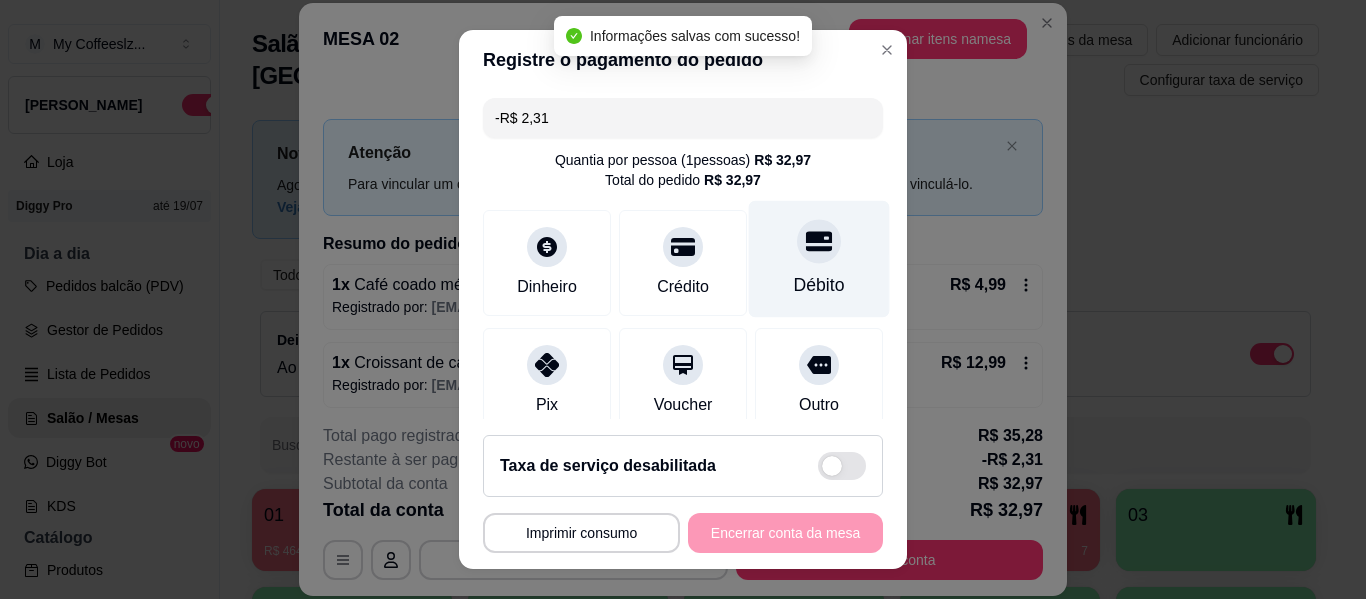 click on "Débito" at bounding box center (819, 259) 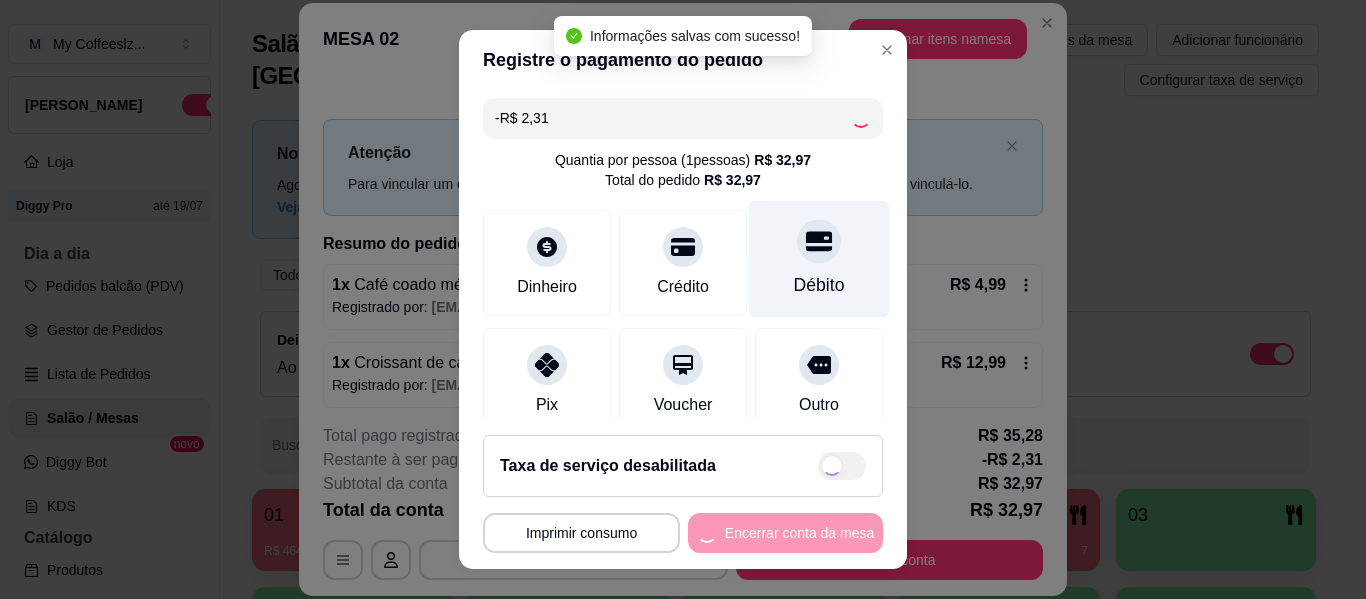 type on "-R$ 4,62" 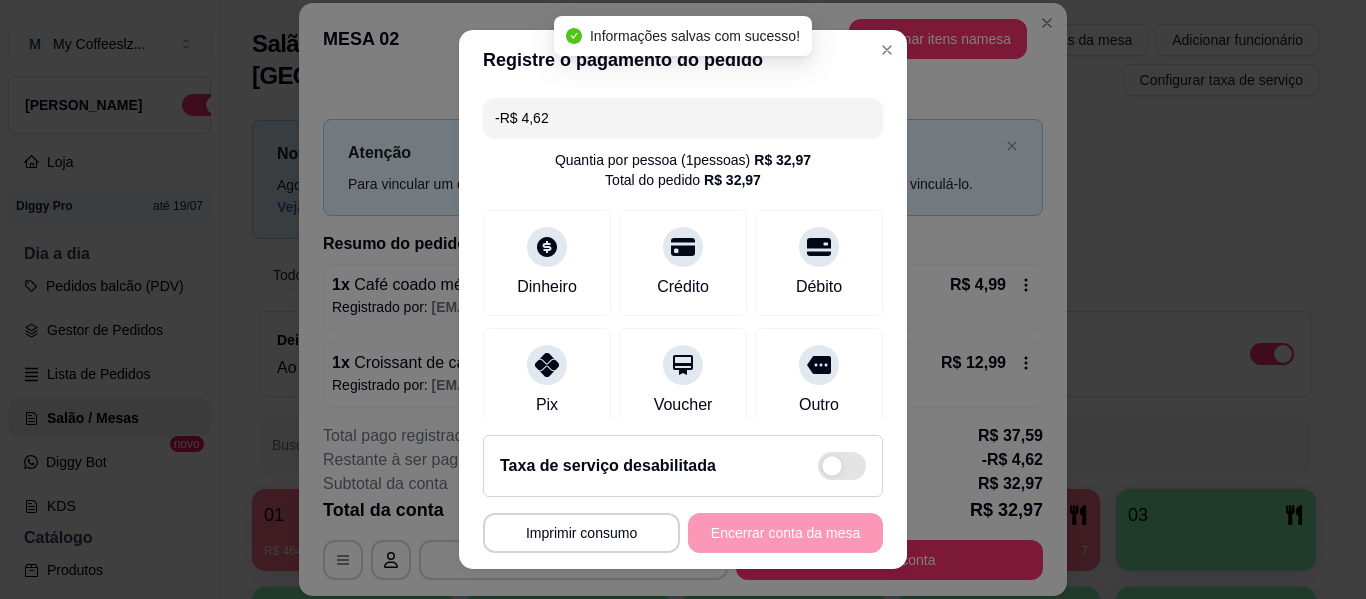 click on "Registre o pagamento do pedido" at bounding box center [683, 60] 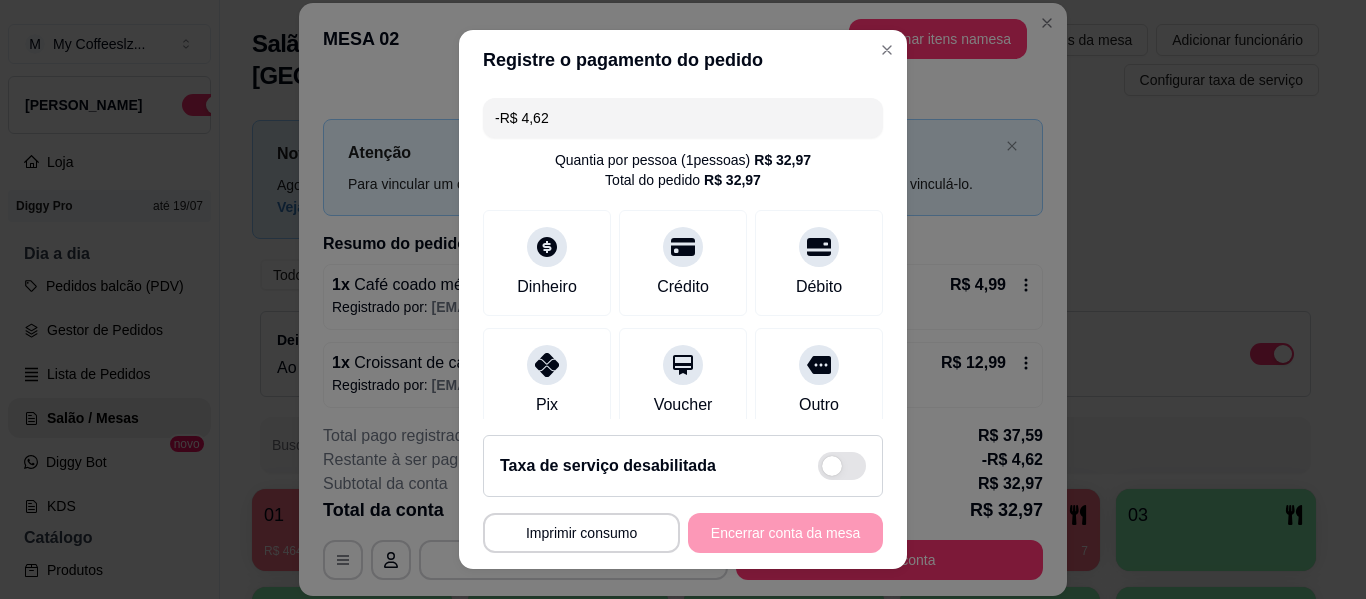 click on "**********" at bounding box center (683, 533) 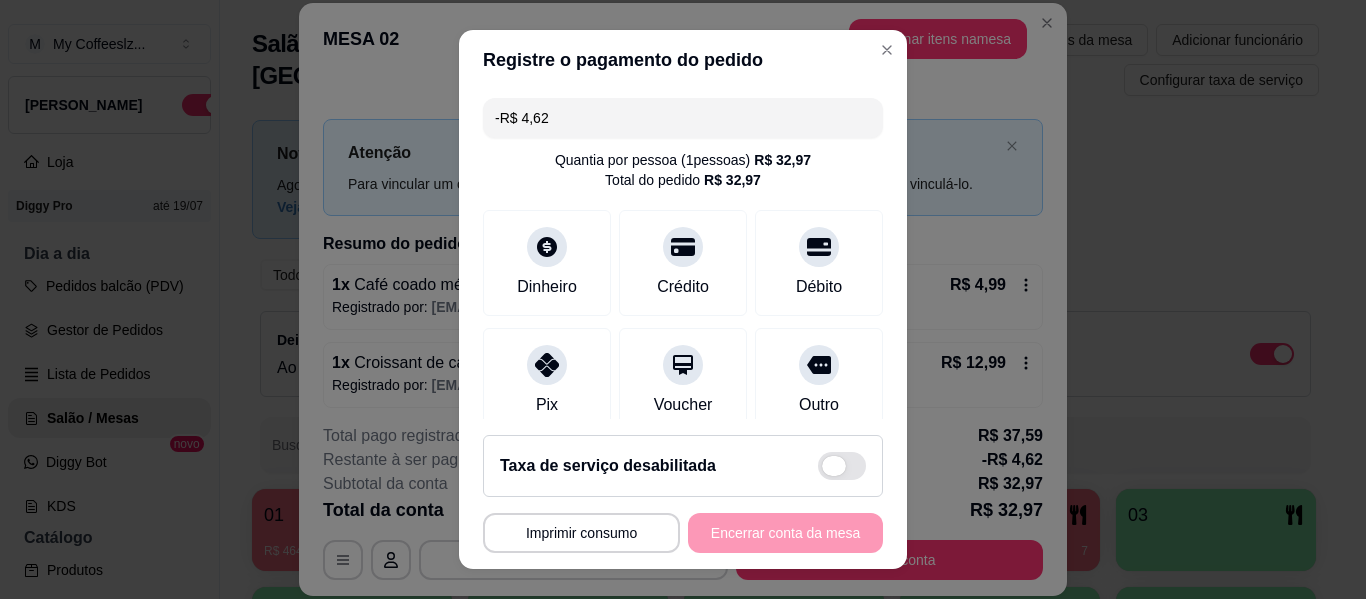 click at bounding box center [842, 466] 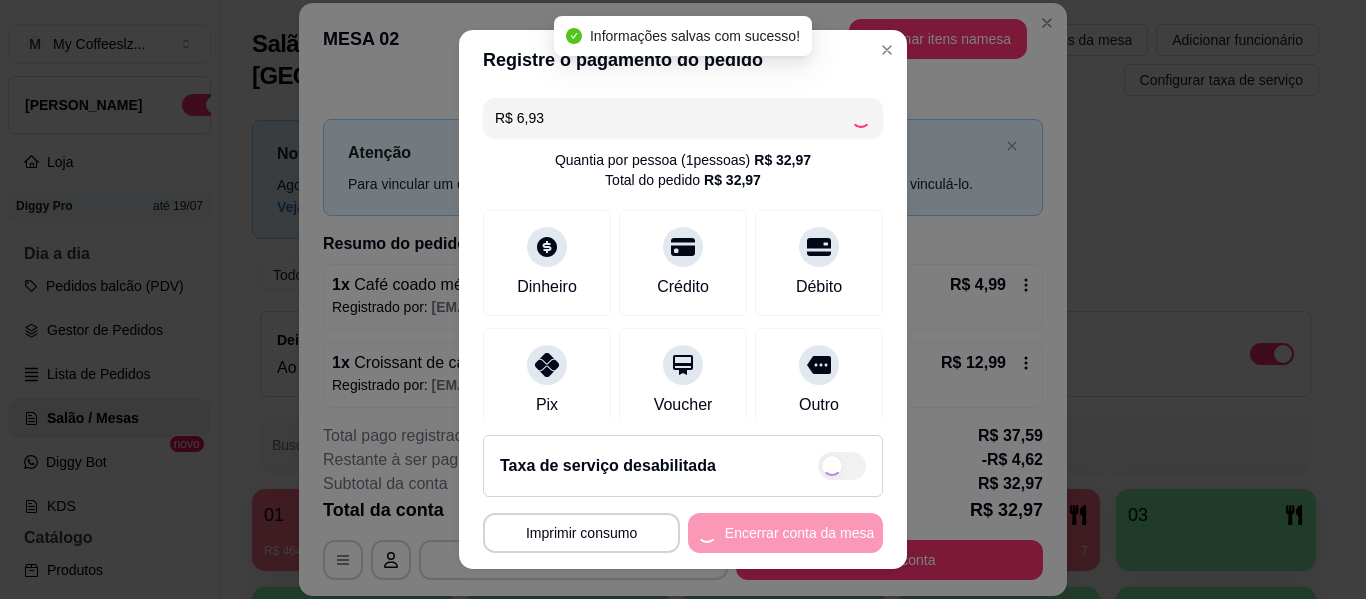 type on "-R$ 2,31" 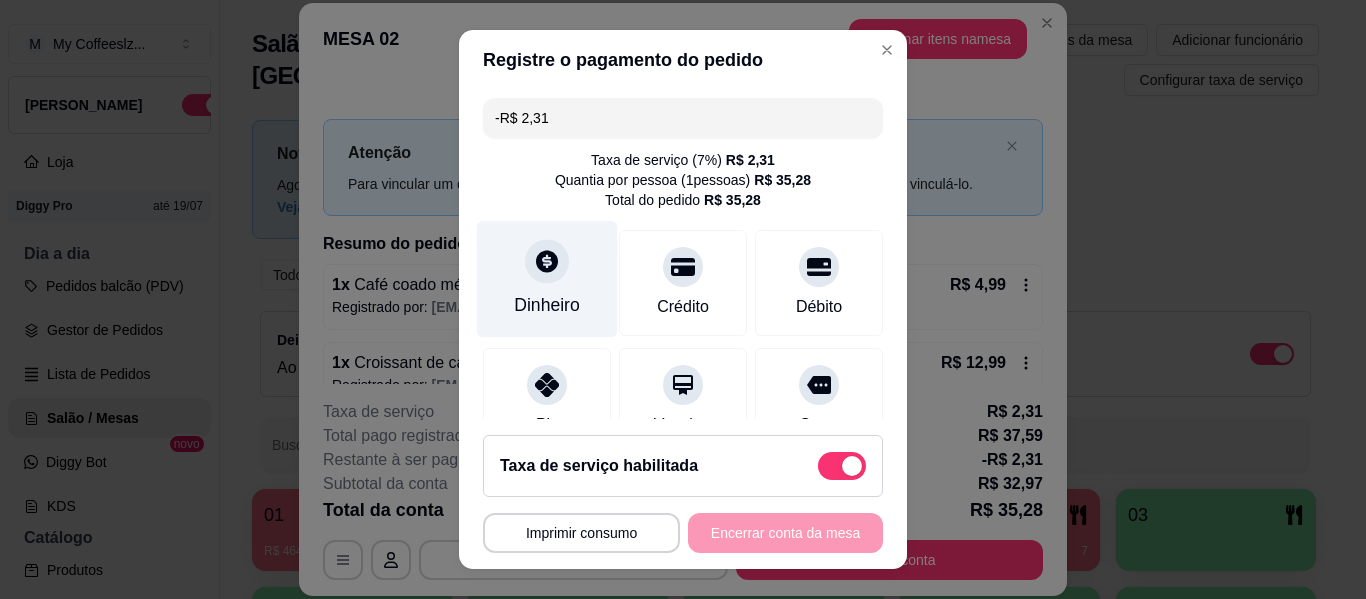 click on "Dinheiro" at bounding box center [547, 305] 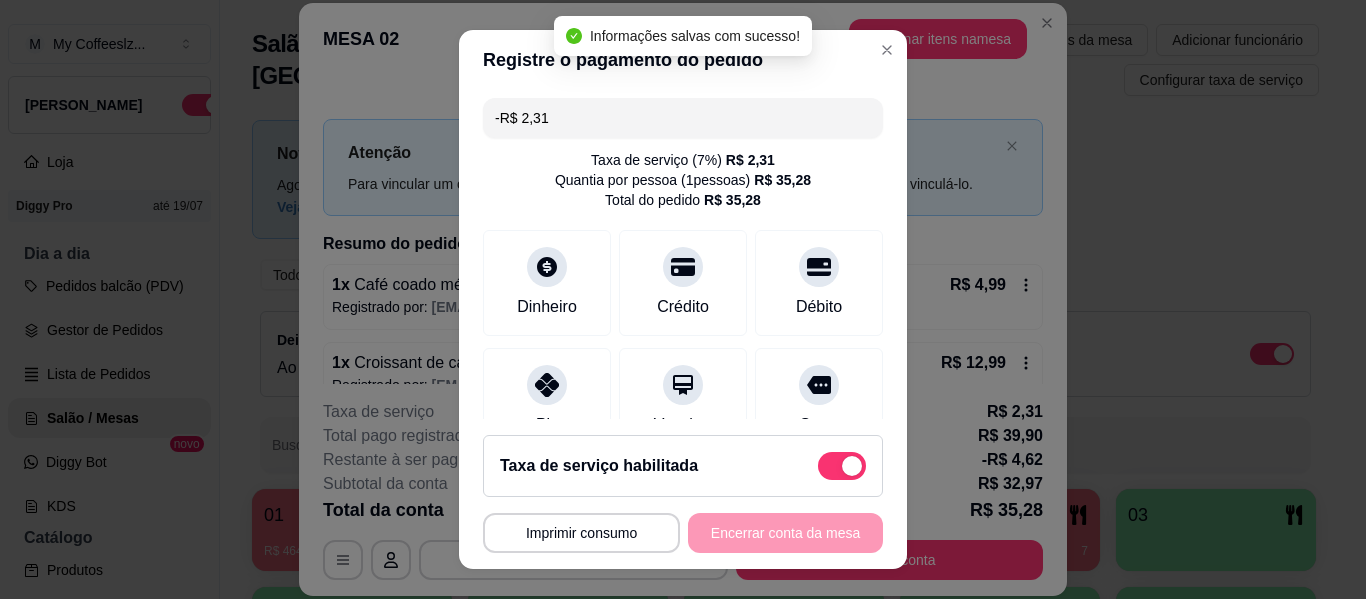 type on "-R$ 4,62" 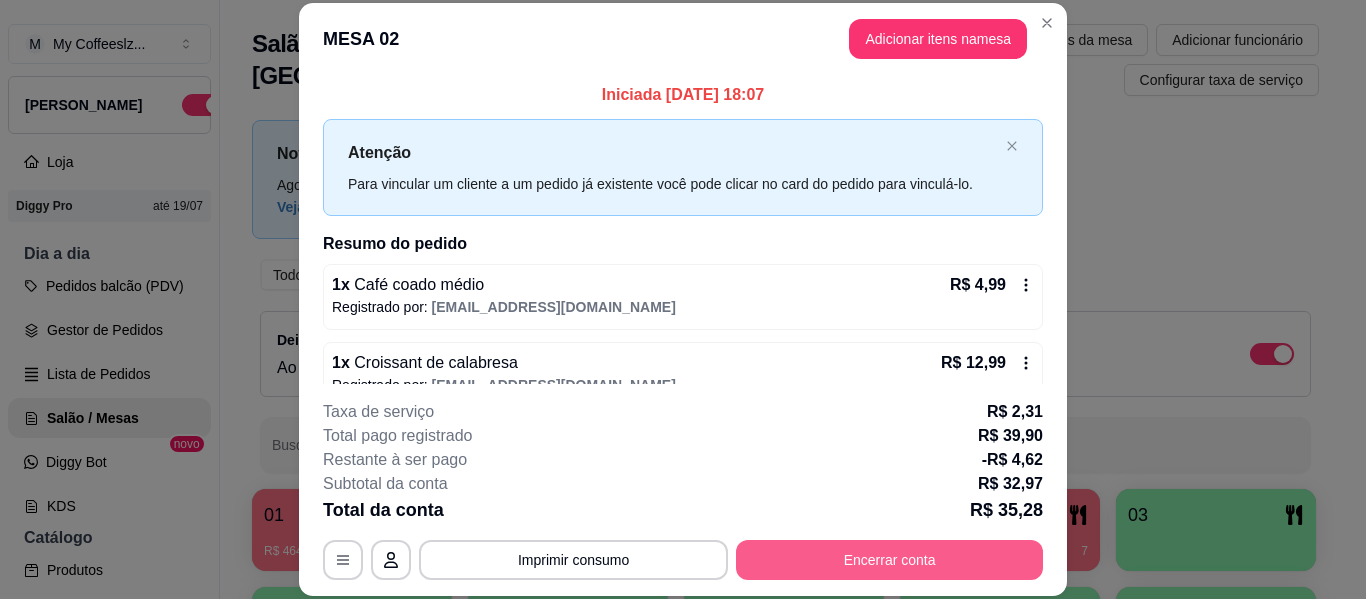 click on "Encerrar conta" at bounding box center (889, 560) 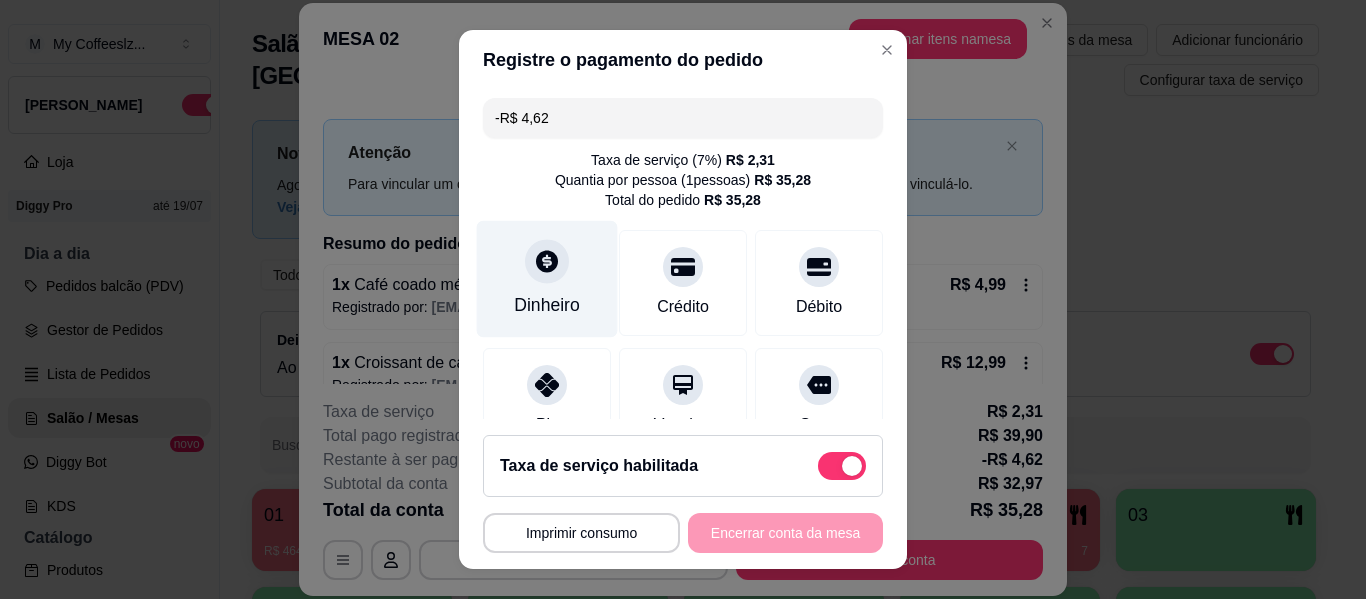 click 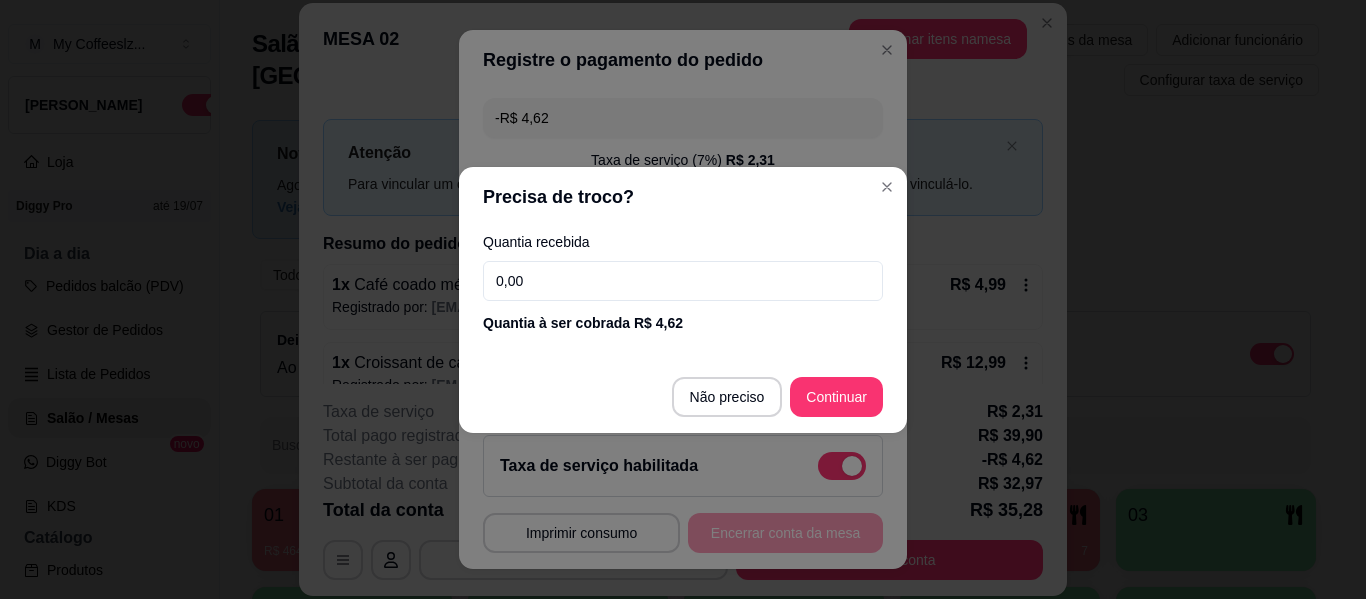 click on "0,00" at bounding box center (683, 281) 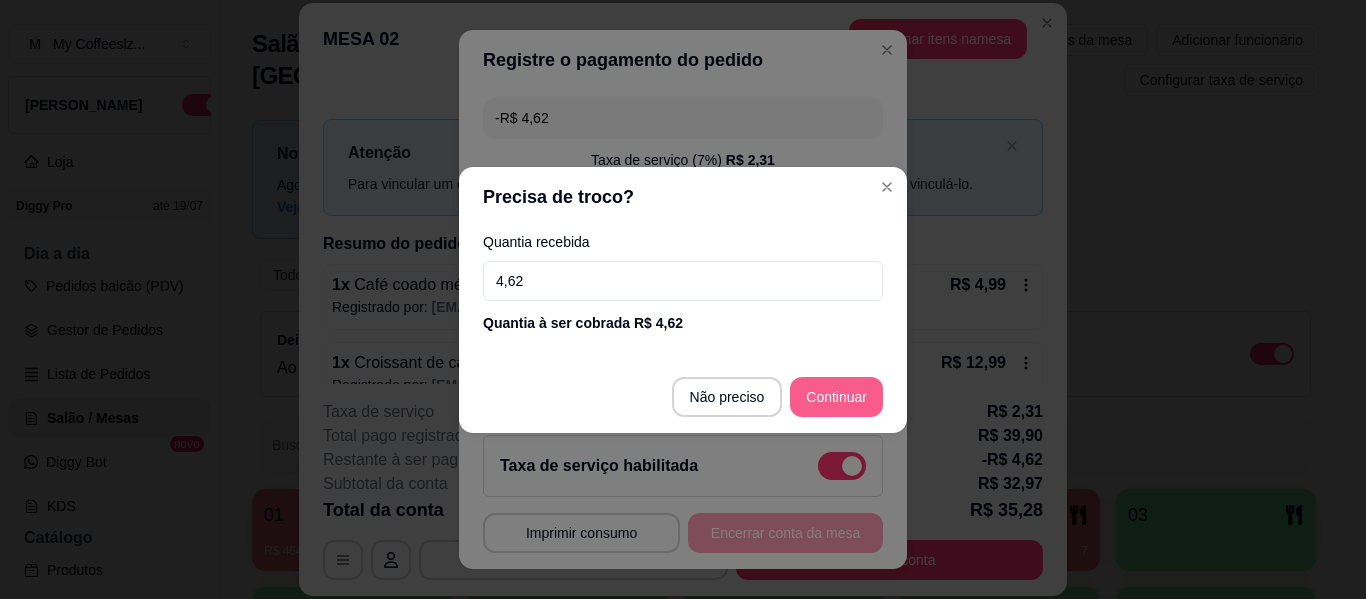 type on "4,62" 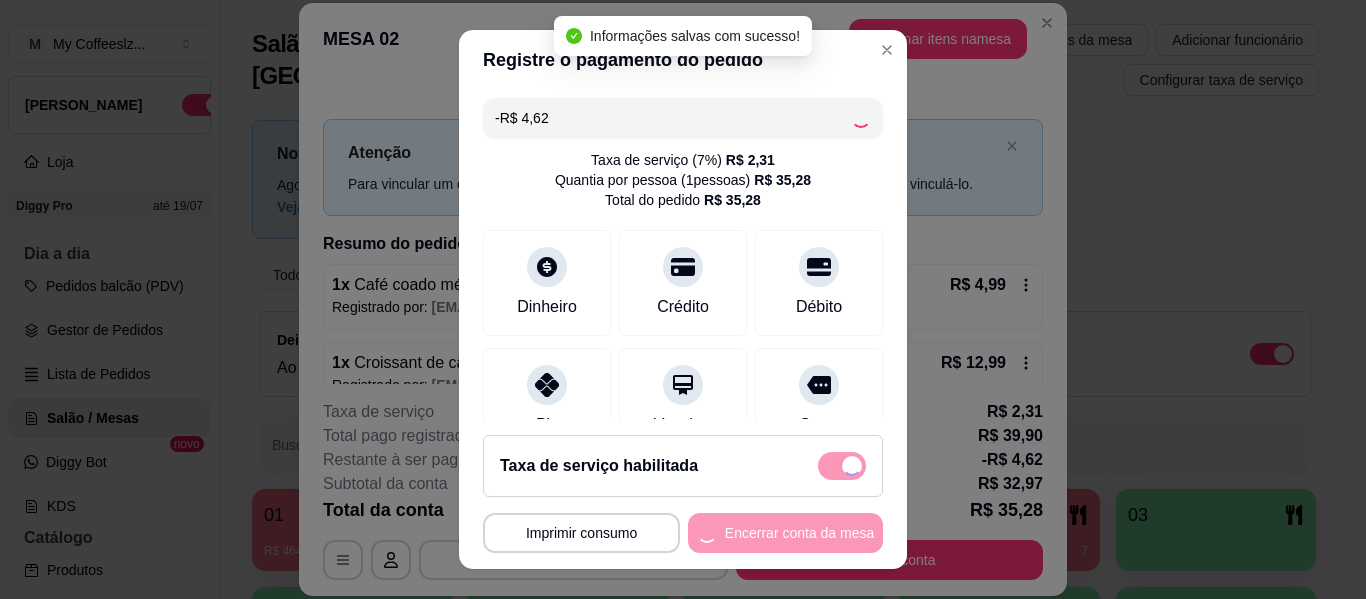 type on "-R$ 9,24" 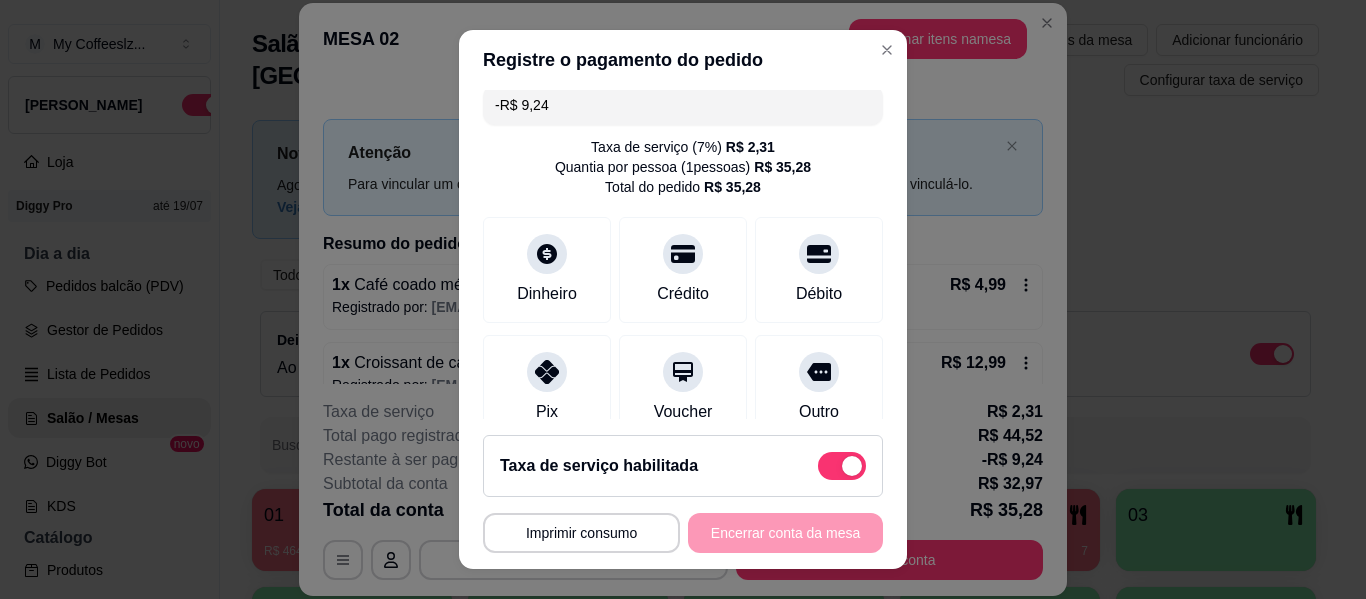scroll, scrollTop: 0, scrollLeft: 0, axis: both 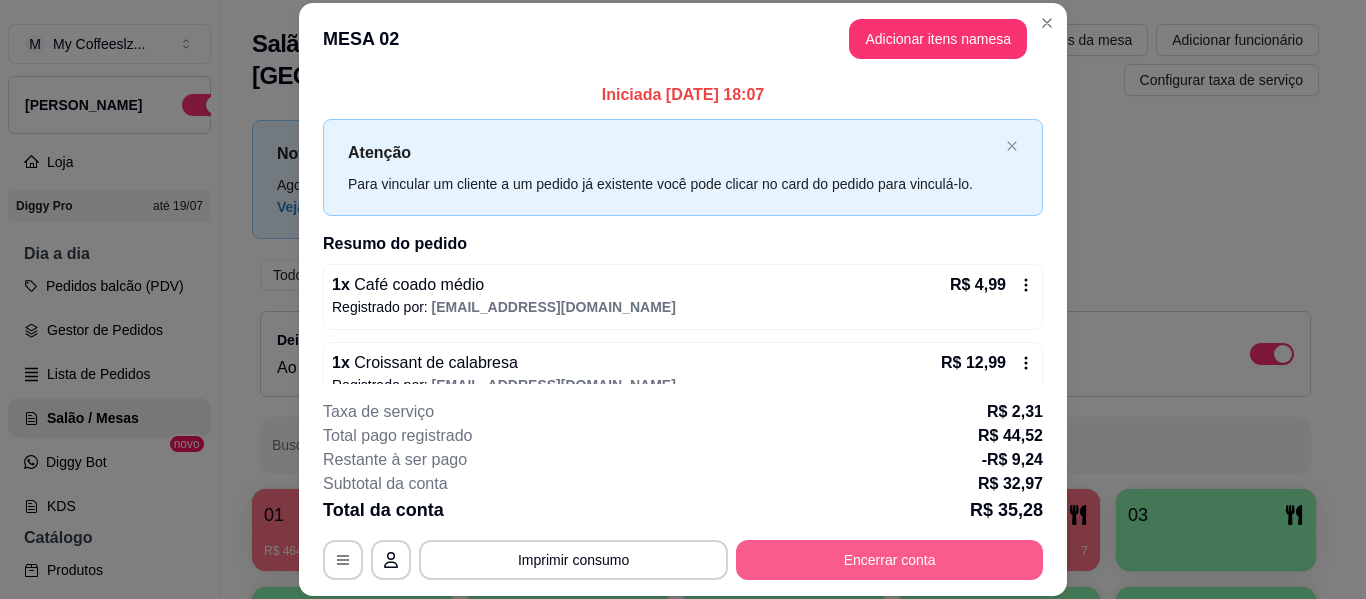 click on "Encerrar conta" at bounding box center [889, 560] 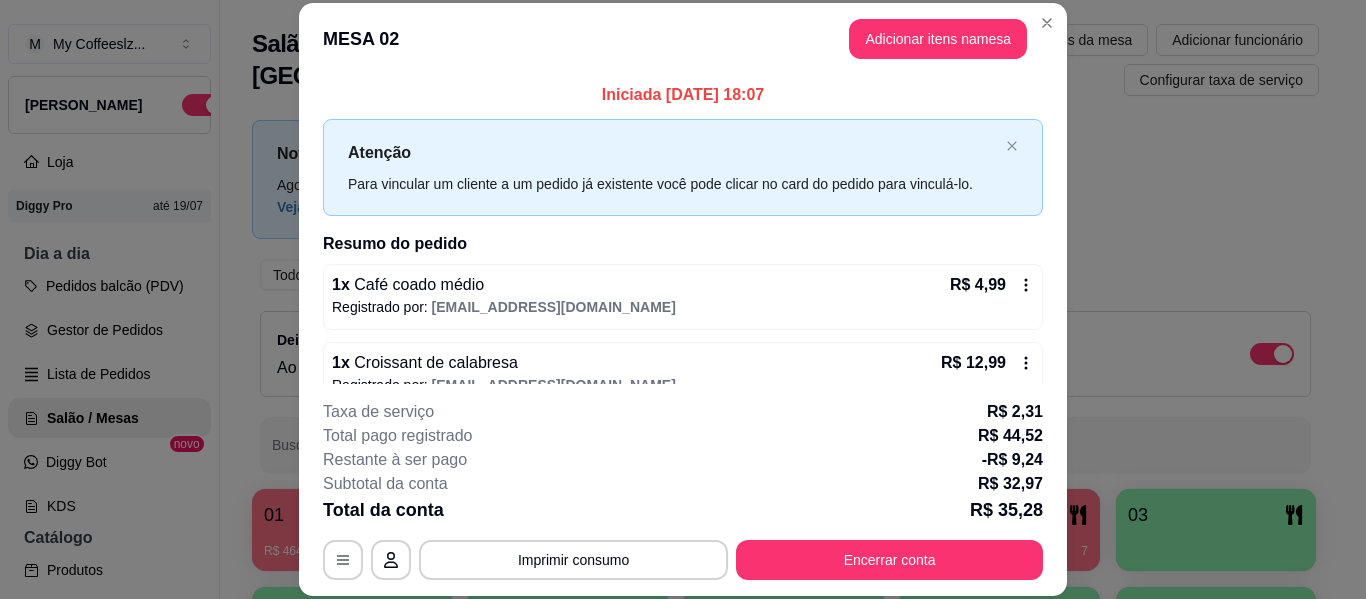 click on "R$ 12,99" at bounding box center [987, 363] 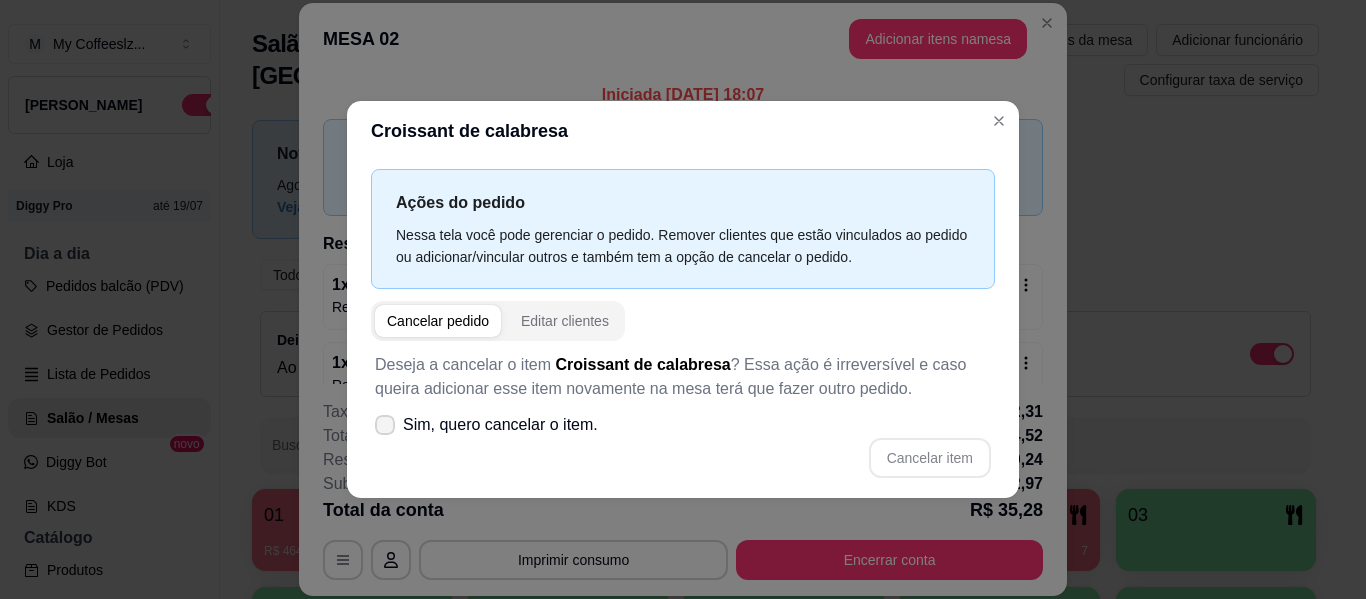 click on "Sim, quero cancelar o item." at bounding box center (486, 425) 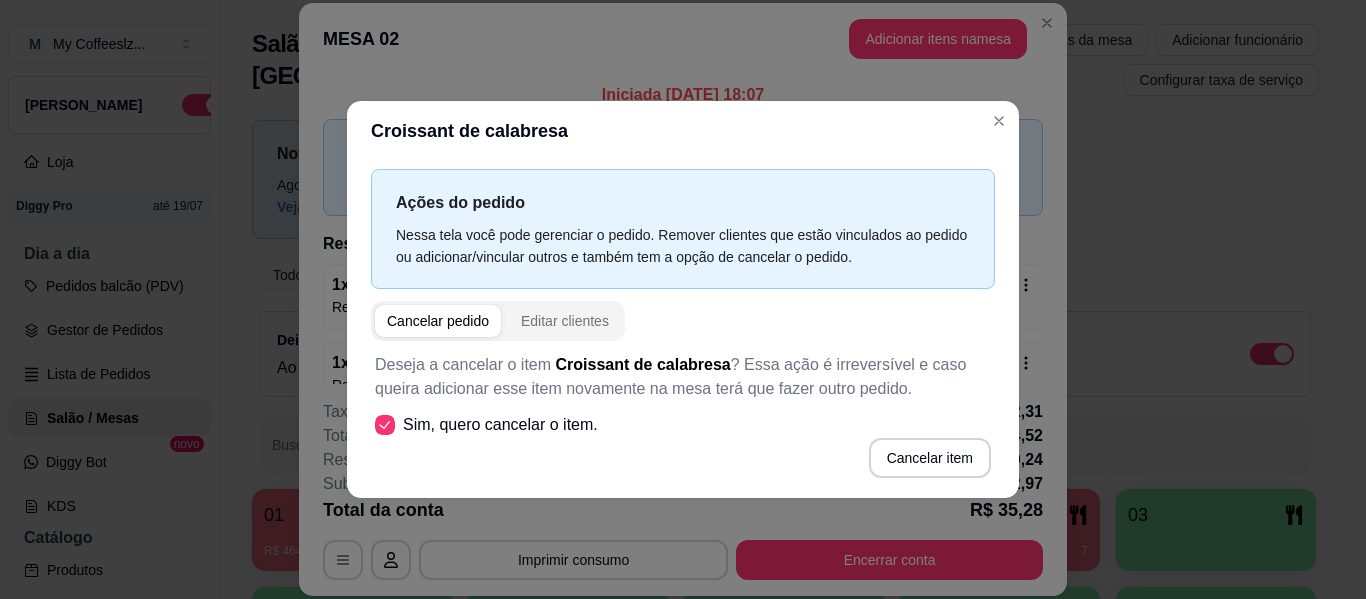 click on "Sim, quero cancelar o item." at bounding box center (486, 425) 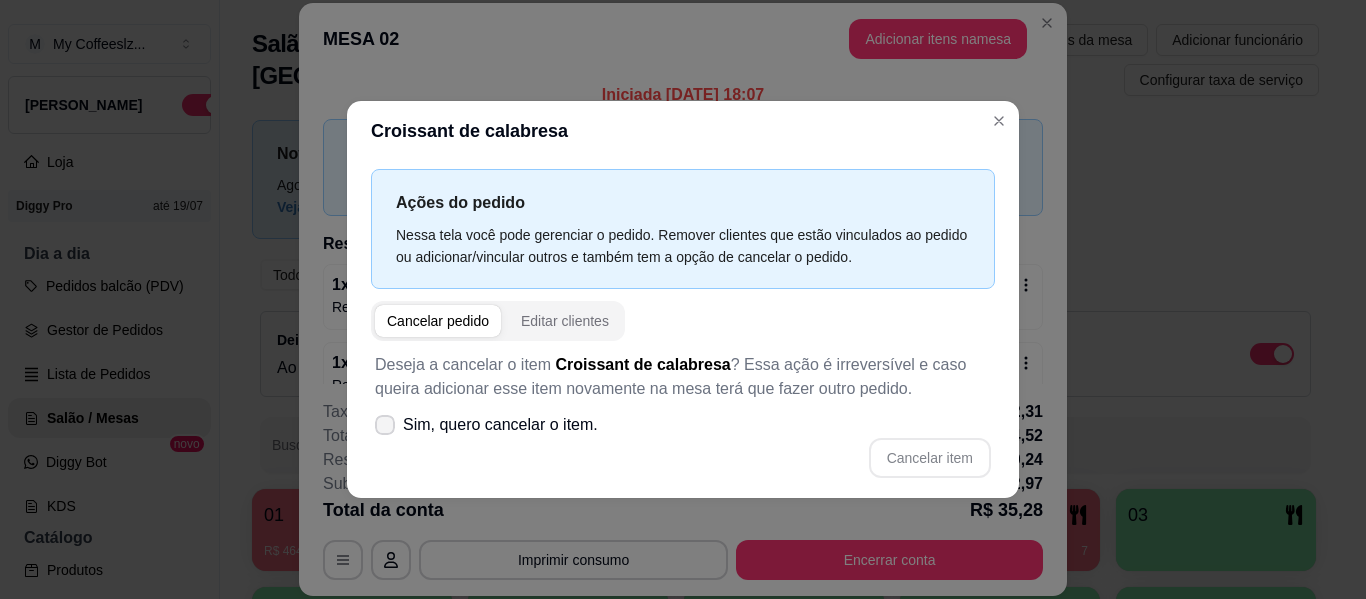 click at bounding box center [385, 425] 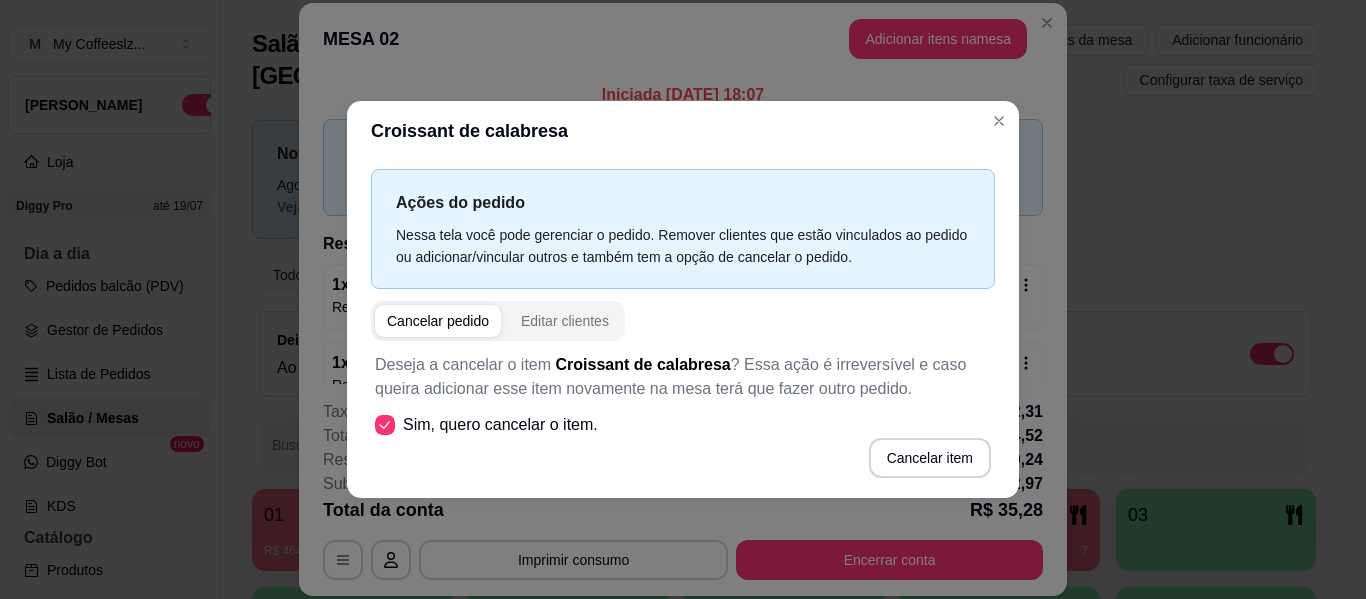click on "Cancelar pedido" at bounding box center (438, 321) 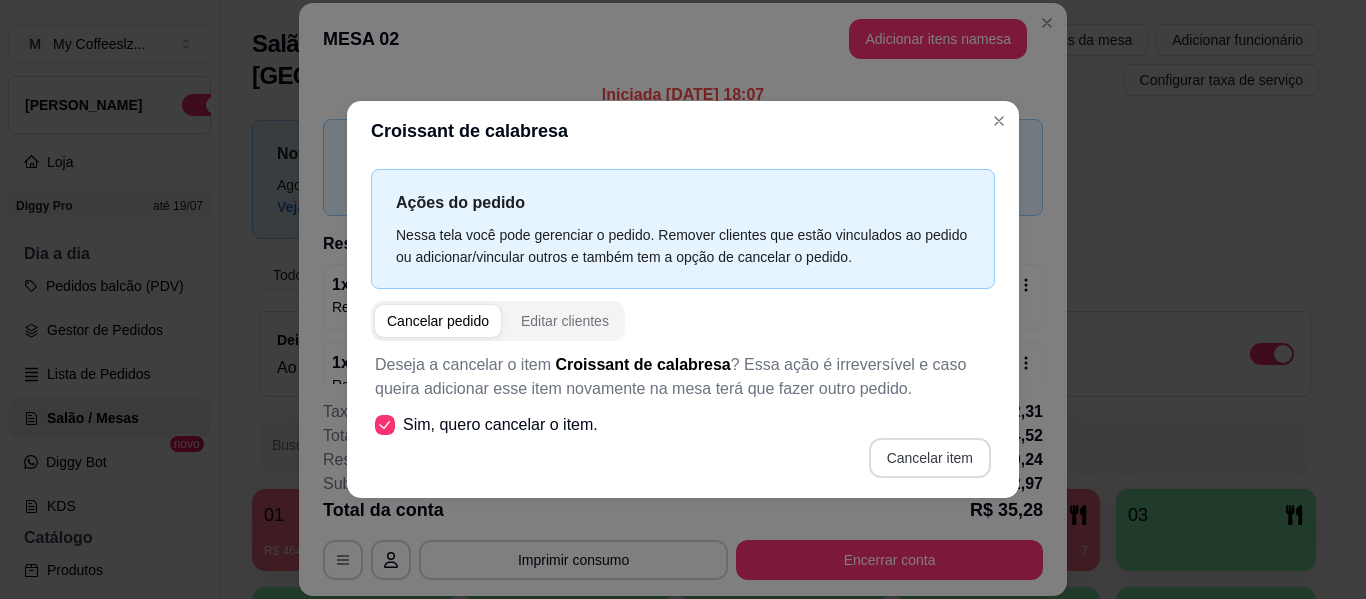 click on "Cancelar item" at bounding box center [930, 458] 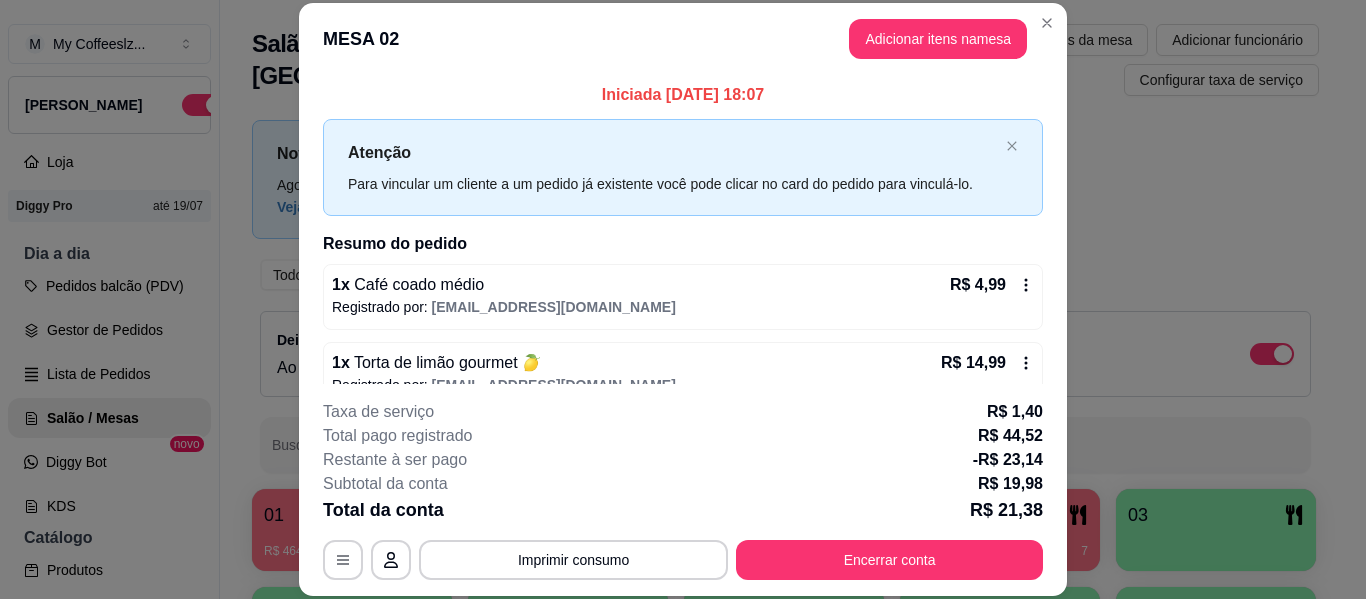 click 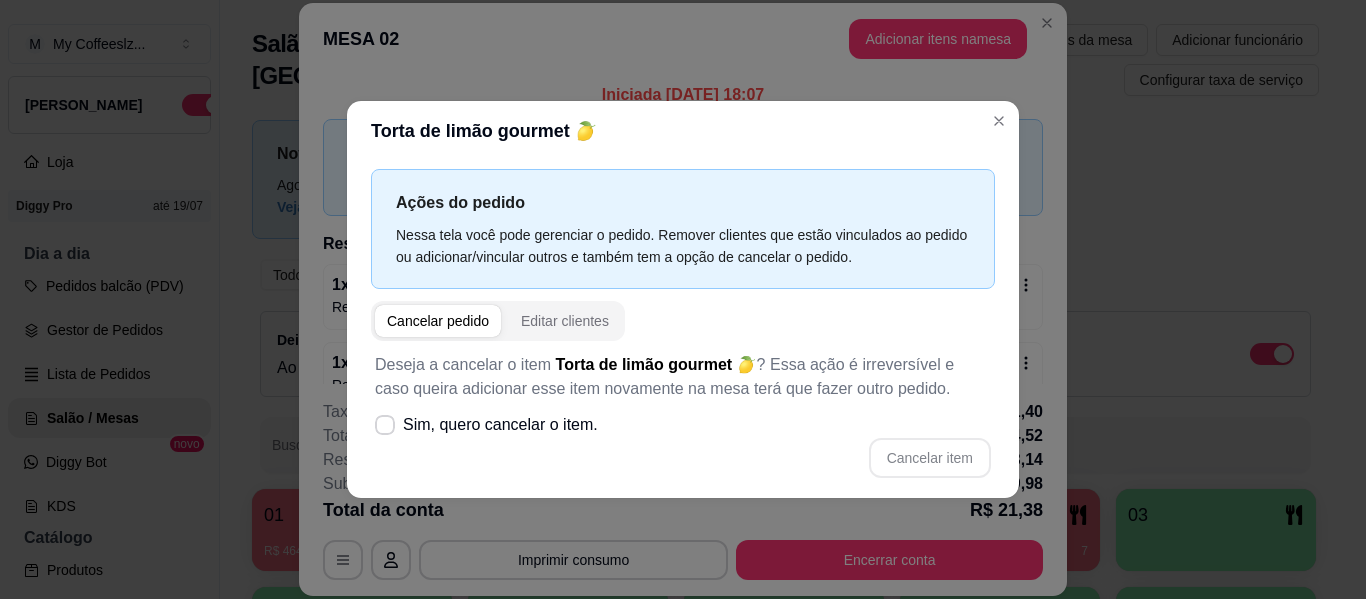 click on "Cancelar pedido" at bounding box center [438, 321] 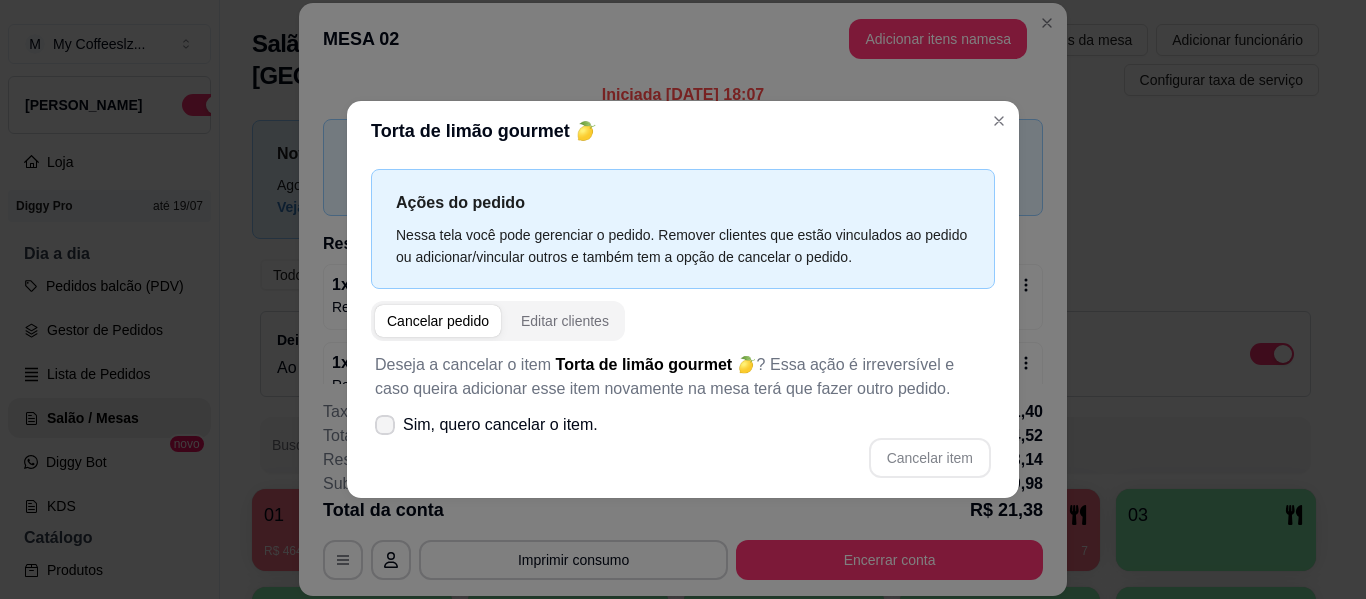 click on "Sim, quero cancelar o item." at bounding box center [486, 425] 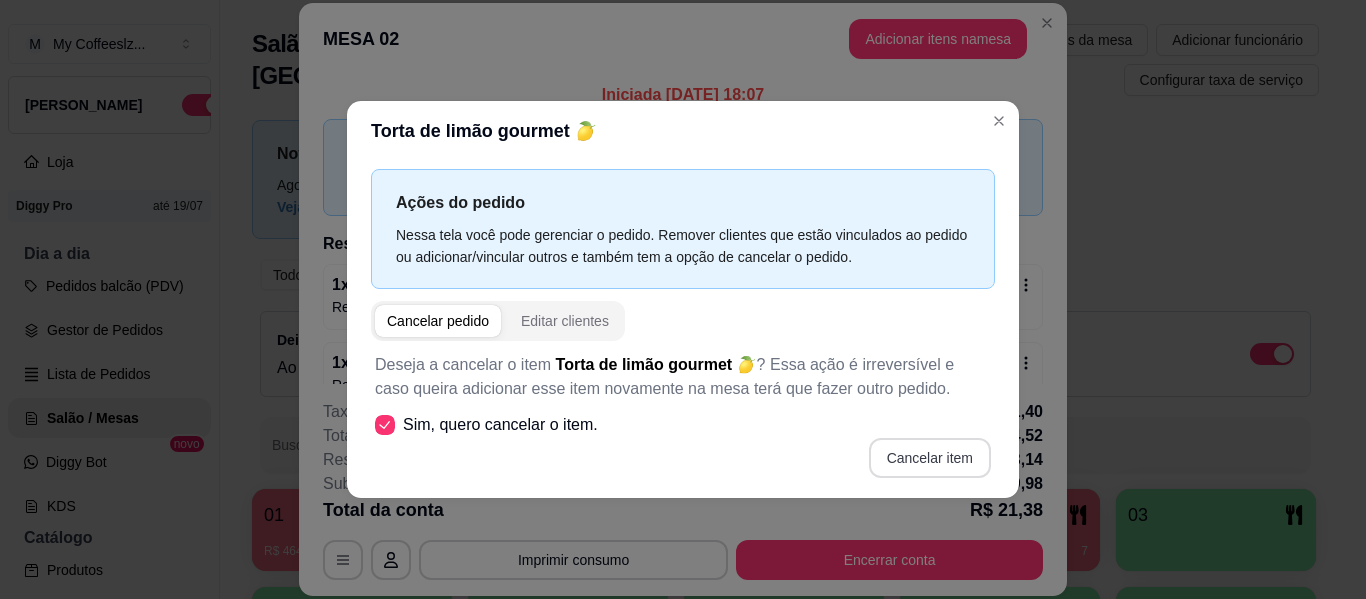 click on "Cancelar item" at bounding box center [930, 458] 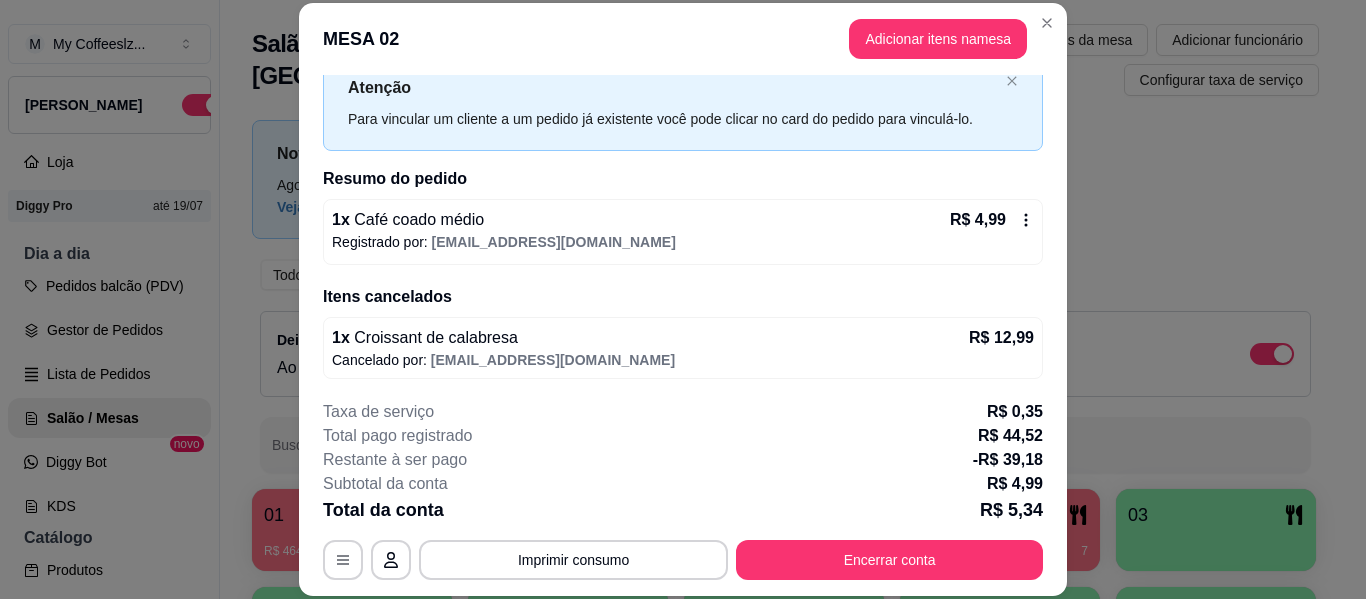 scroll, scrollTop: 100, scrollLeft: 0, axis: vertical 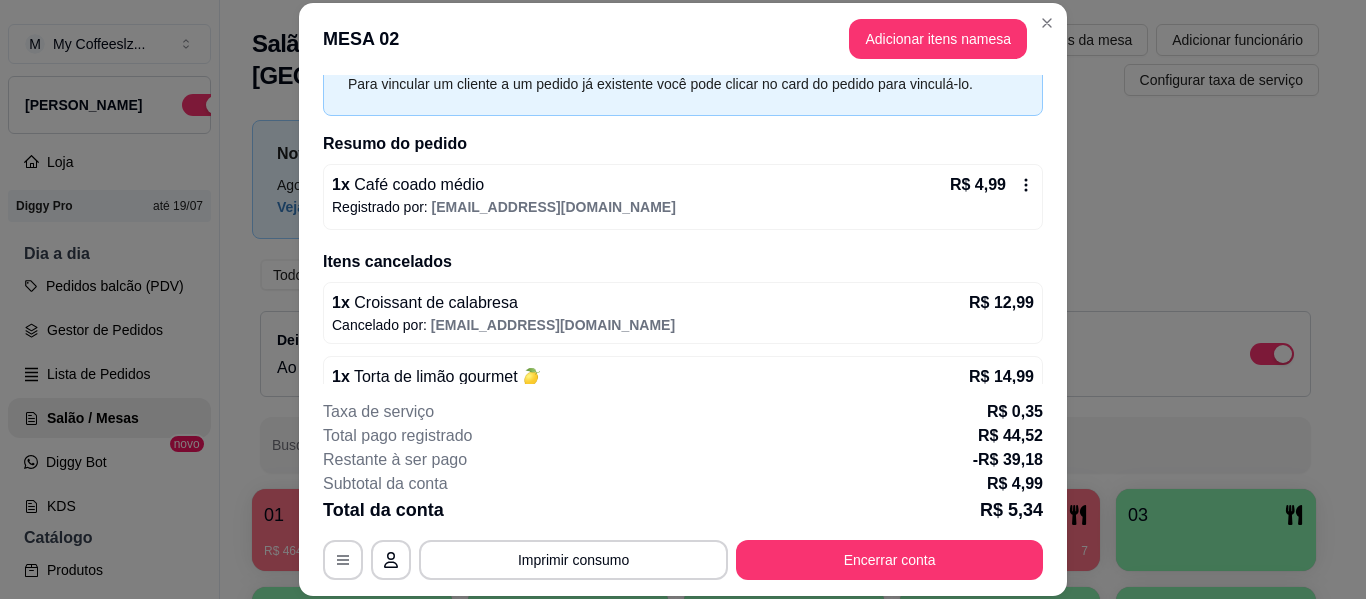 click 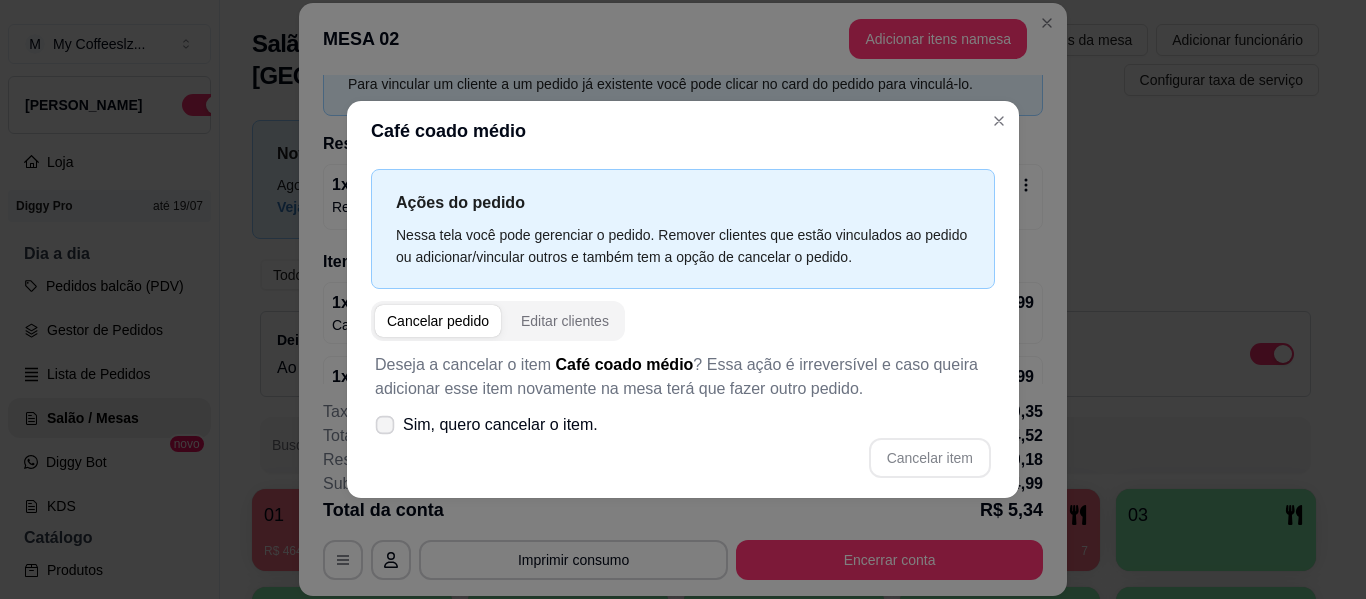 click 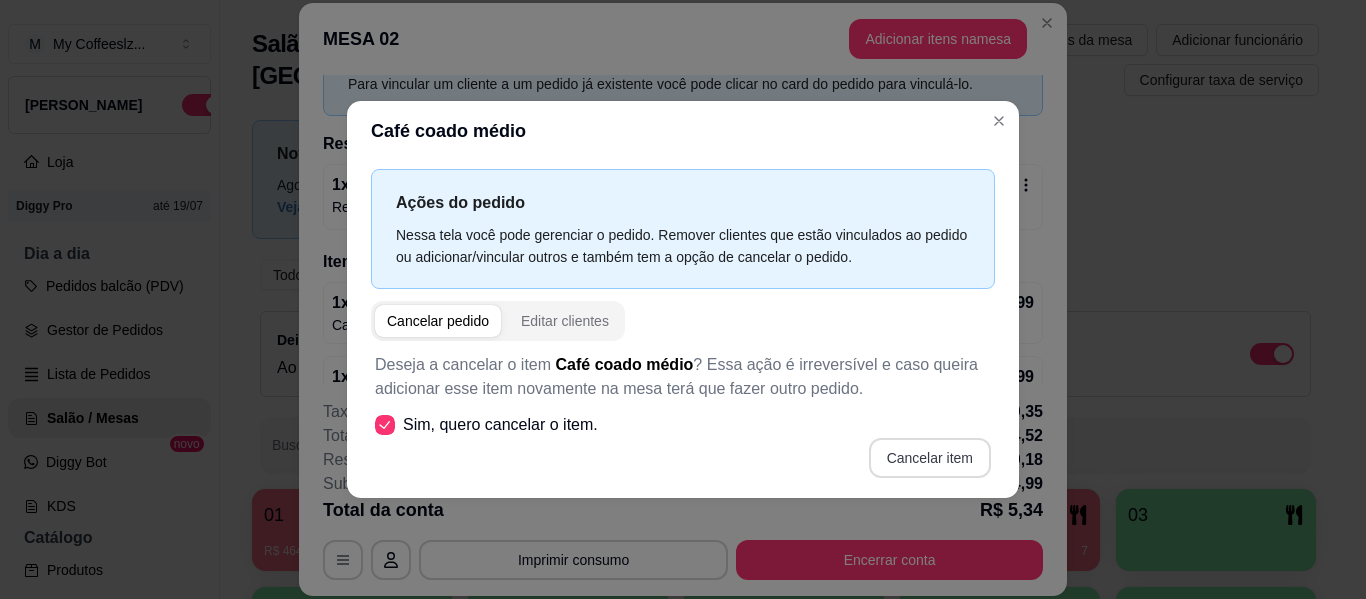 click on "Cancelar item" at bounding box center [930, 458] 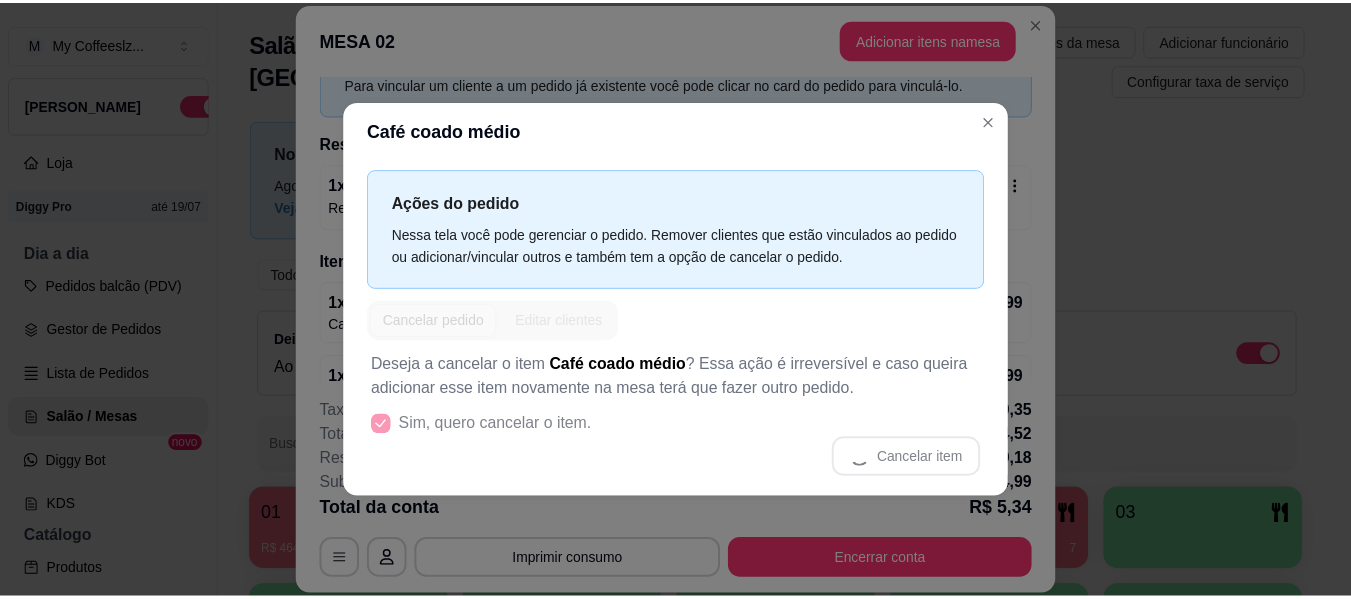 scroll, scrollTop: 0, scrollLeft: 0, axis: both 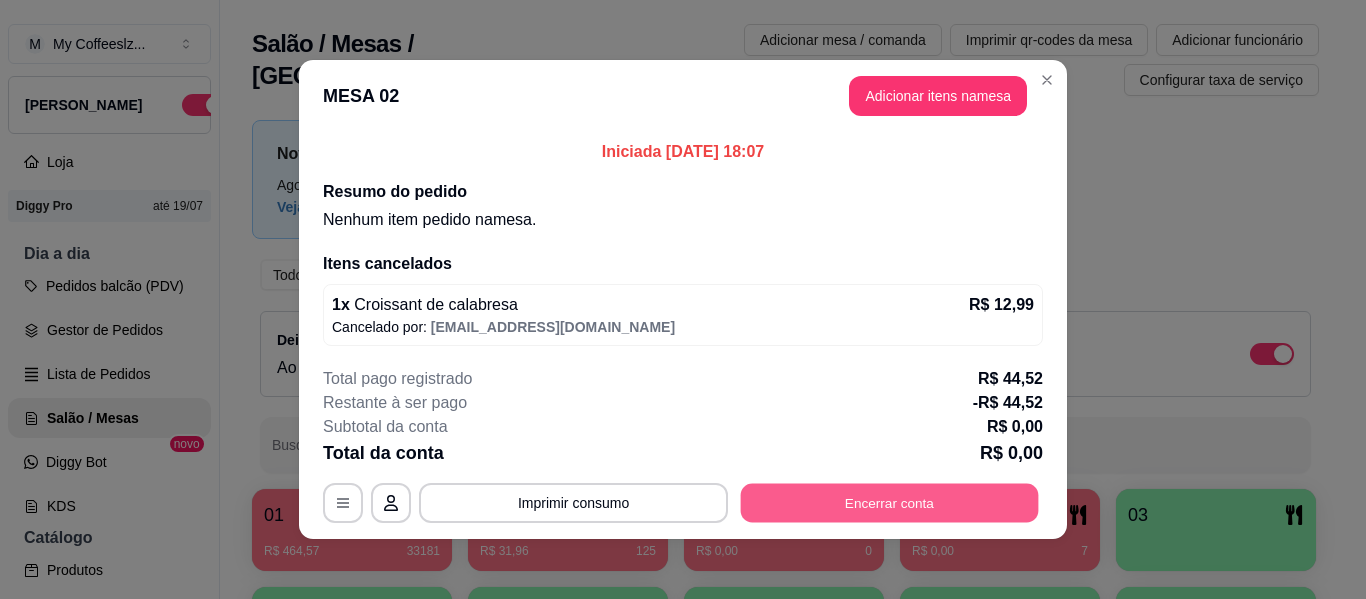 click on "Encerrar conta" at bounding box center (890, 503) 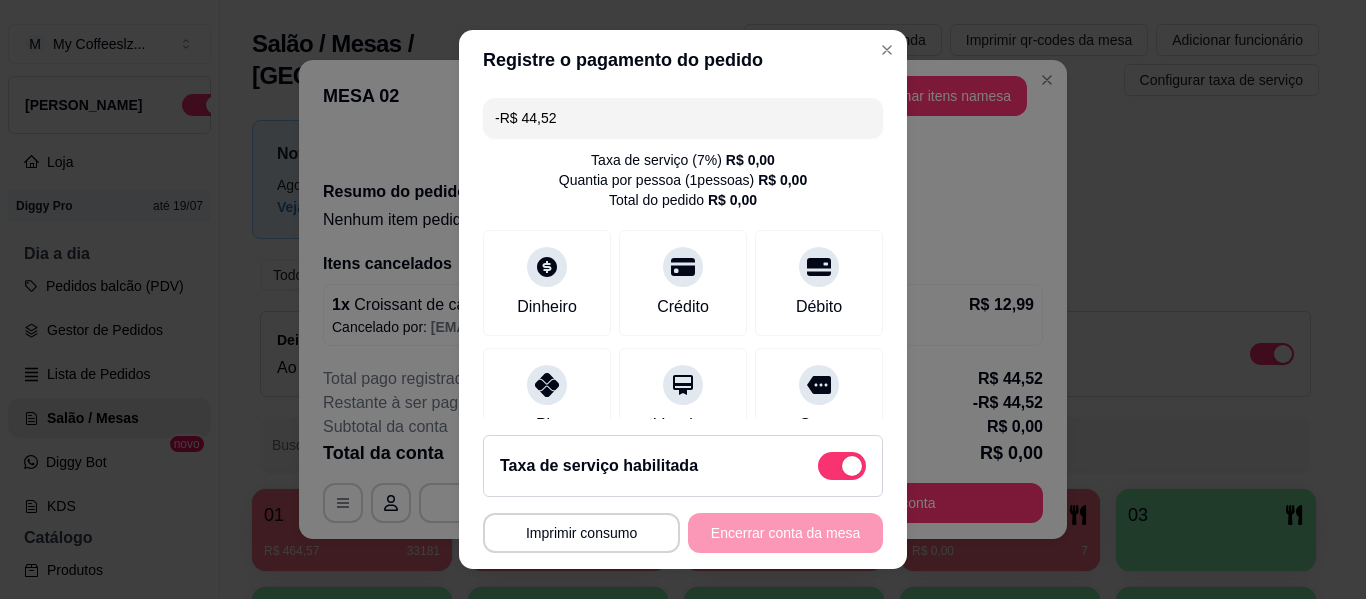 click on "MESA  02 Tempo de permanência:   3  minutos Cod. Segurança:   7149 Qtd. de Pedidos:   1 Clientes da mesa:   ** CONSUMO ** ** TOTAL ** Subtotal 0,00 Total 0,00 Imprimir consumo Encerrar conta da mesa" at bounding box center [683, 533] 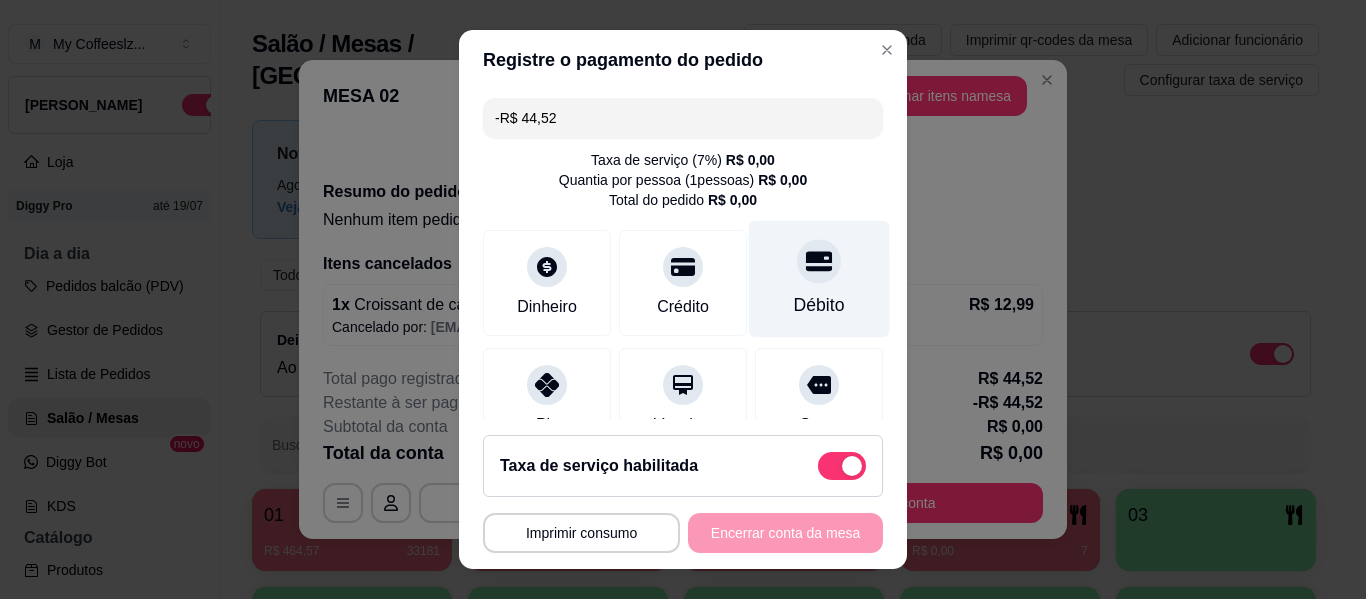 click at bounding box center (819, 261) 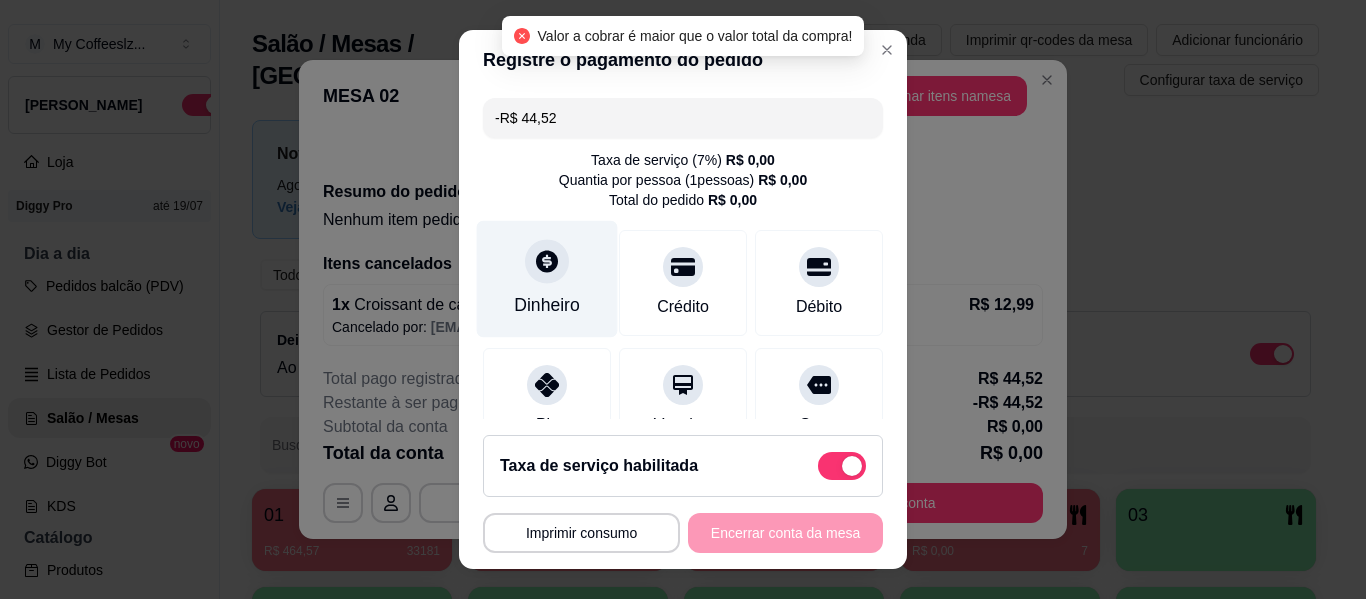 click on "Dinheiro" at bounding box center (547, 279) 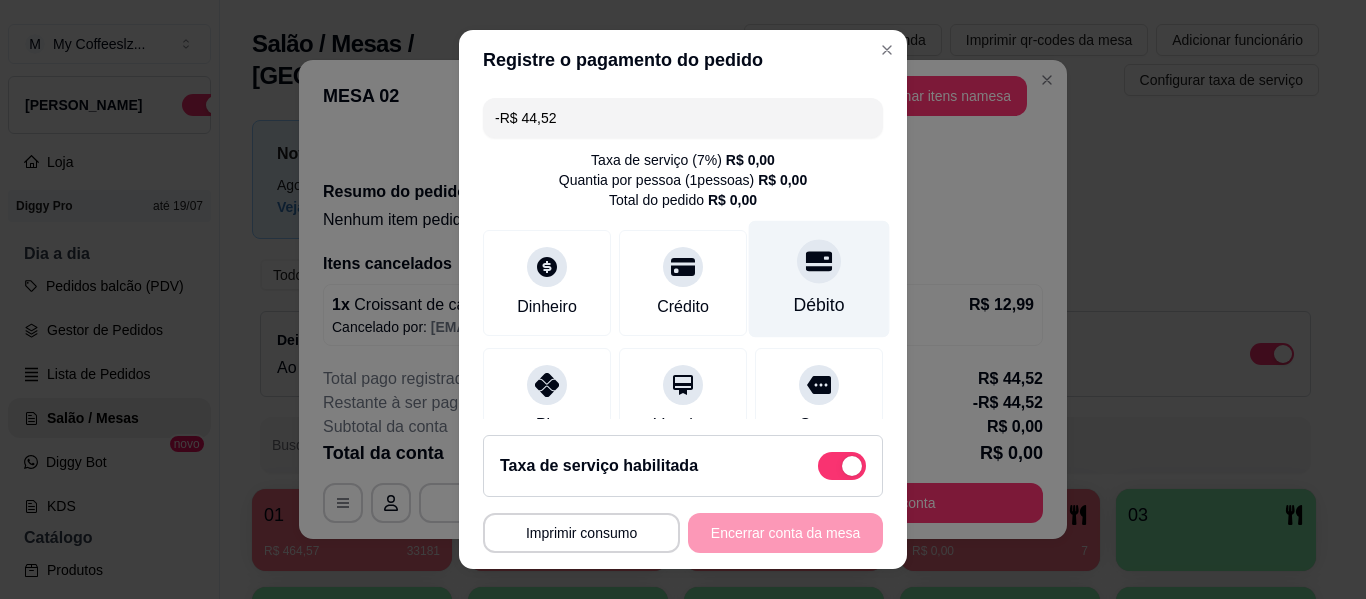 click on "Débito" at bounding box center (819, 279) 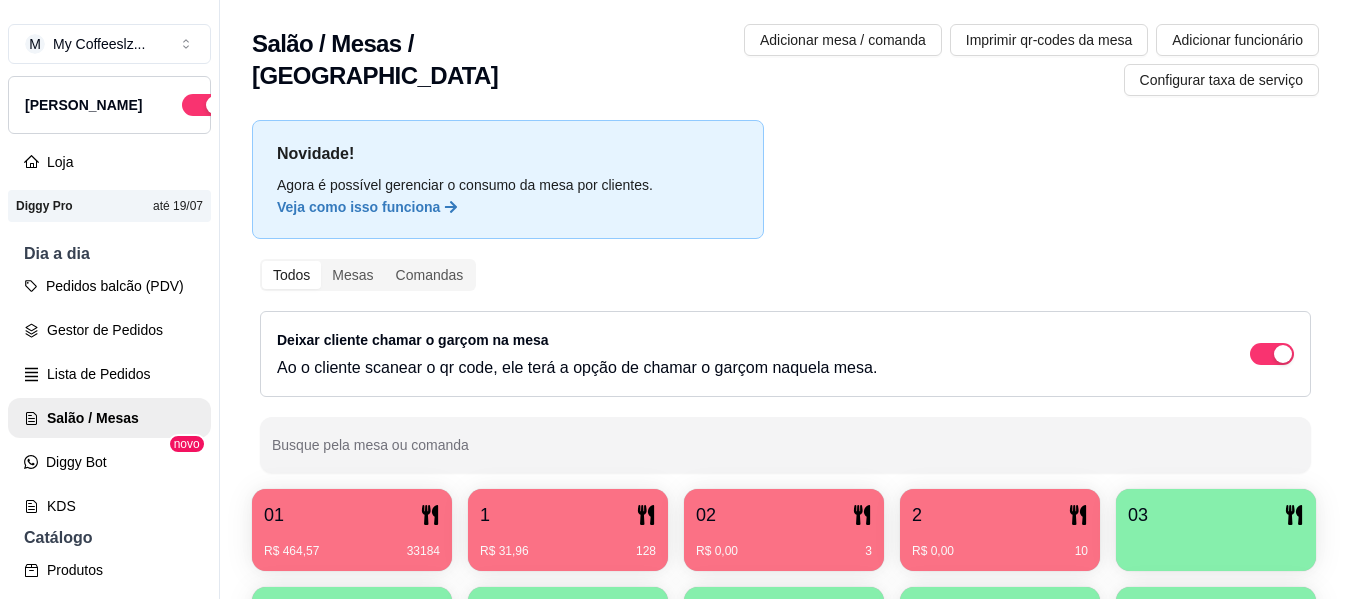 click on "R$ 0,00 10" at bounding box center [1000, 544] 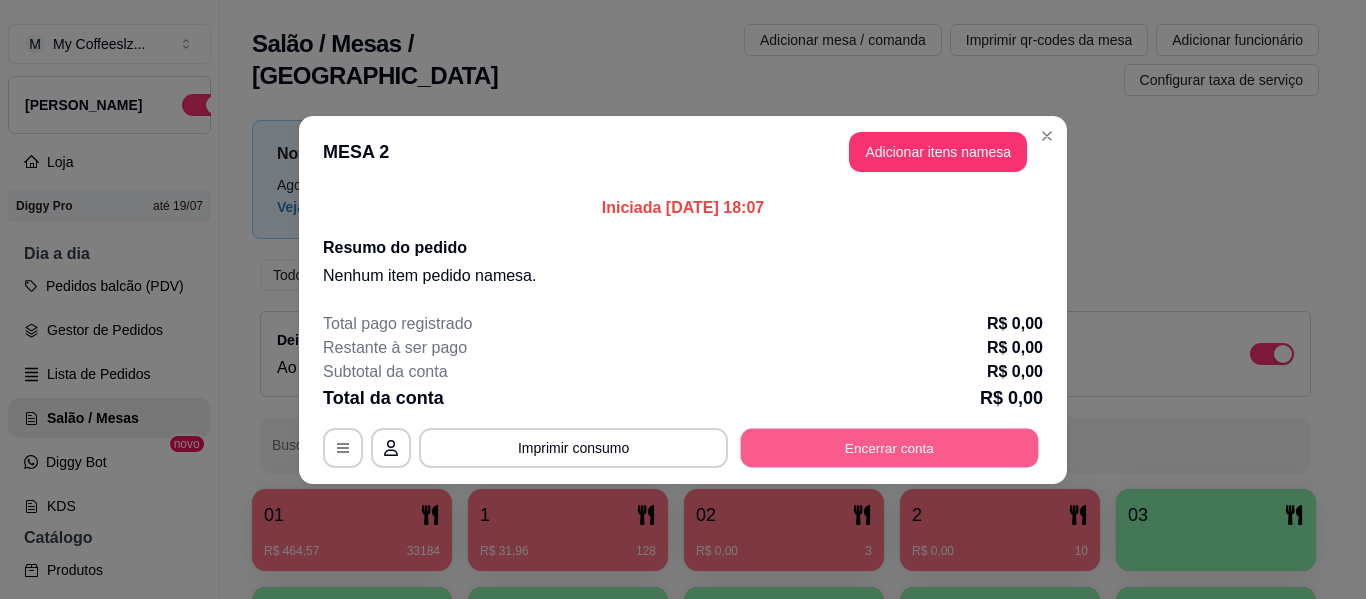 click on "Encerrar conta" at bounding box center (890, 447) 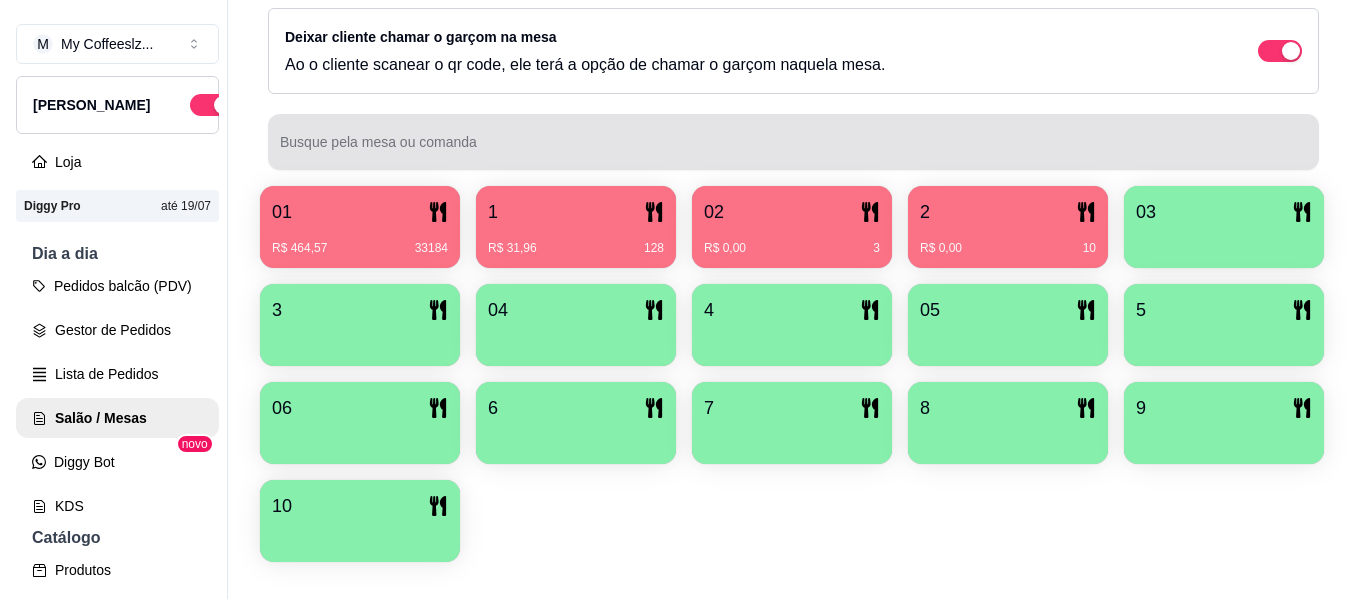 scroll, scrollTop: 361, scrollLeft: 0, axis: vertical 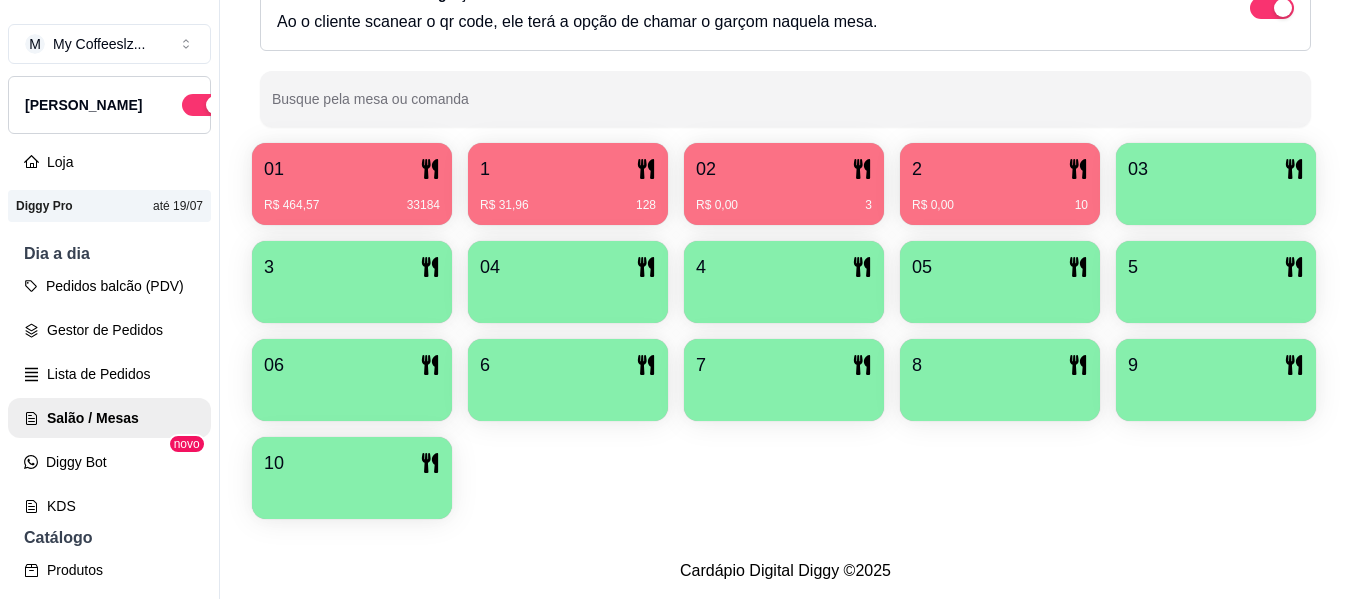 click on "R$ 0,00 3" at bounding box center [784, 198] 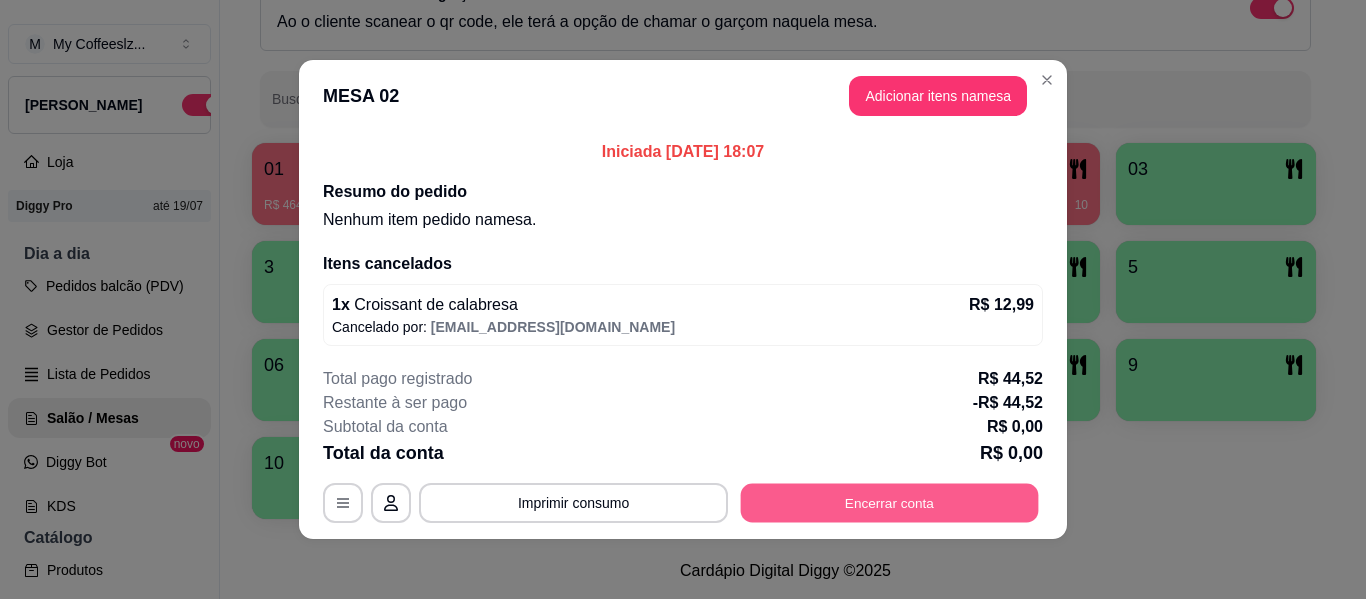 click on "Encerrar conta" at bounding box center (890, 503) 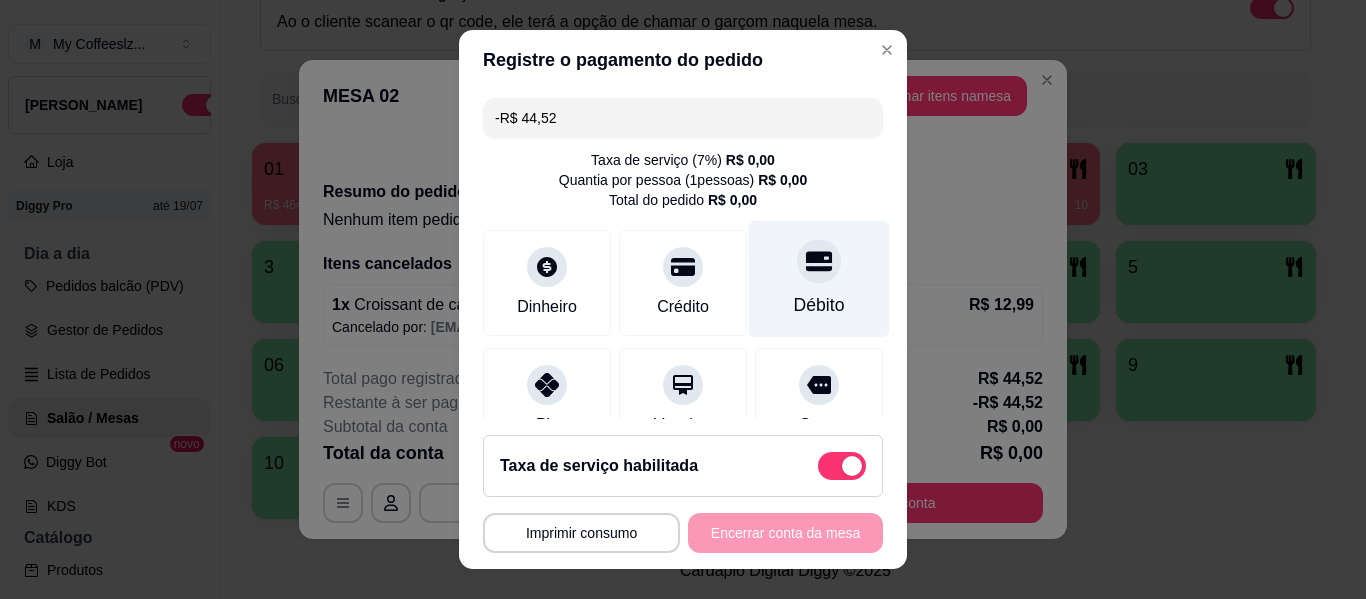 click 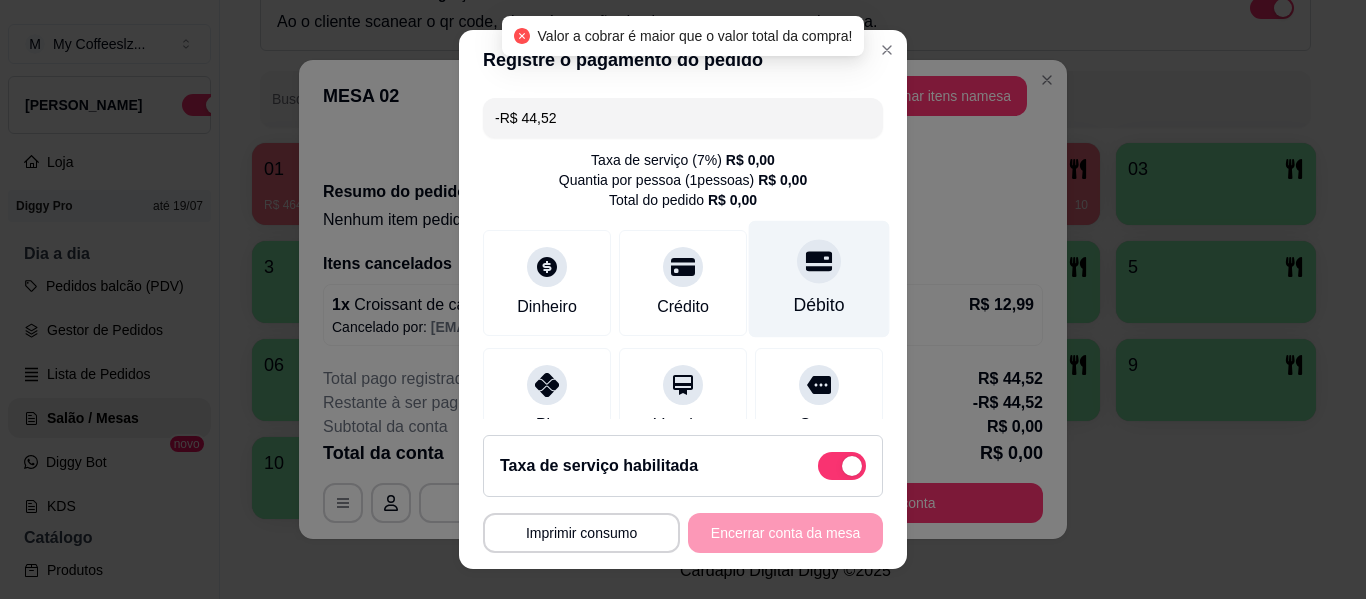 click 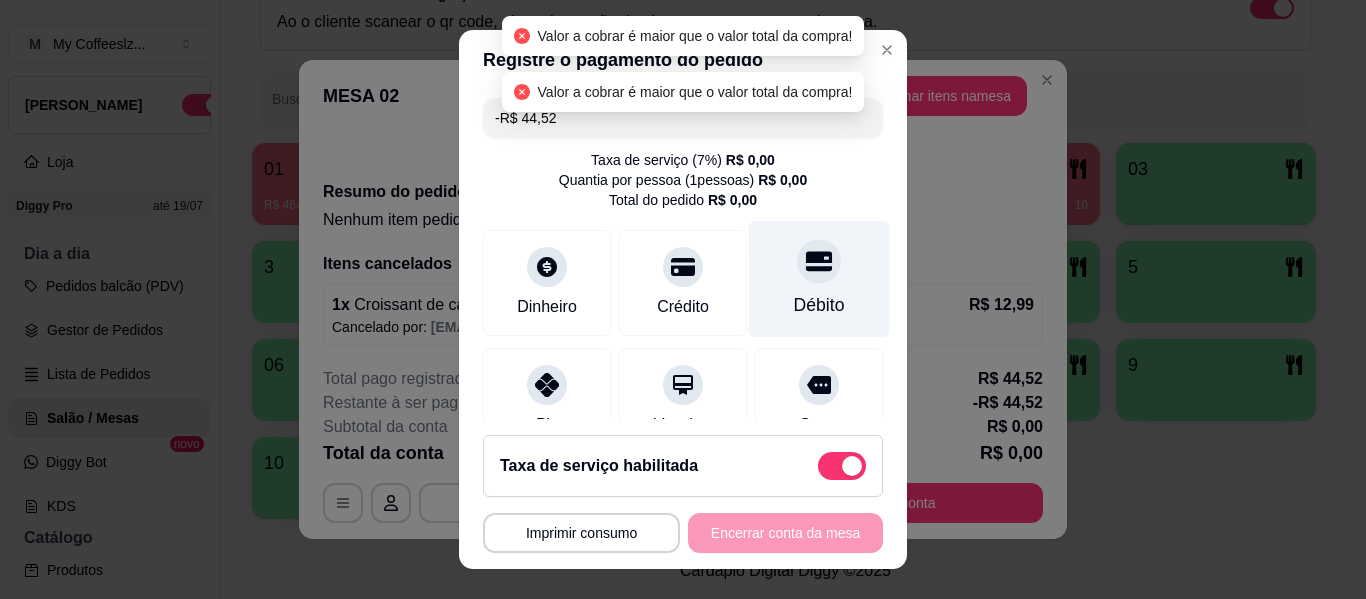 click 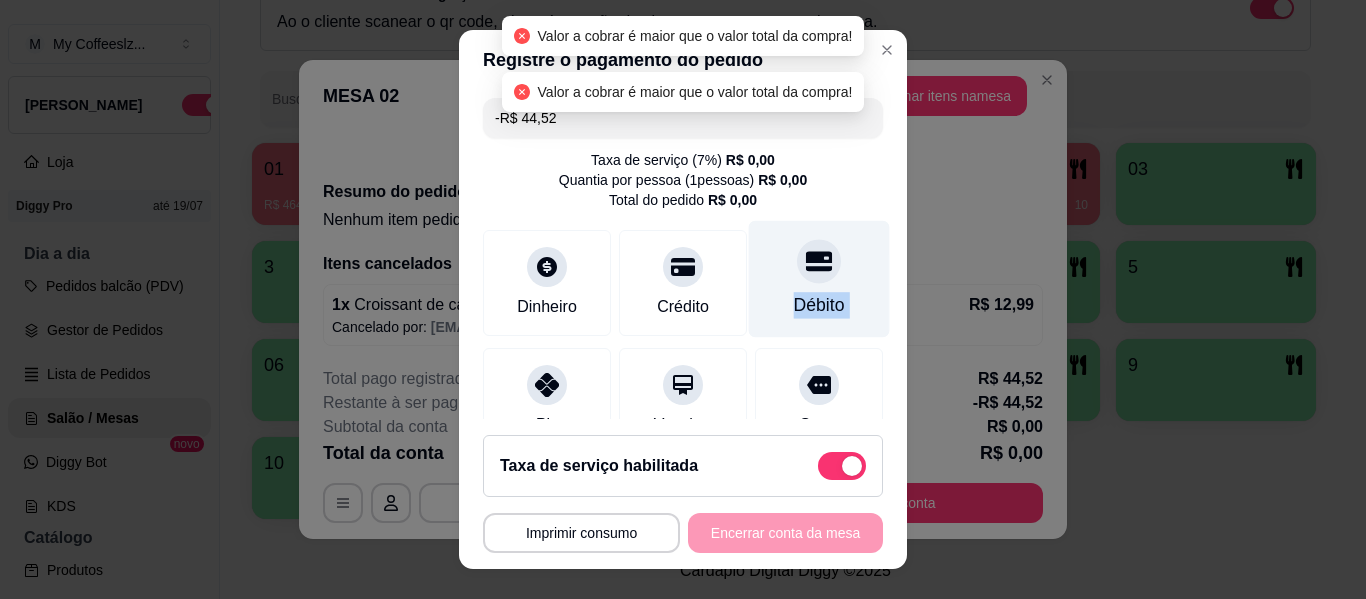 click 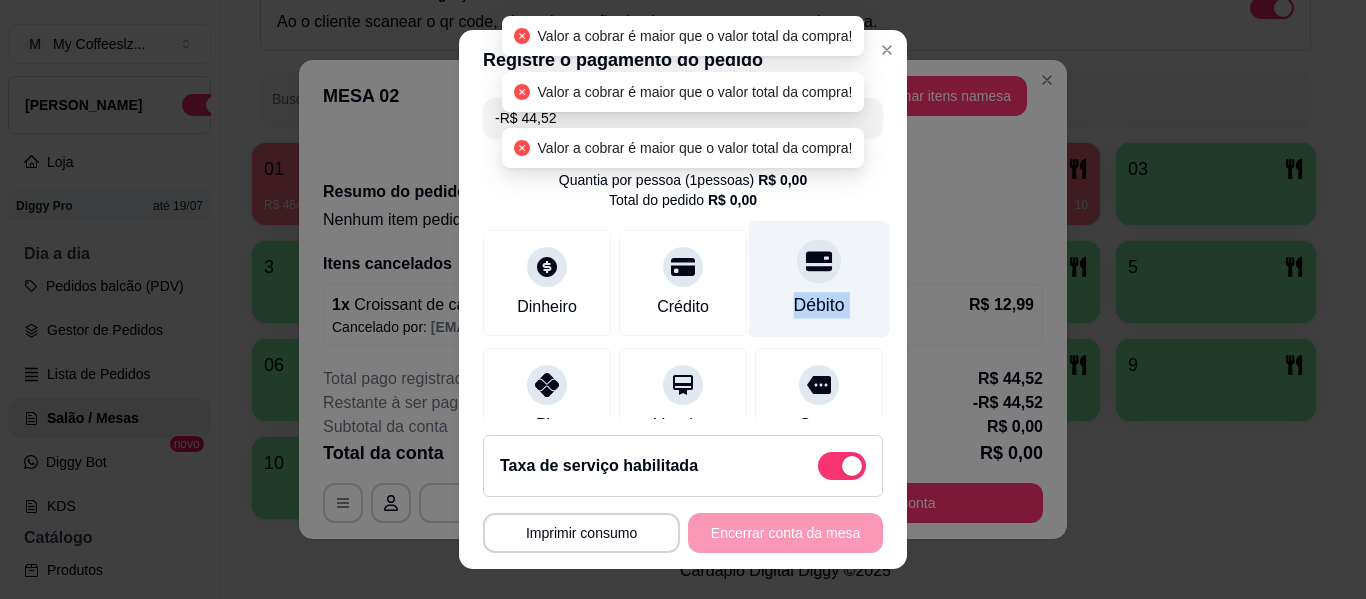 click 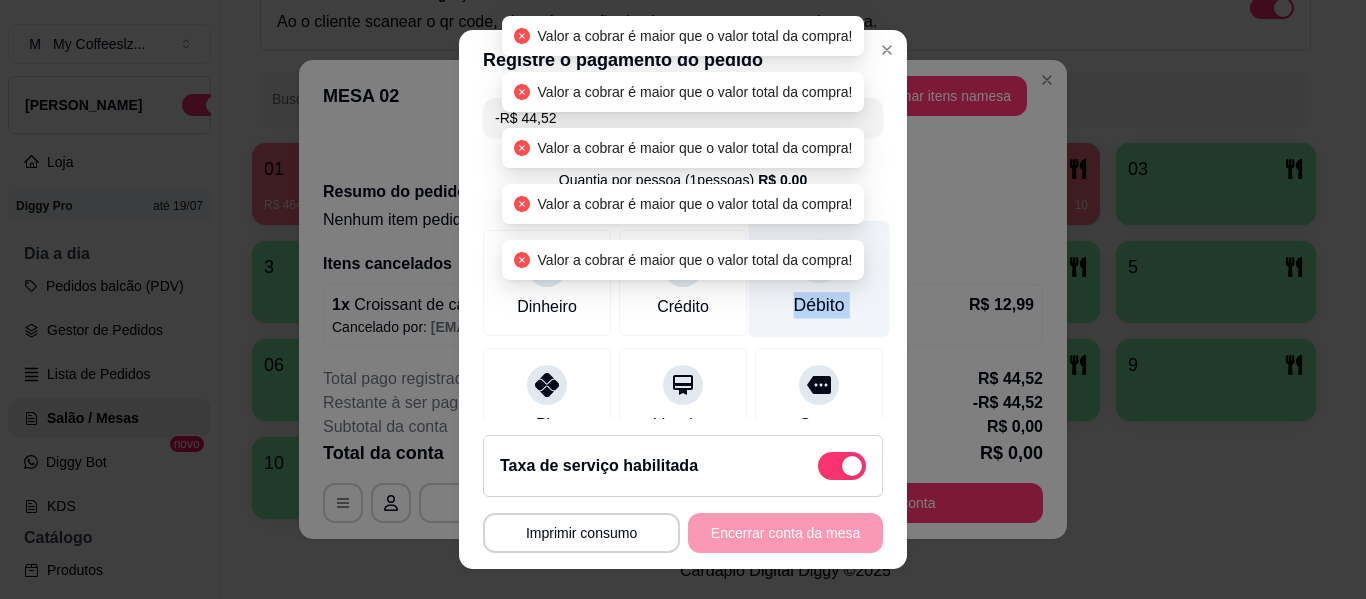 click 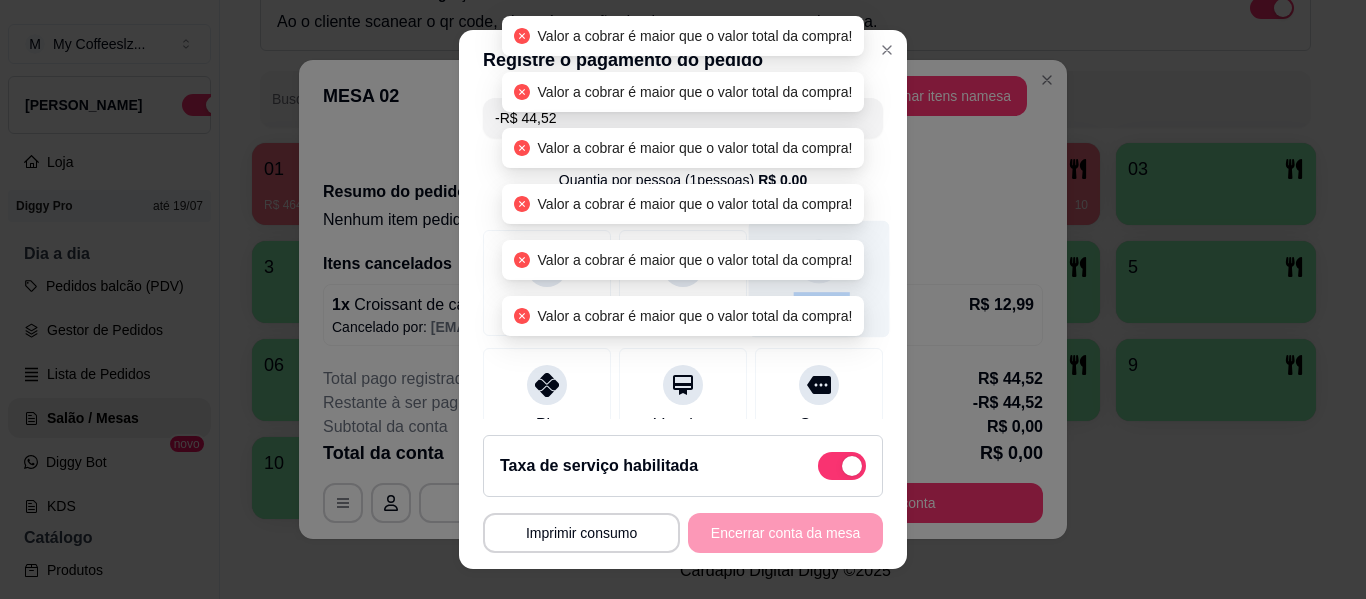 click on "Valor a cobrar é maior que o valor total da compra!" at bounding box center [695, 316] 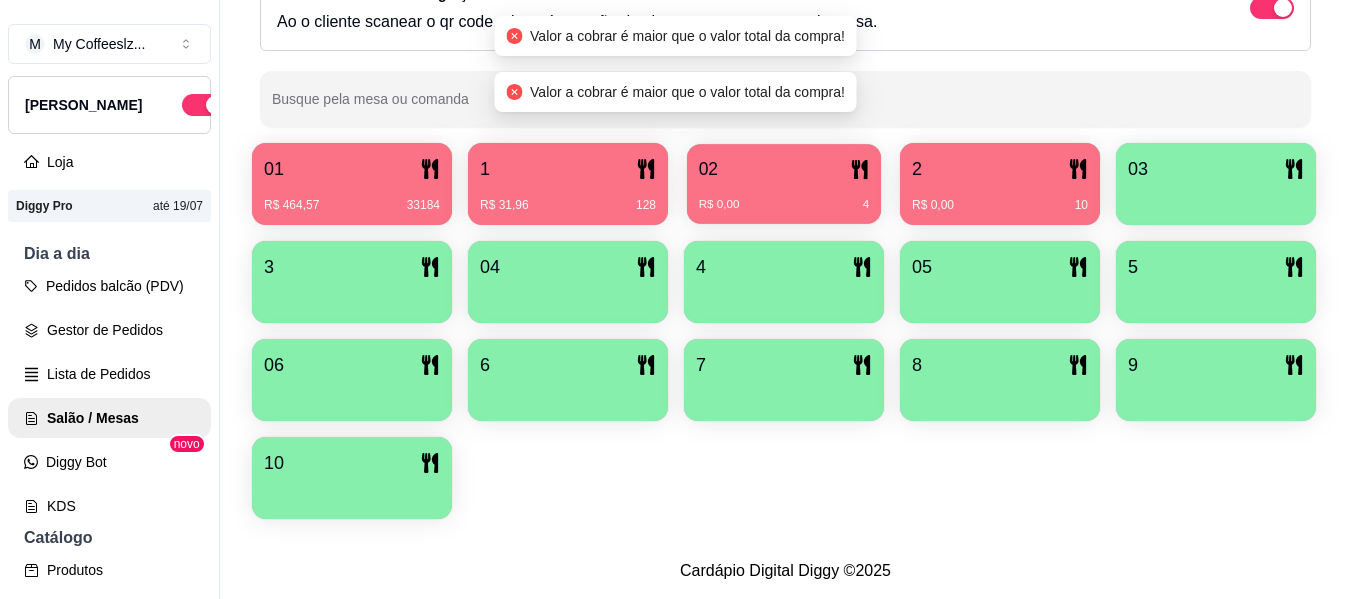 click on "R$ 0,00 4" at bounding box center (784, 197) 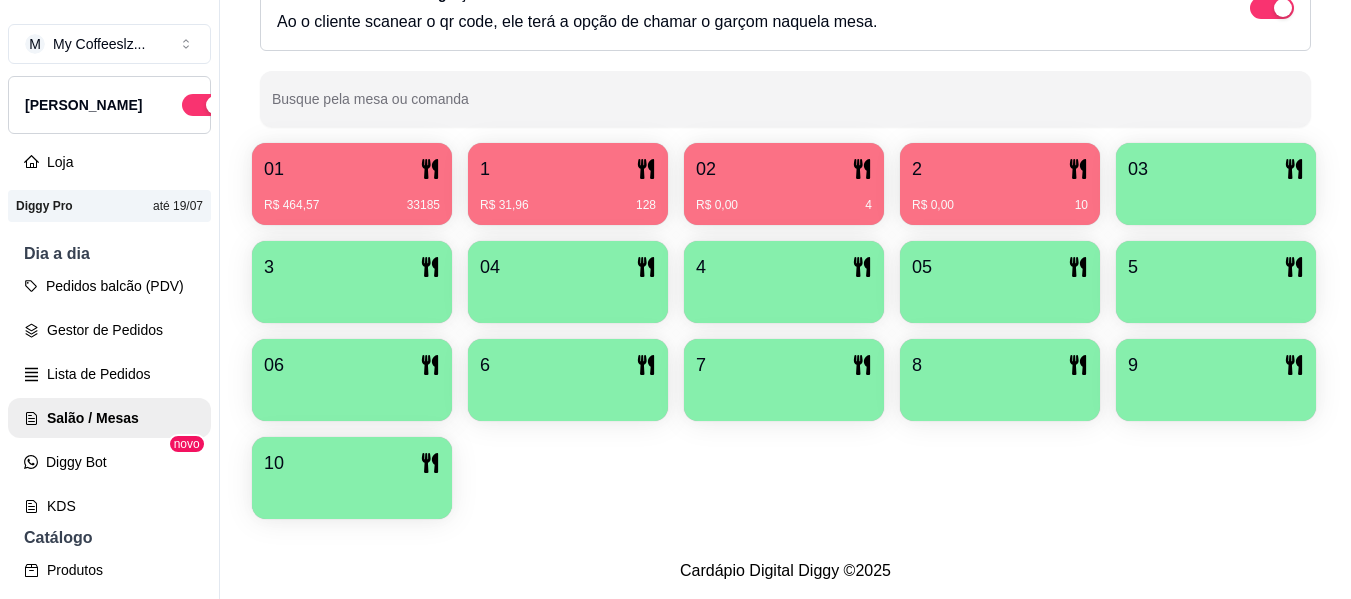 click on "2" at bounding box center (1000, 169) 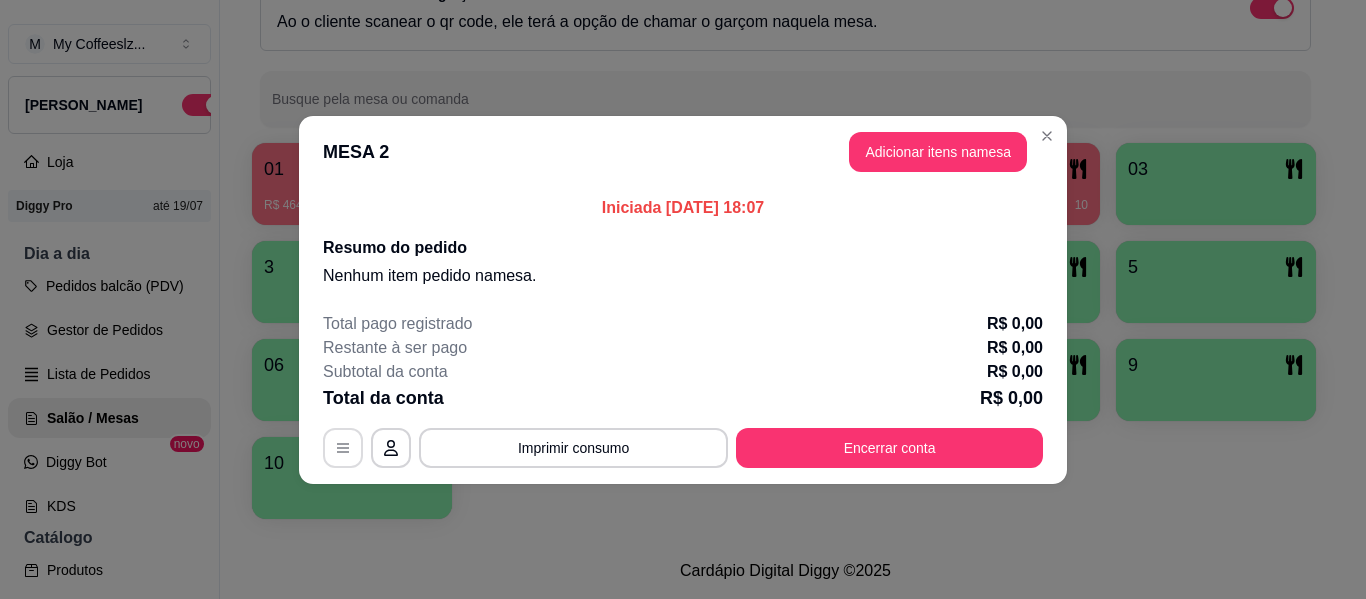 click 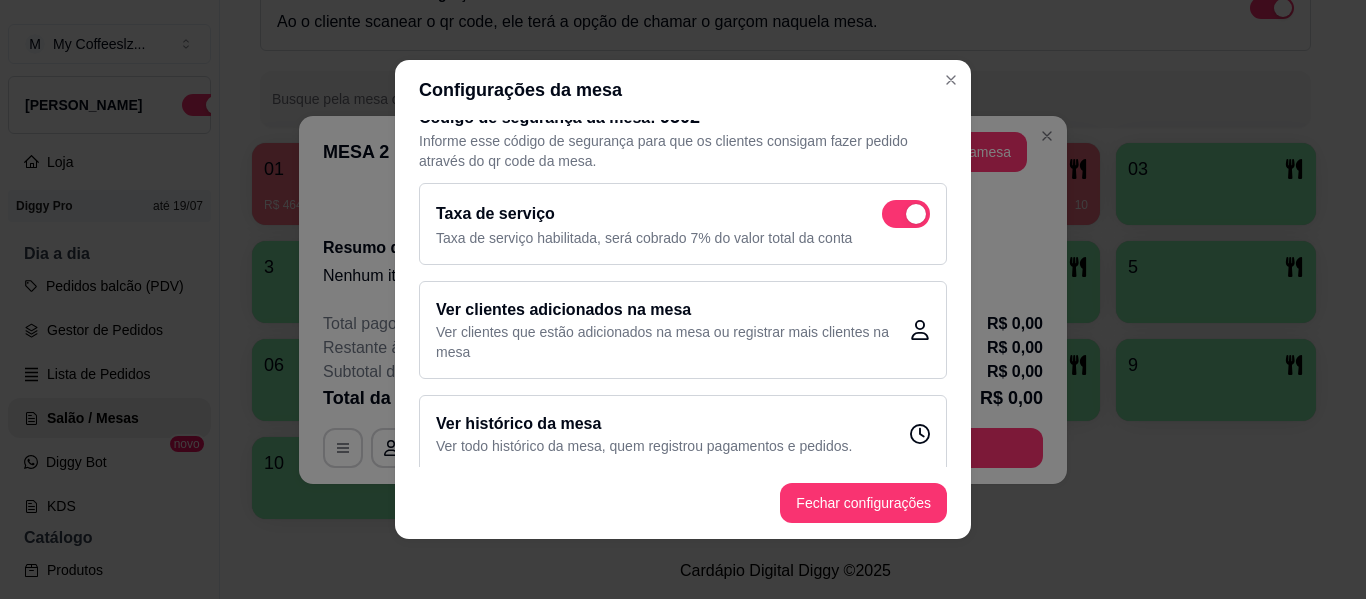 scroll, scrollTop: 39, scrollLeft: 0, axis: vertical 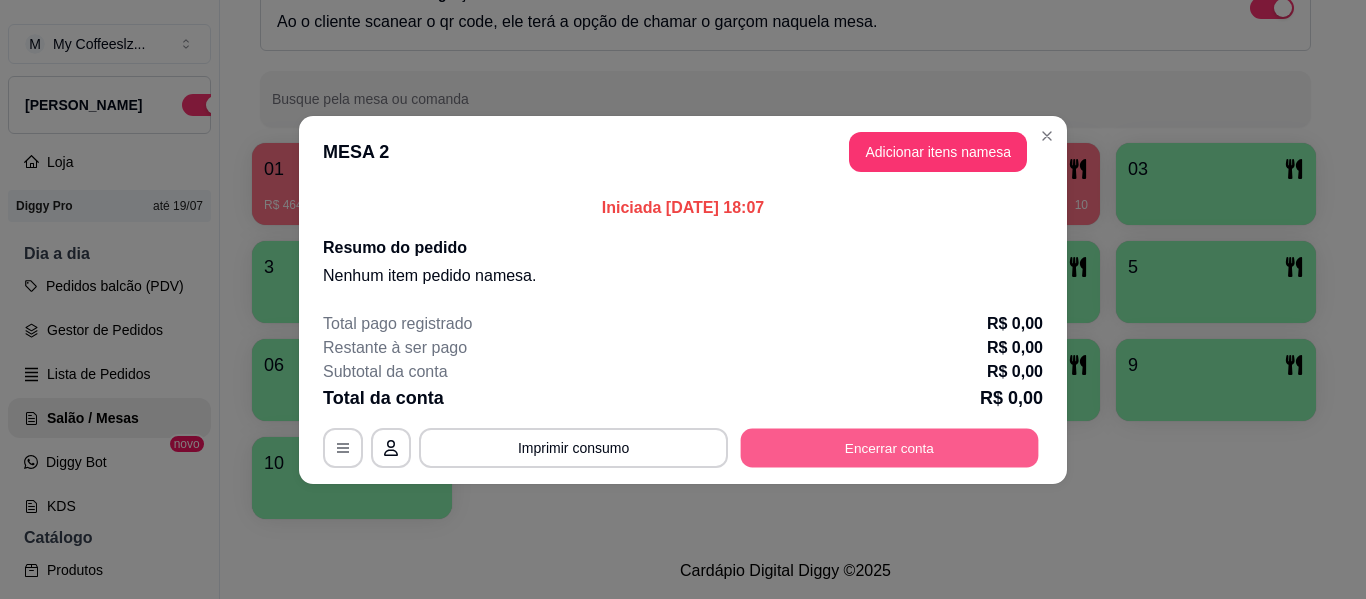 click on "Encerrar conta" at bounding box center (890, 447) 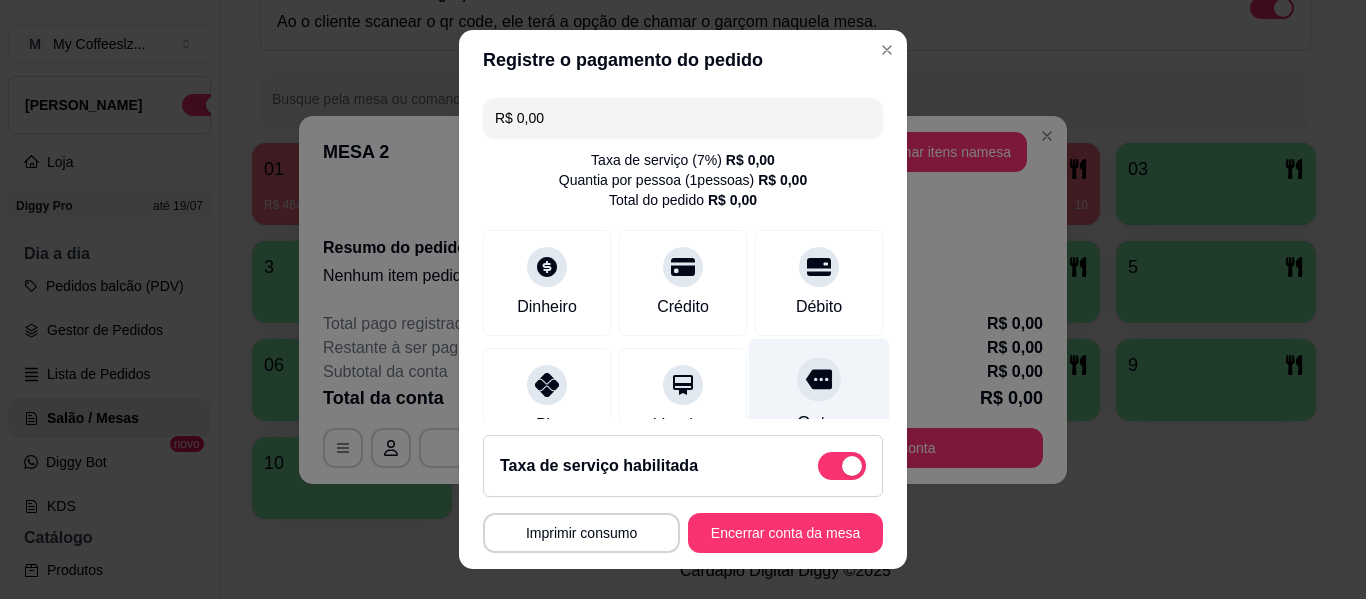 click 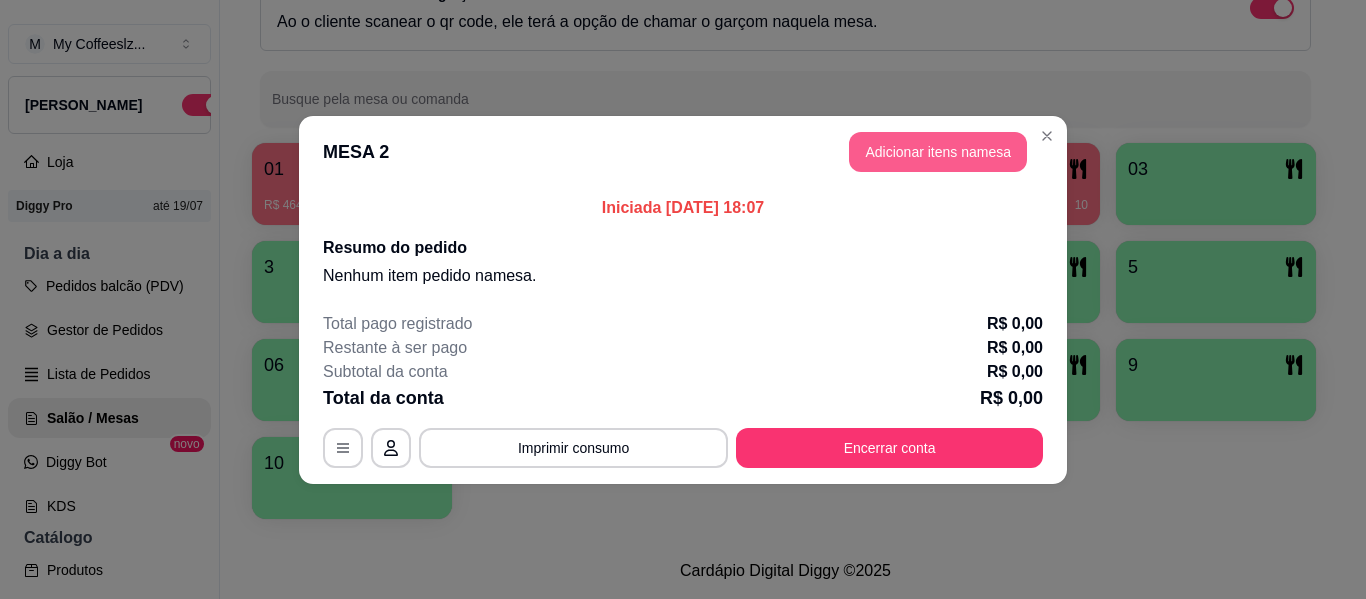 click on "Adicionar itens na  mesa" at bounding box center [938, 152] 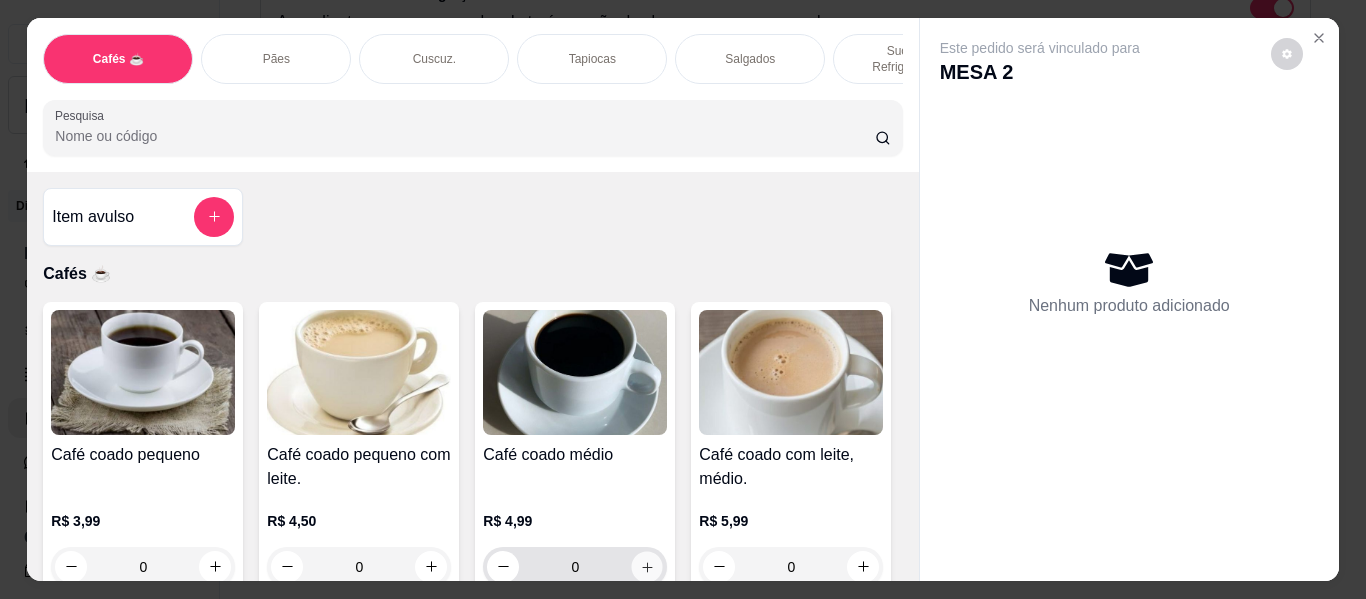 click 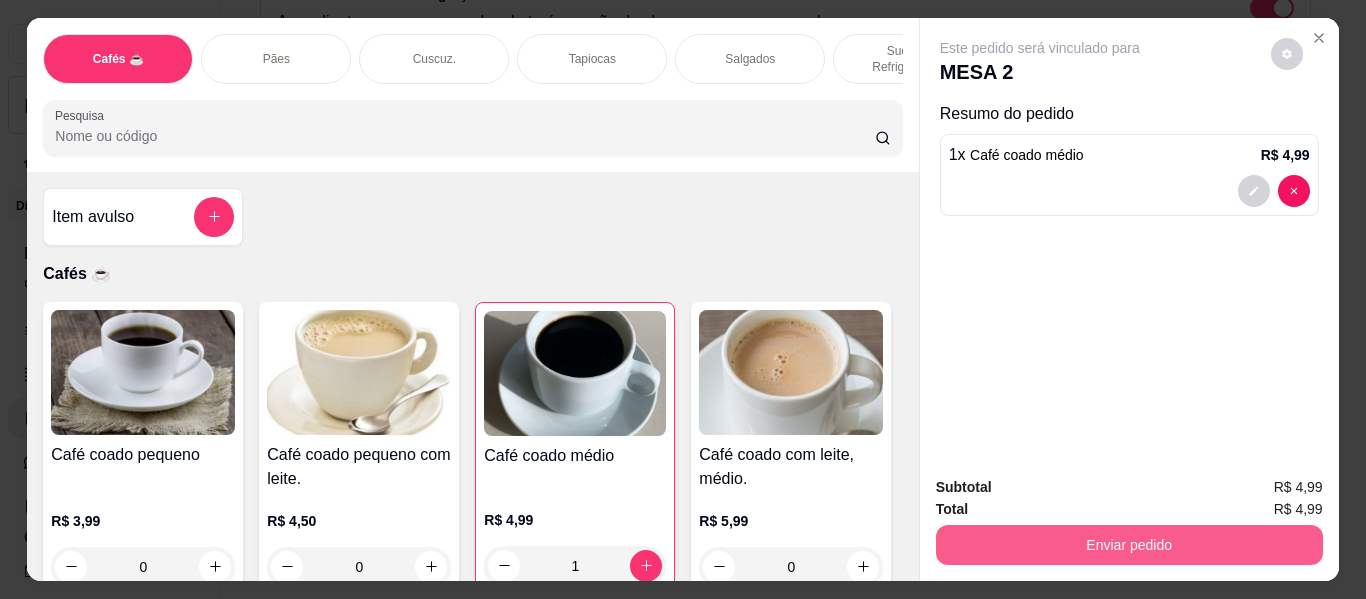 click on "Enviar pedido" at bounding box center (1129, 545) 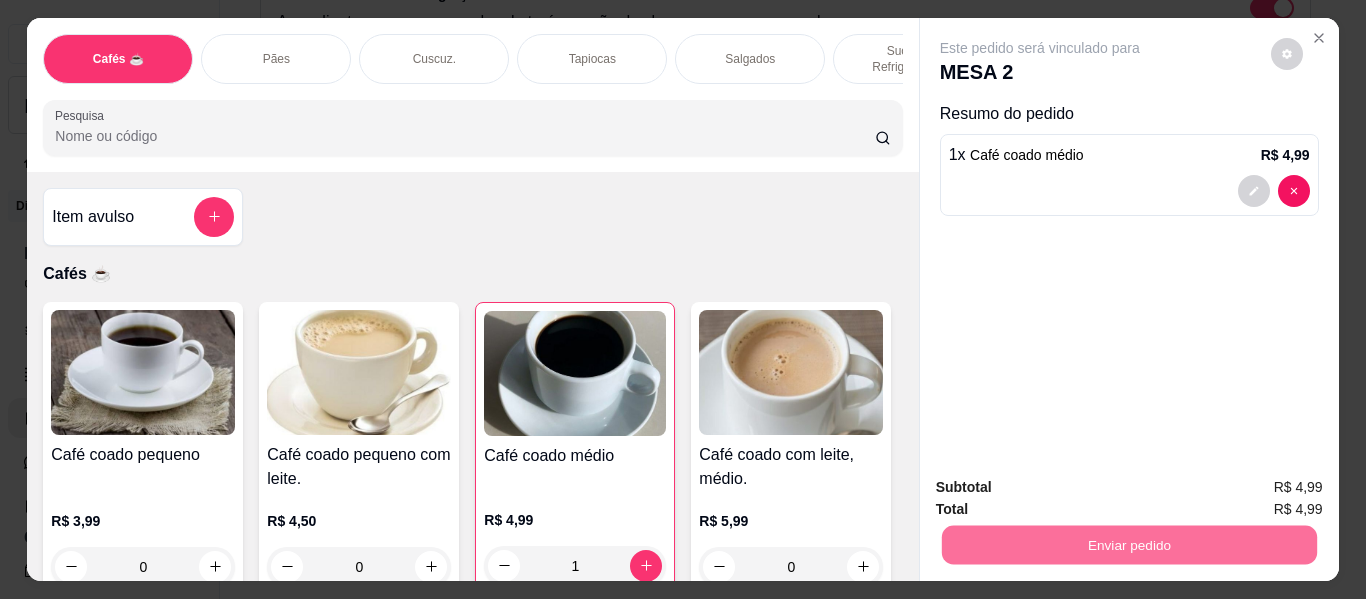 click on "Não registrar e enviar pedido" at bounding box center [1063, 488] 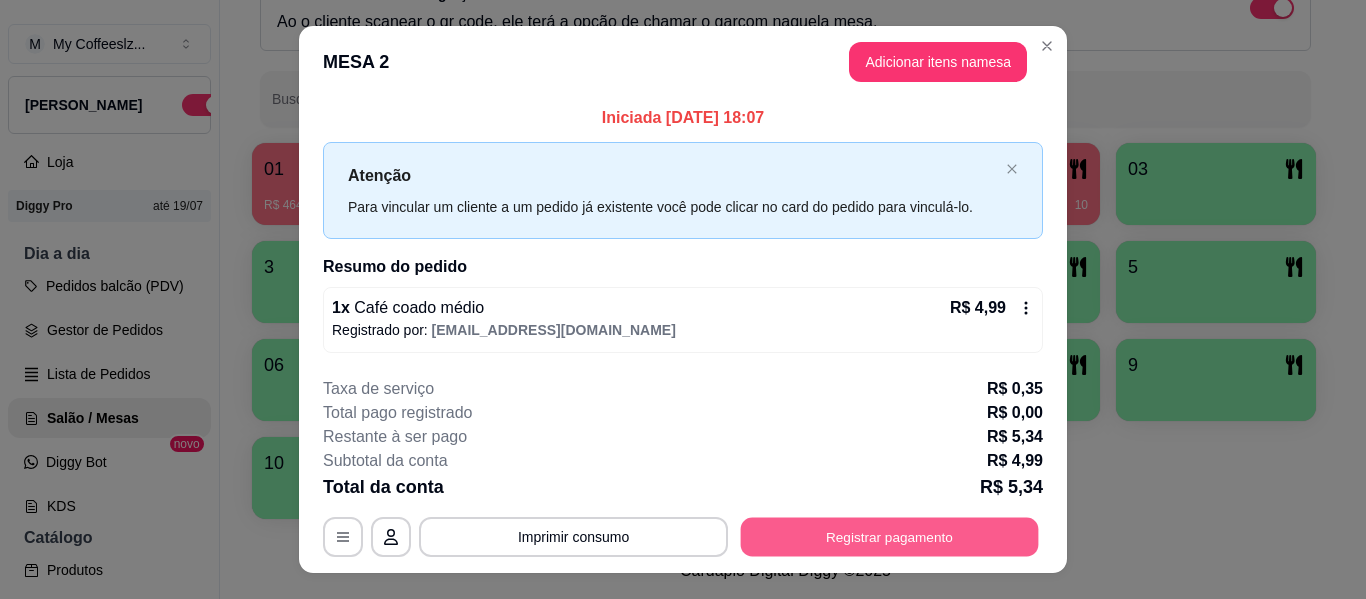 click on "Registrar pagamento" at bounding box center [890, 537] 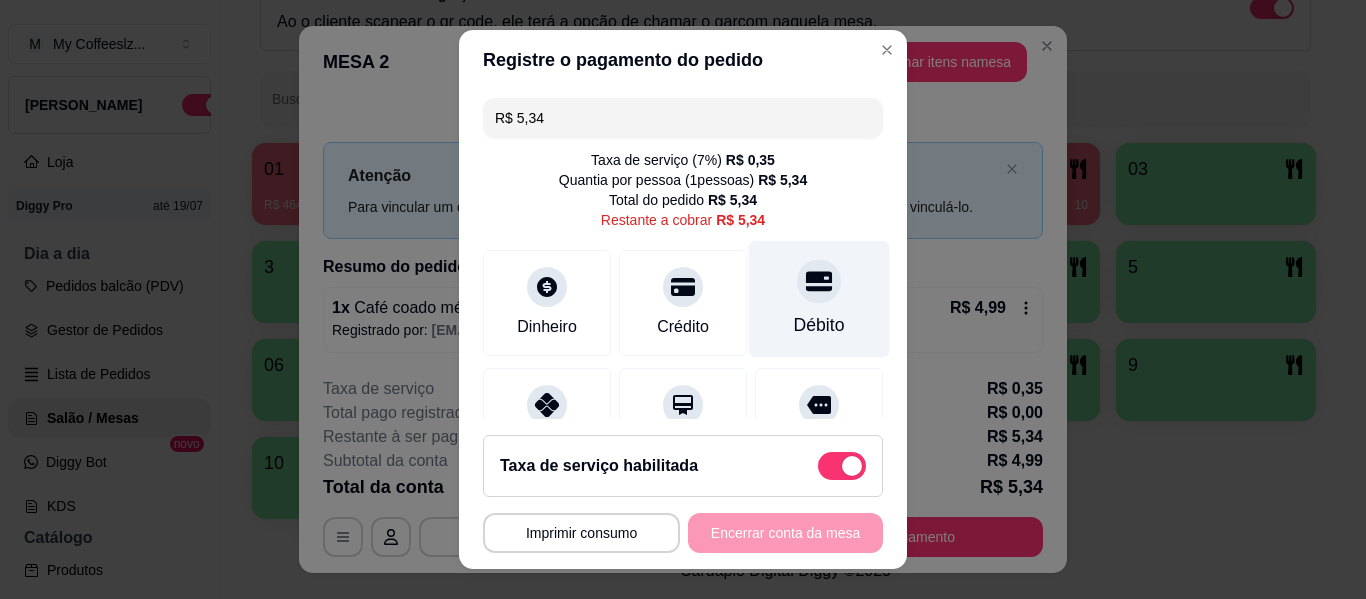 click on "Débito" at bounding box center (819, 299) 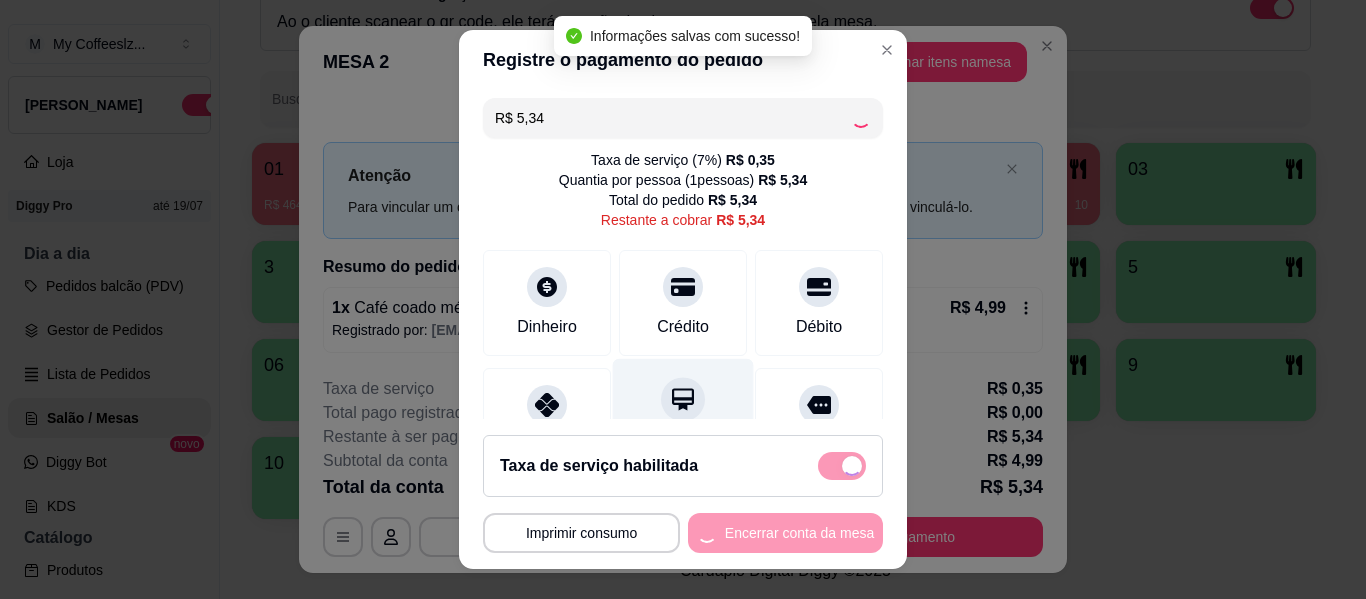 type on "R$ 0,00" 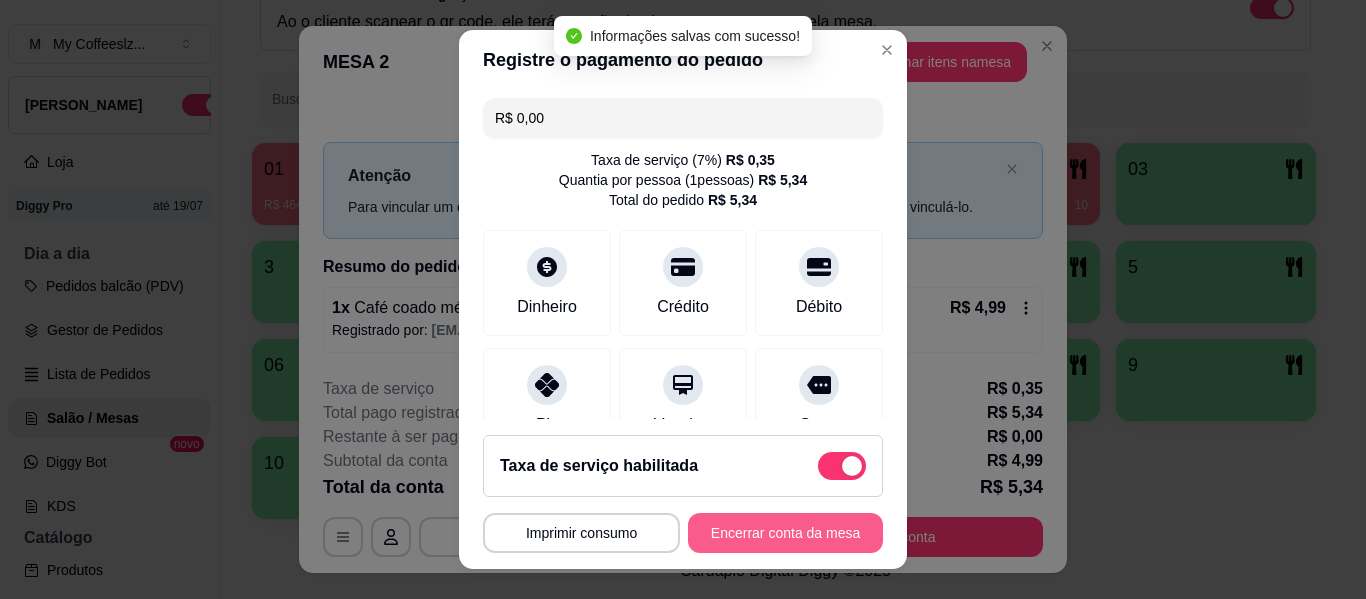 click on "Encerrar conta da mesa" at bounding box center [785, 533] 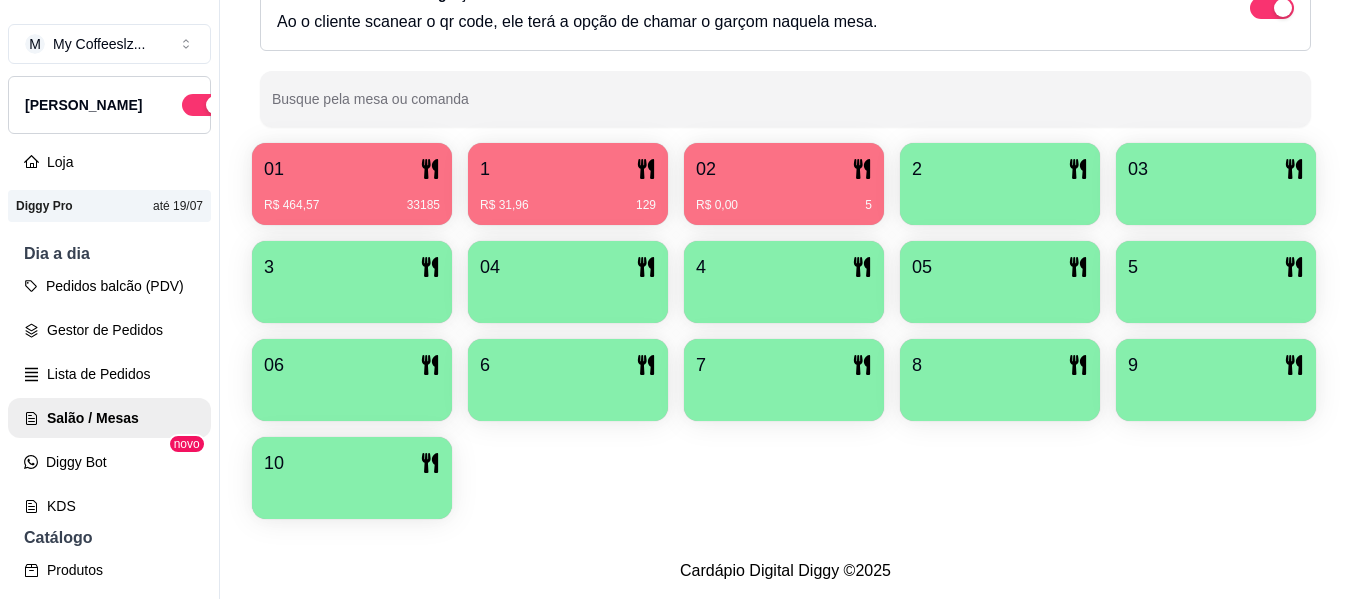 click on "R$ 0,00 5" at bounding box center [784, 198] 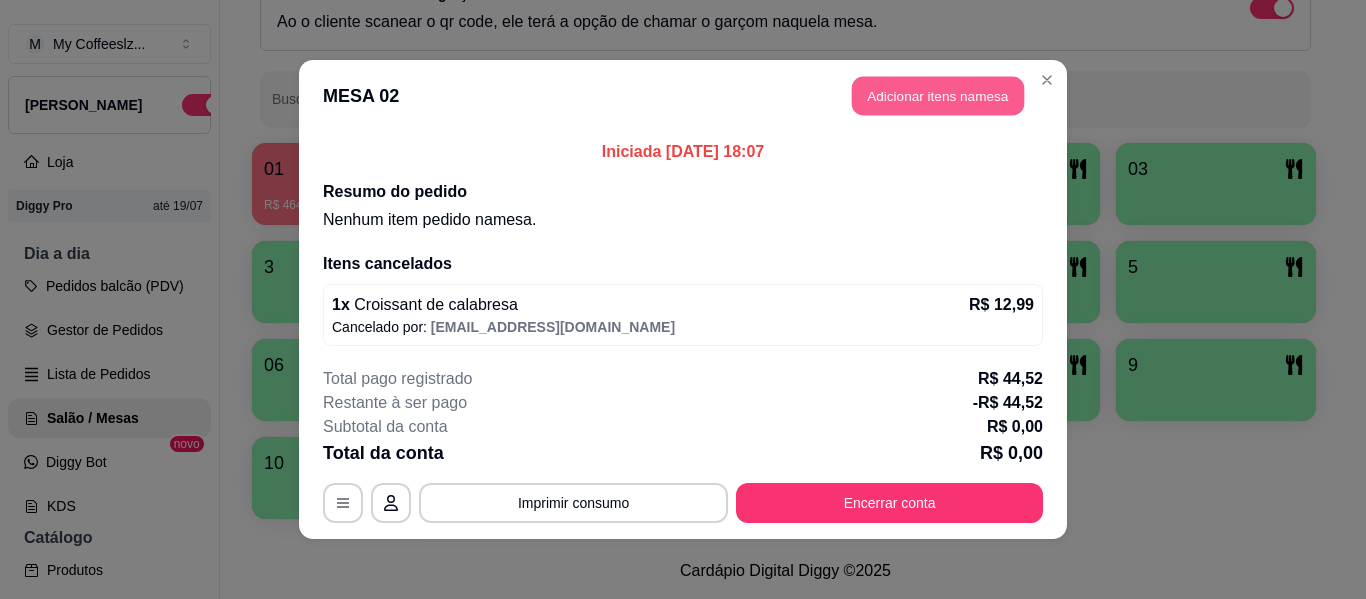 click on "Adicionar itens na  mesa" at bounding box center [938, 96] 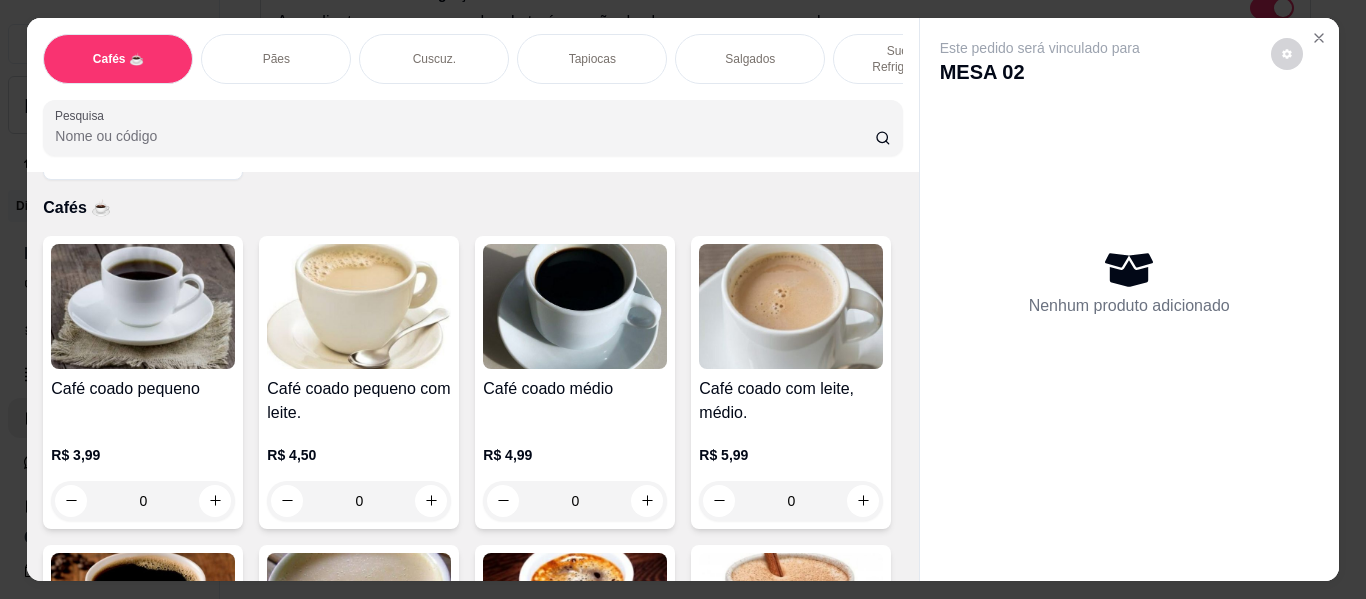 scroll, scrollTop: 100, scrollLeft: 0, axis: vertical 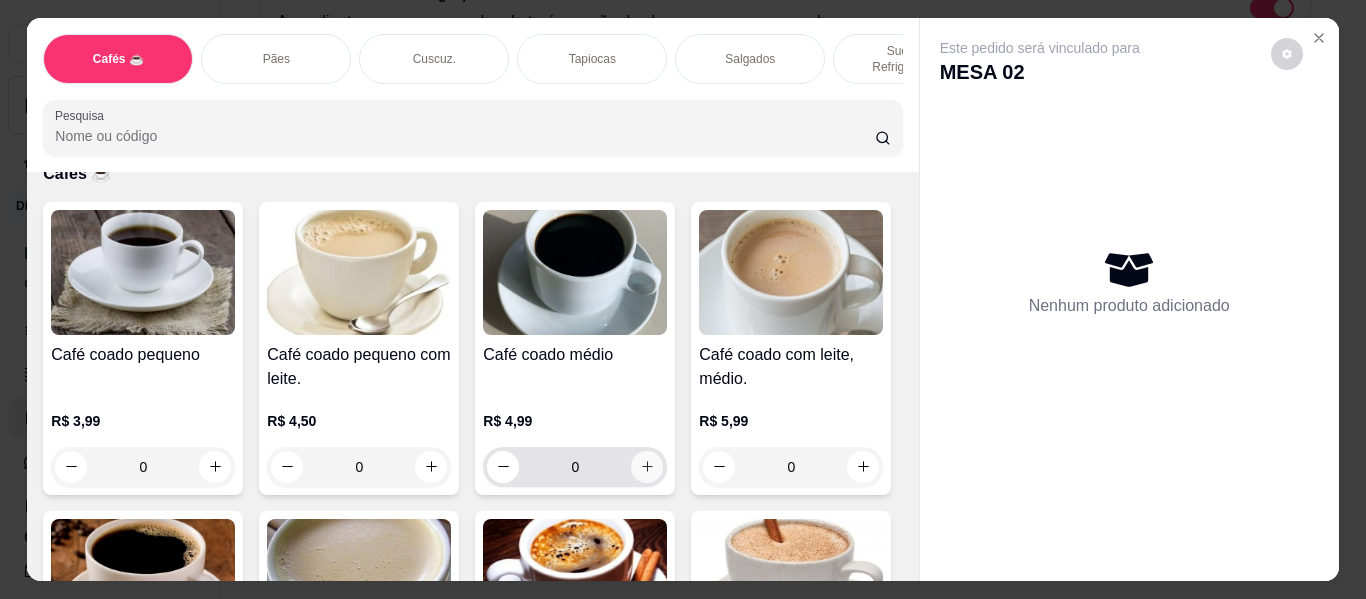 click 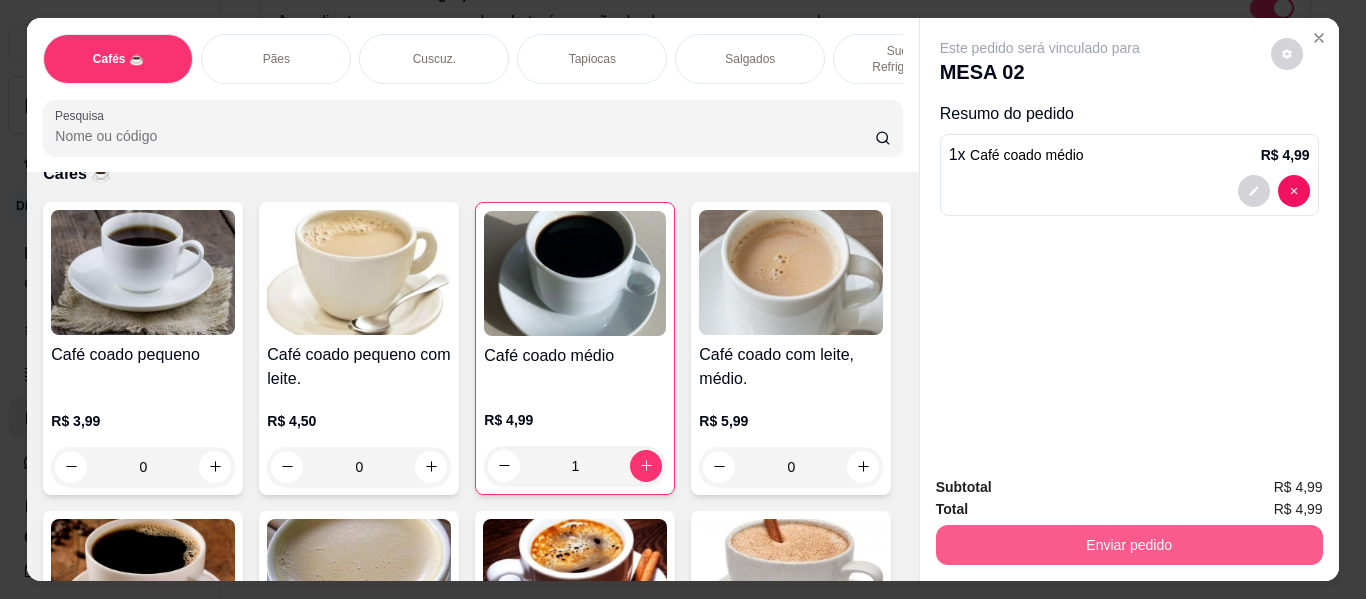 click on "Enviar pedido" at bounding box center (1129, 545) 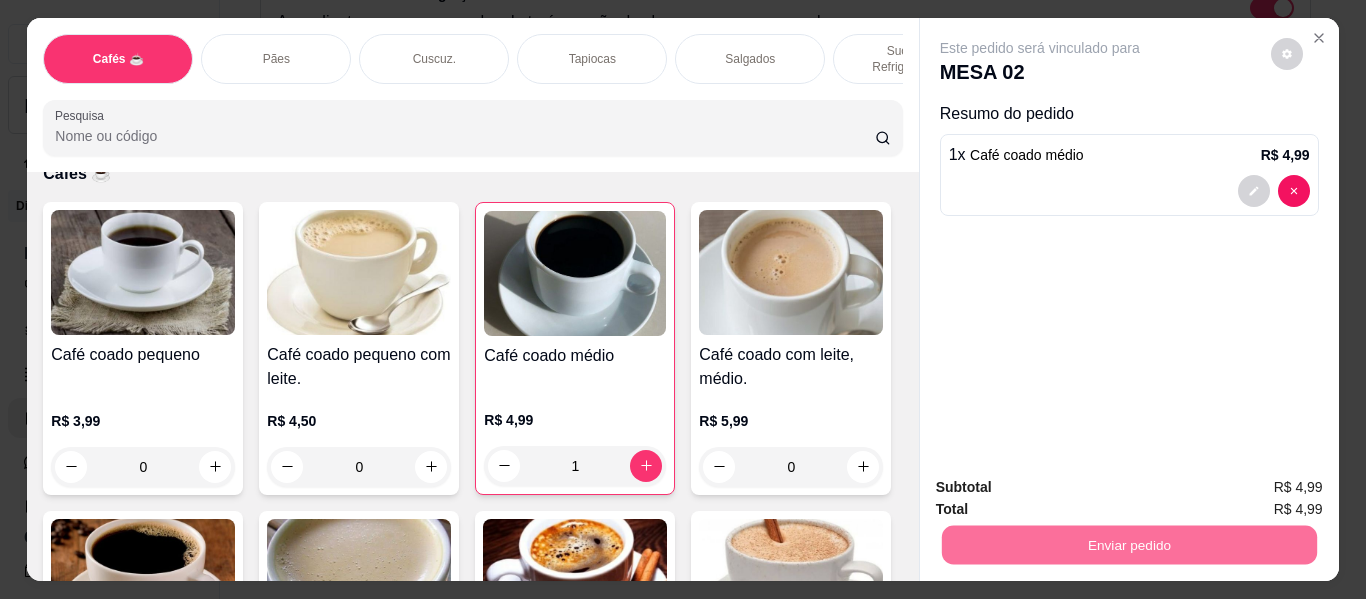 click on "Não registrar e enviar pedido" at bounding box center [1063, 487] 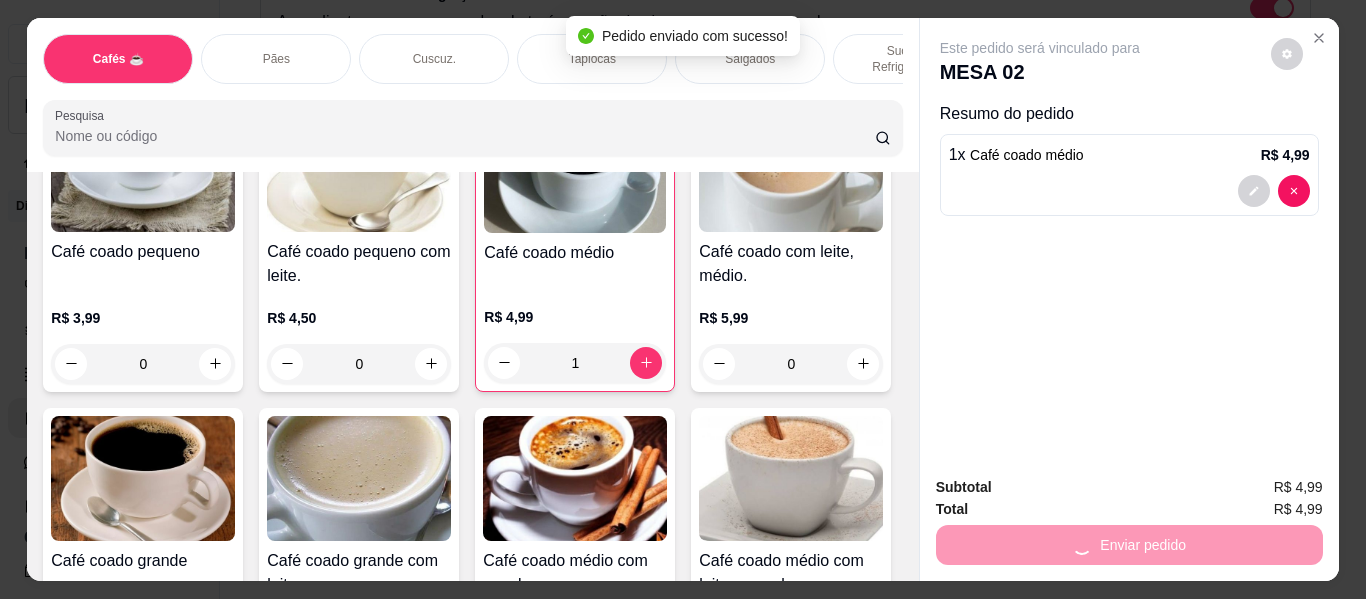 scroll, scrollTop: 400, scrollLeft: 0, axis: vertical 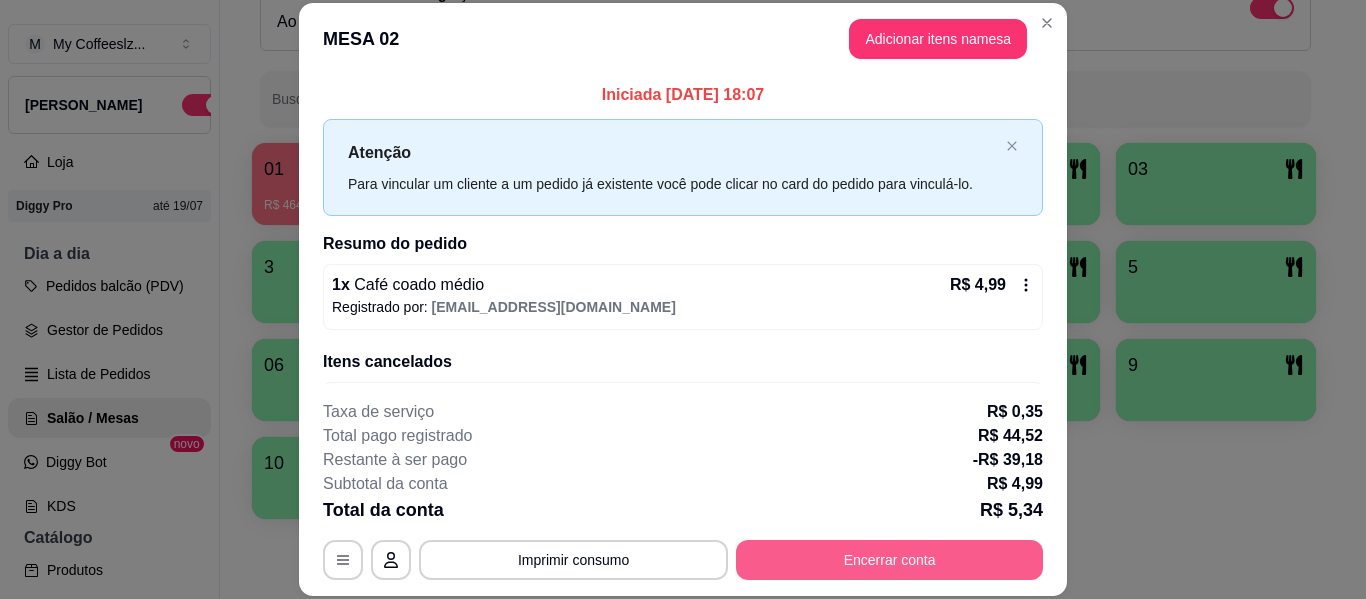 click on "Encerrar conta" at bounding box center [889, 560] 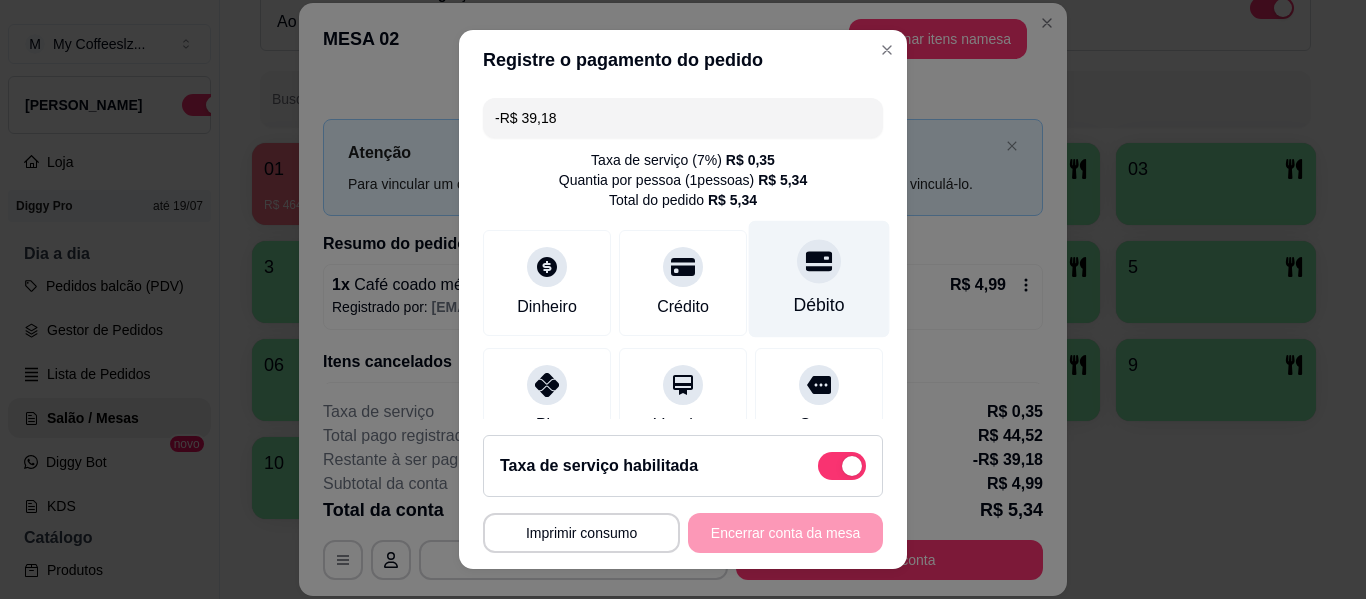 click 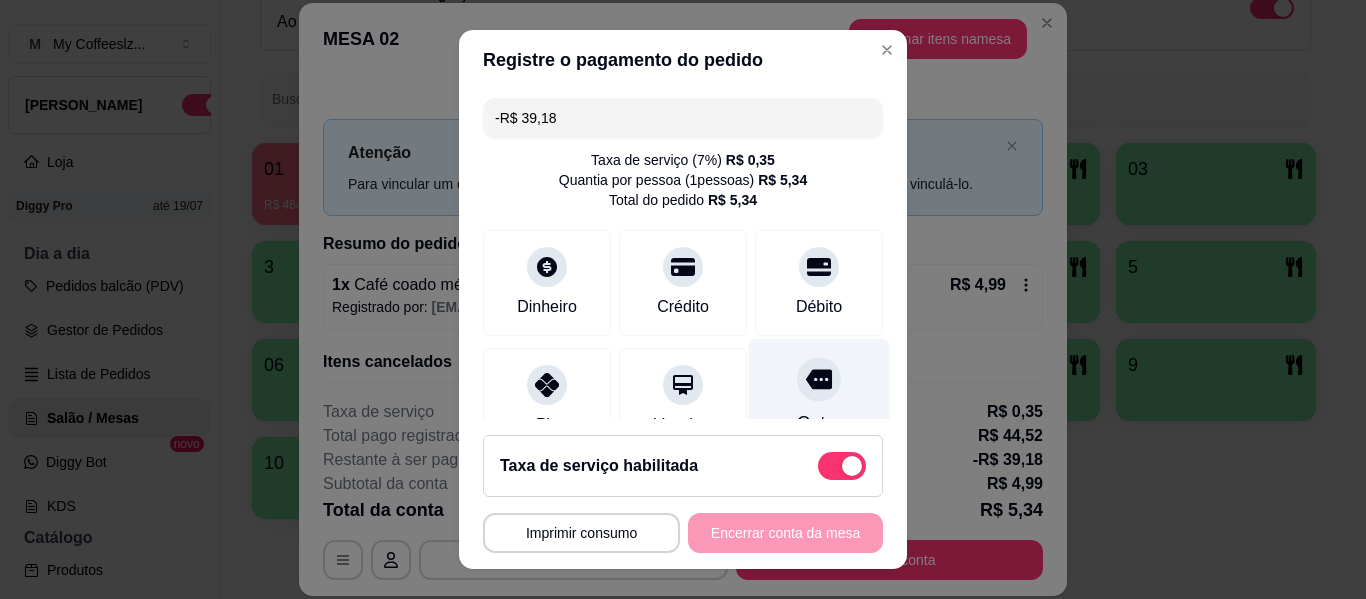 click 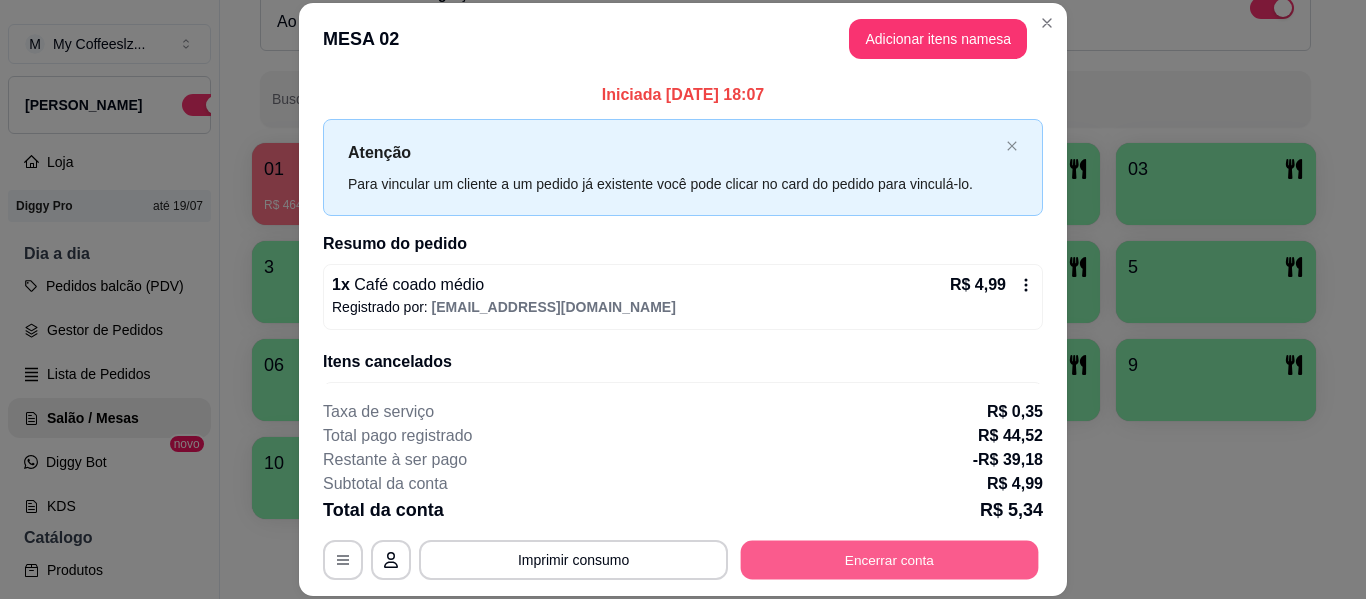 click on "Encerrar conta" at bounding box center (890, 560) 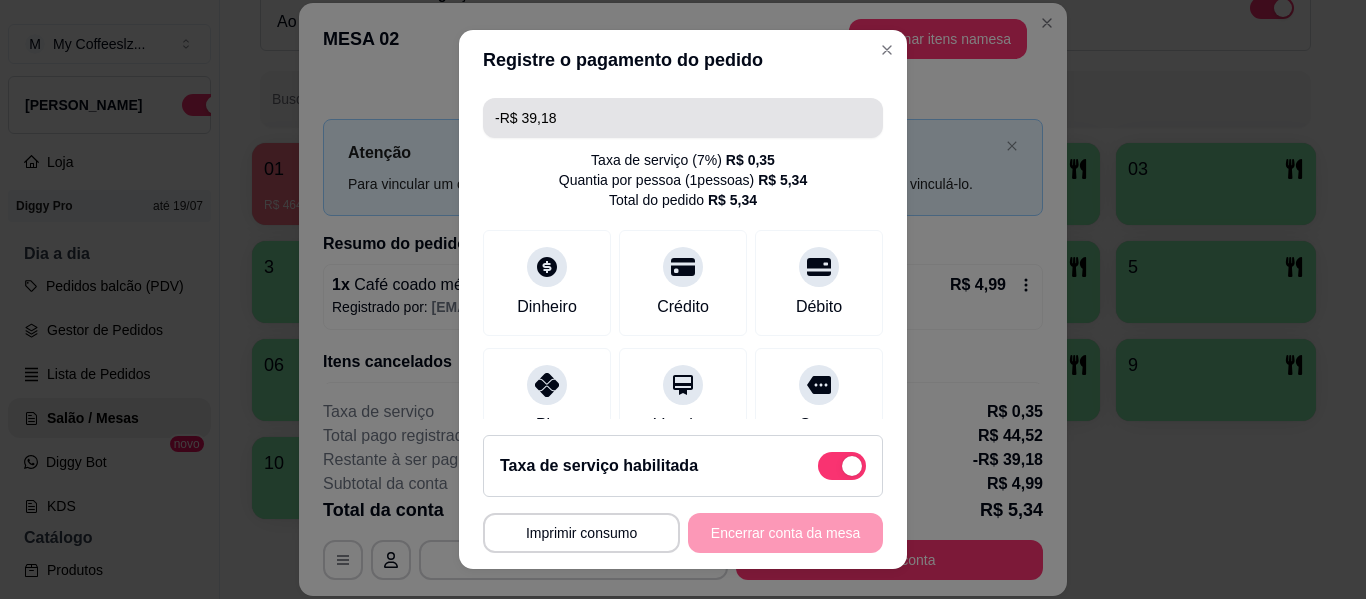 click on "-R$ 39,18" at bounding box center (683, 118) 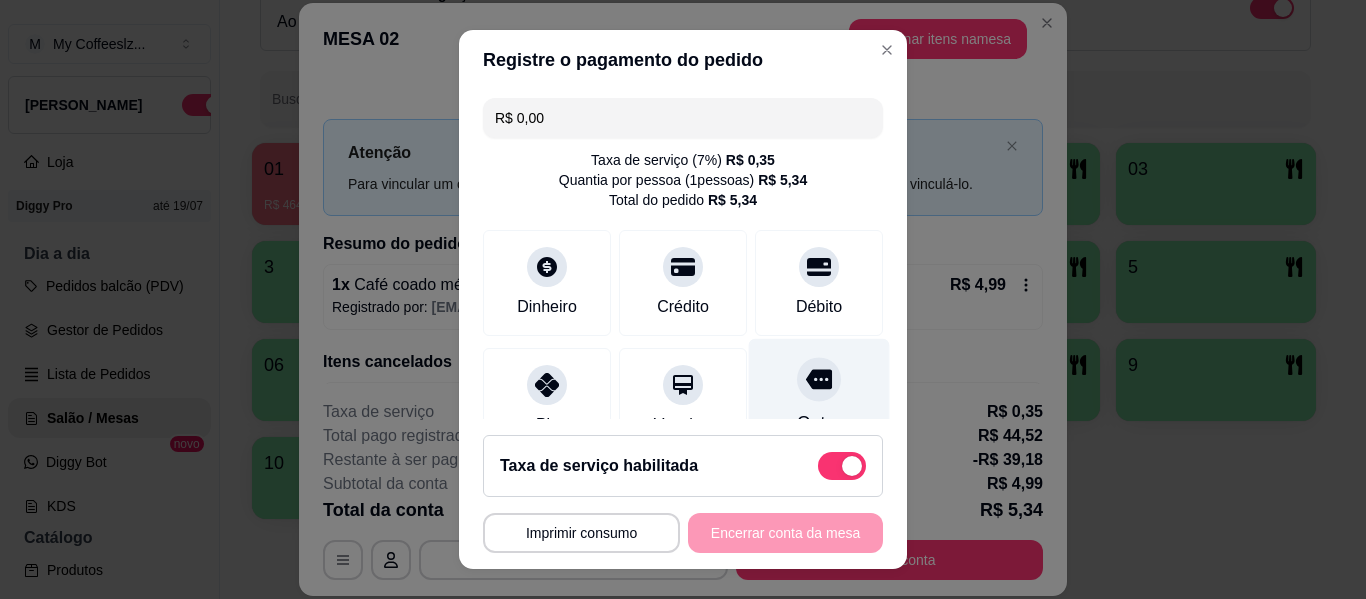type on "R$ 0,00" 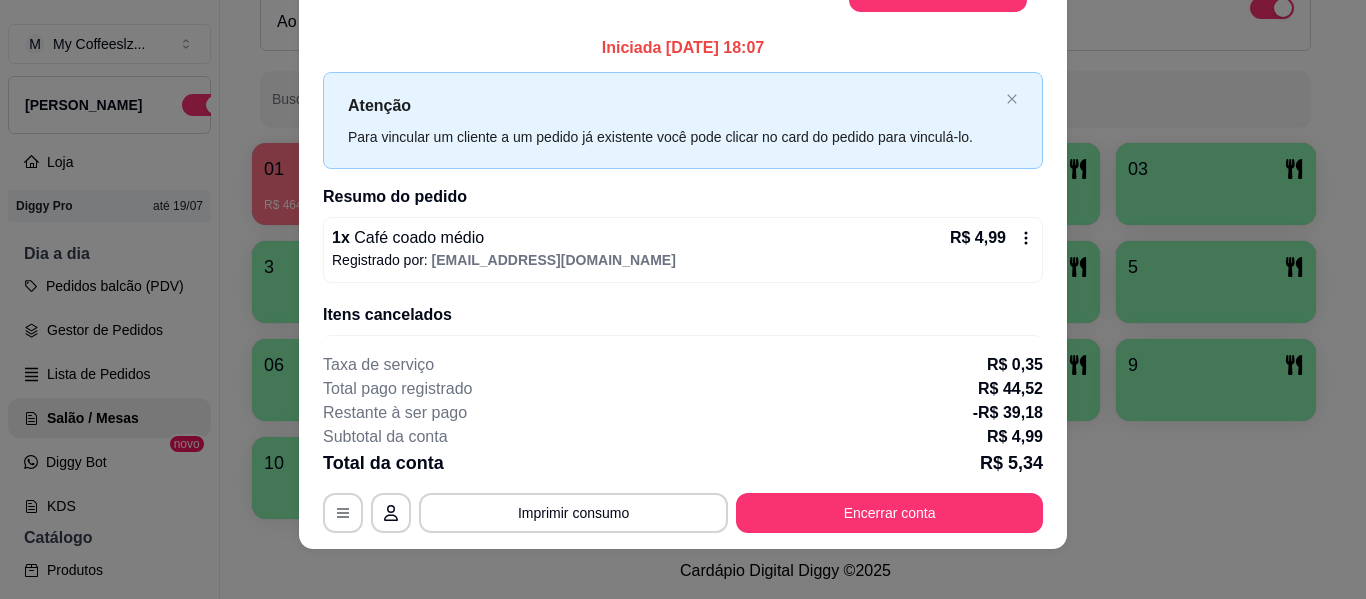 scroll, scrollTop: 61, scrollLeft: 0, axis: vertical 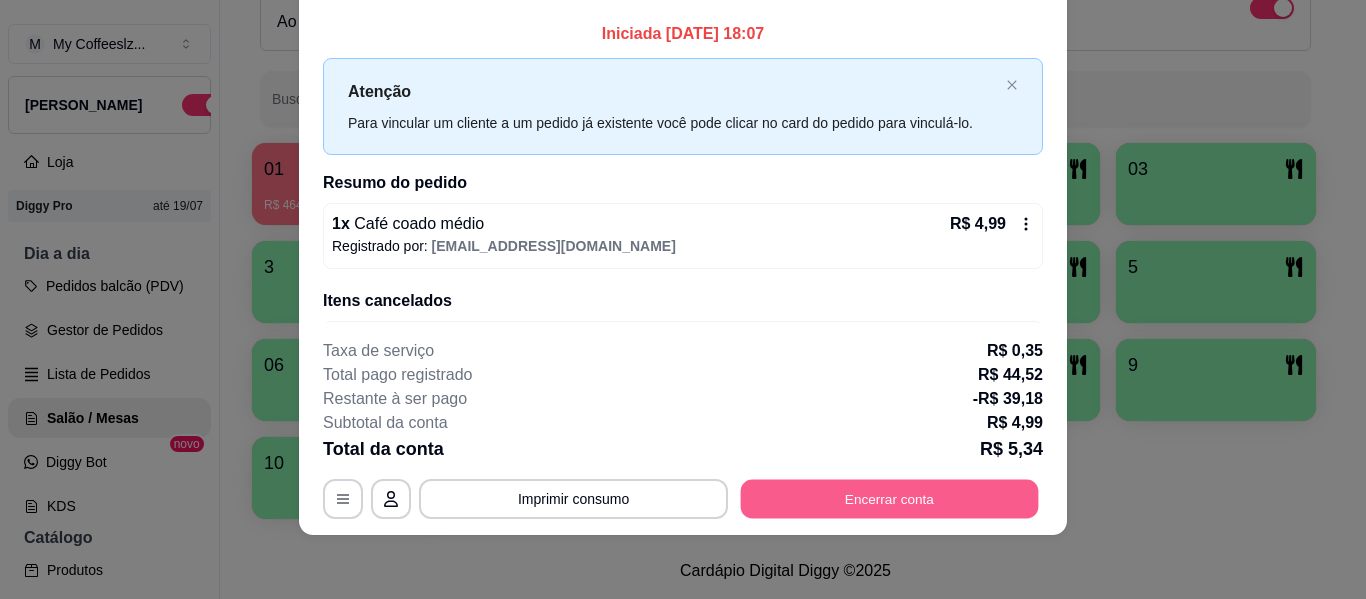 click on "Encerrar conta" at bounding box center [890, 499] 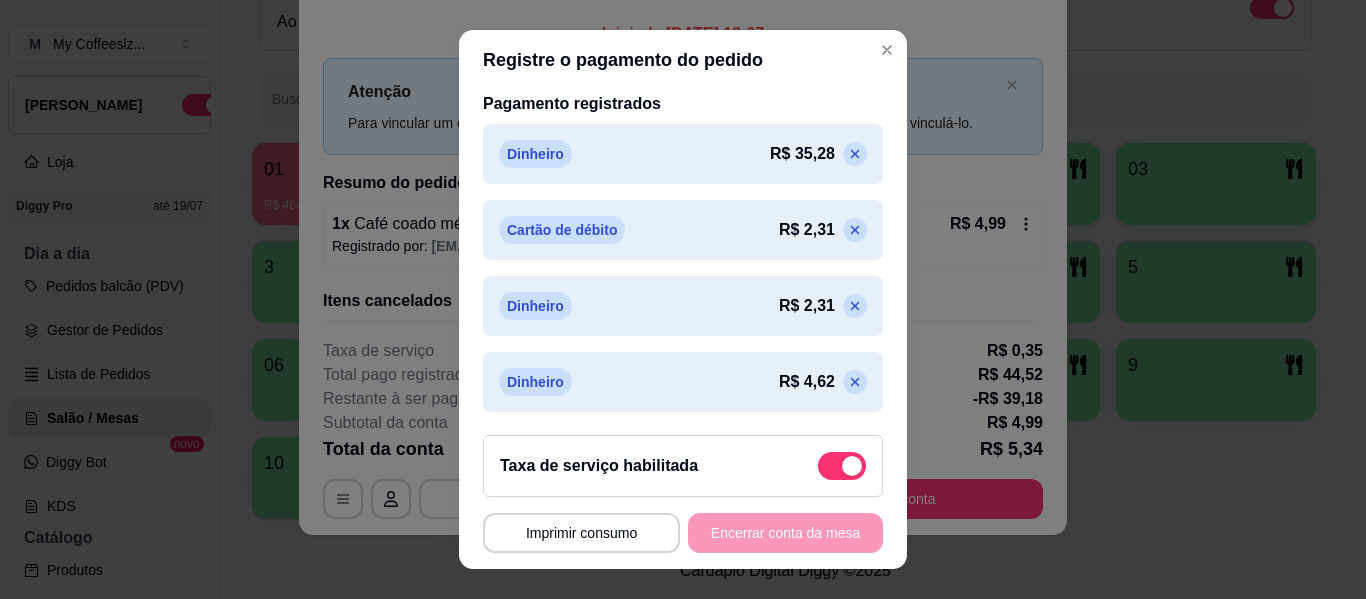 scroll, scrollTop: 500, scrollLeft: 0, axis: vertical 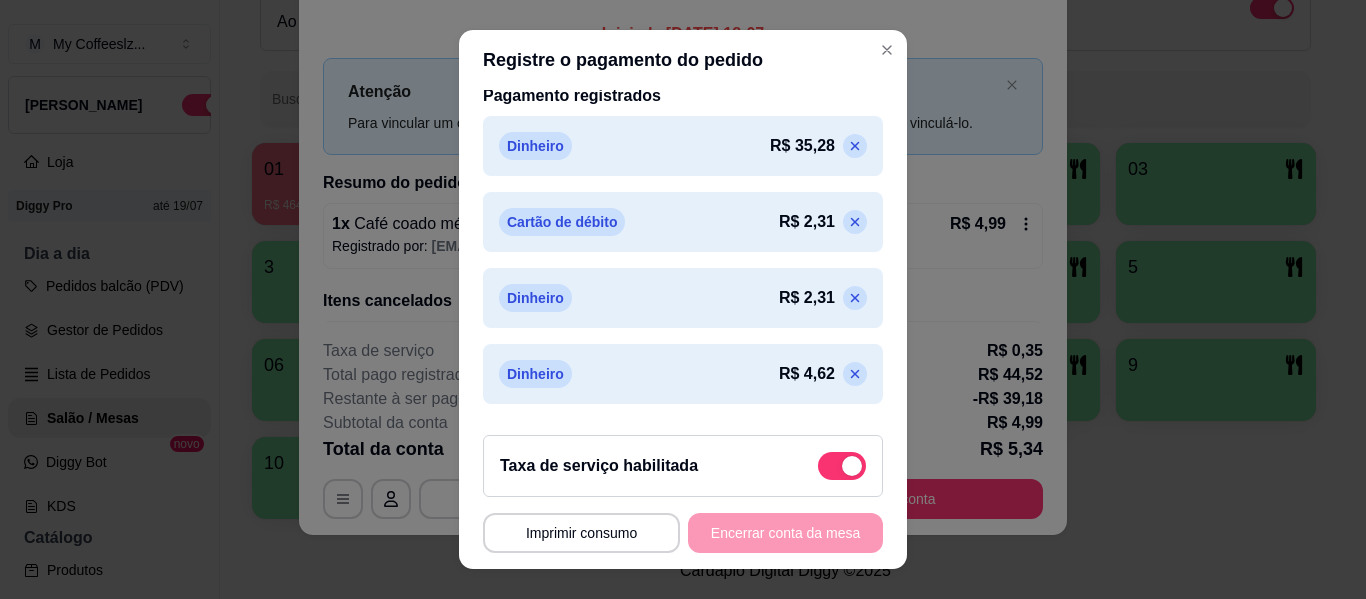 click 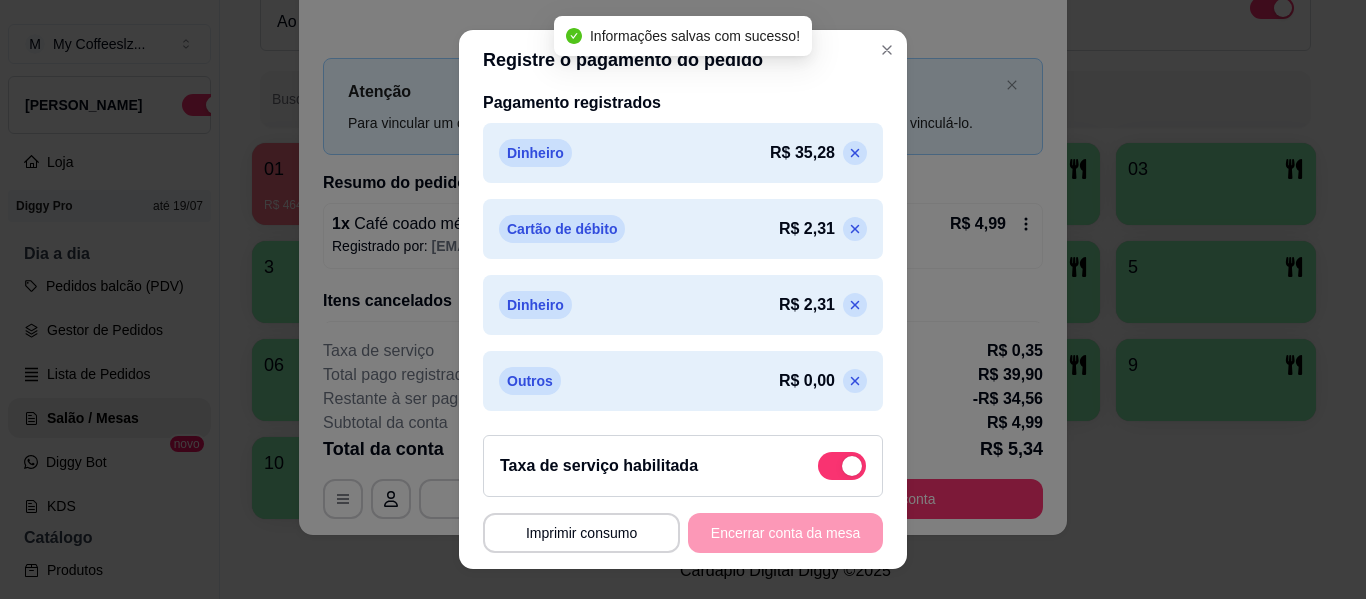 click at bounding box center [855, 305] 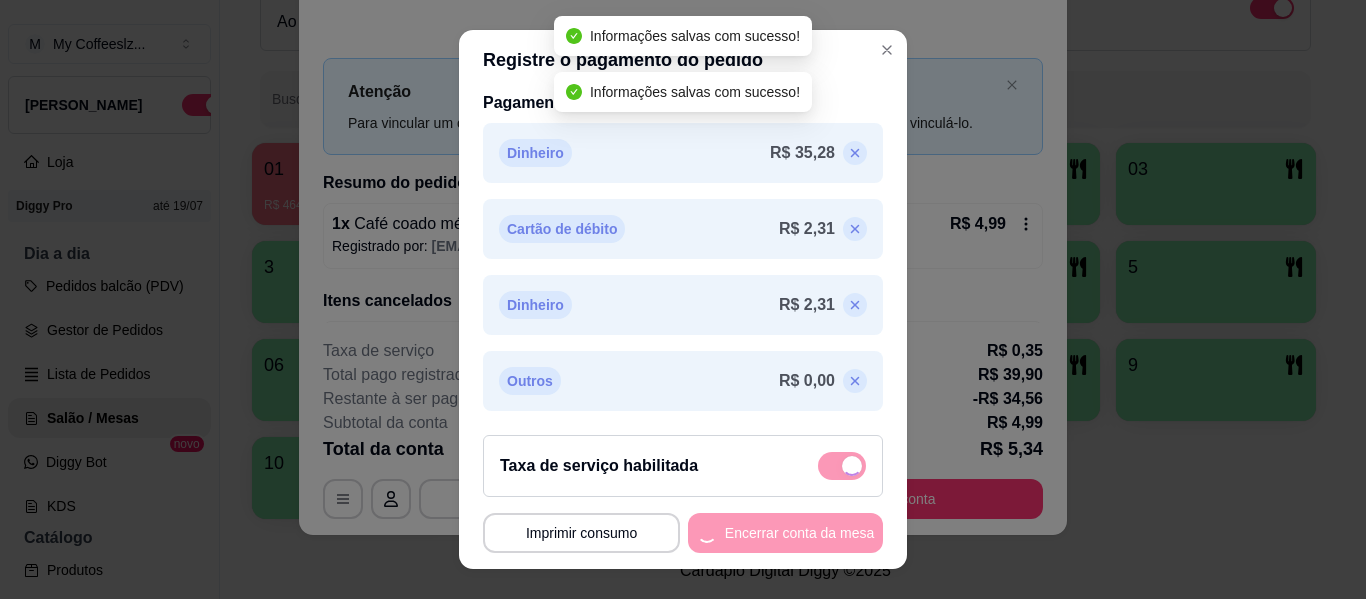 scroll, scrollTop: 441, scrollLeft: 0, axis: vertical 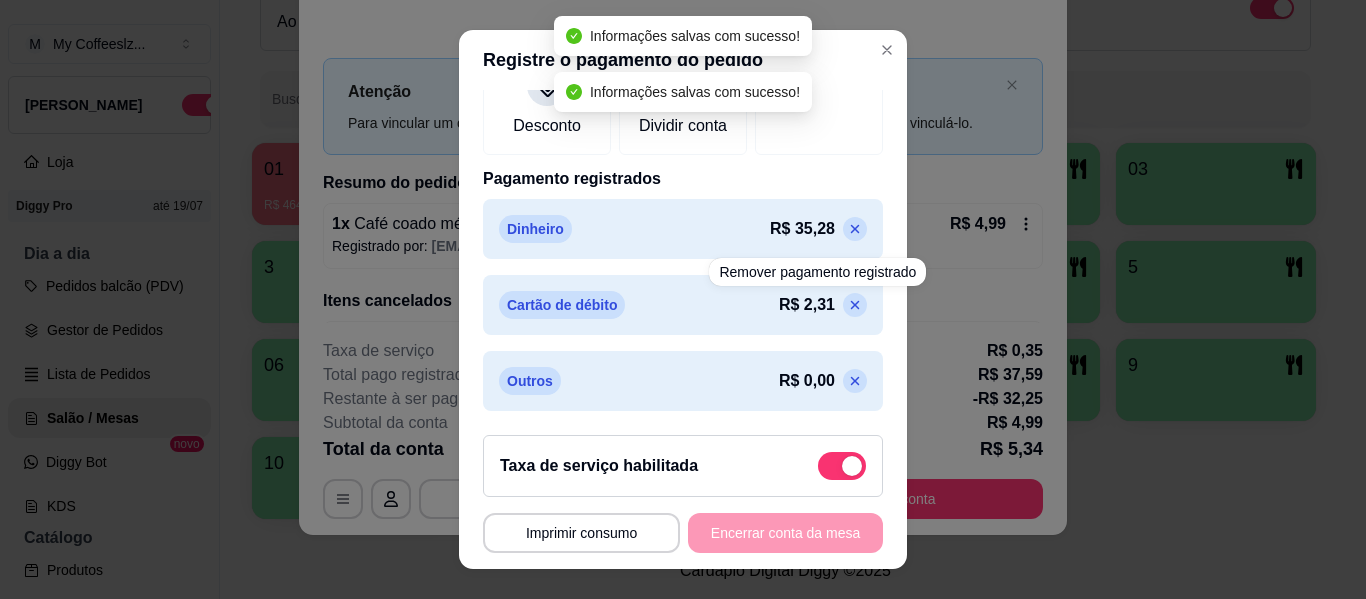 click 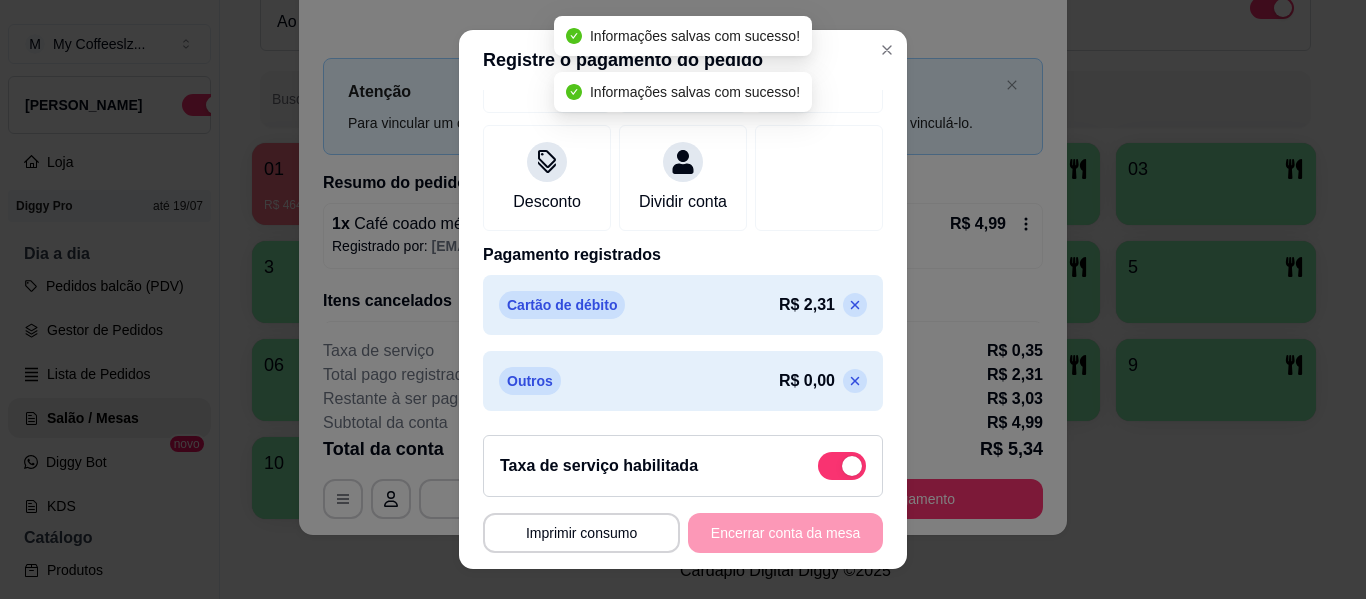 scroll, scrollTop: 385, scrollLeft: 0, axis: vertical 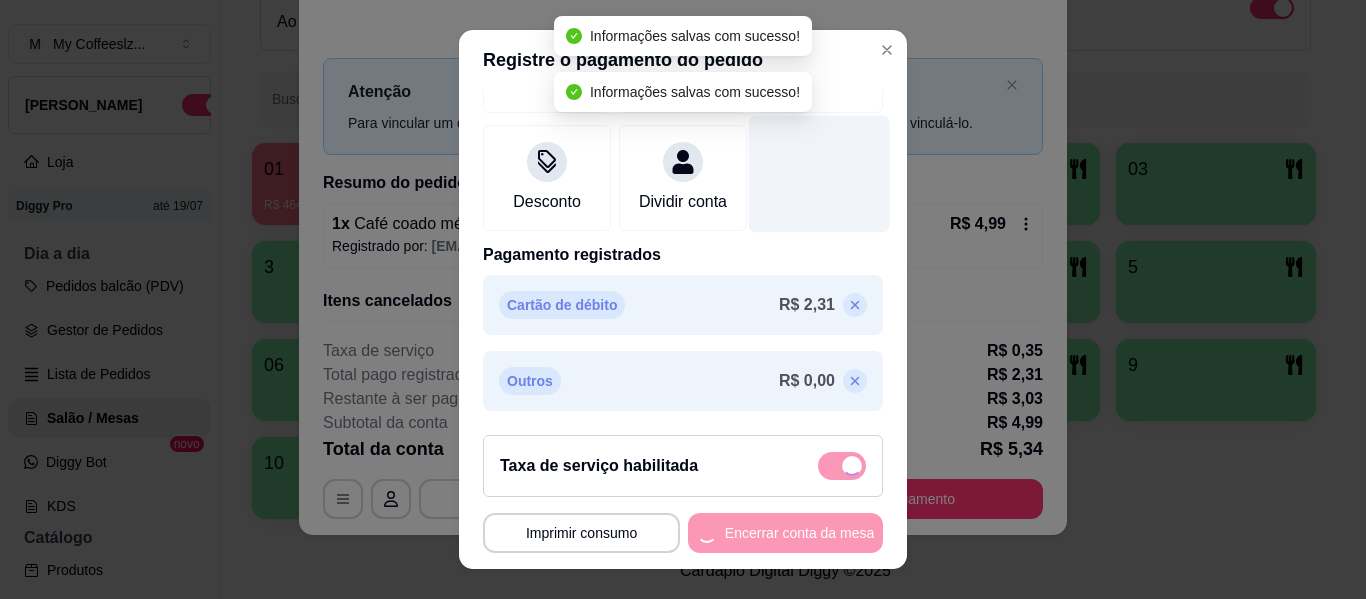 type on "R$ 5,34" 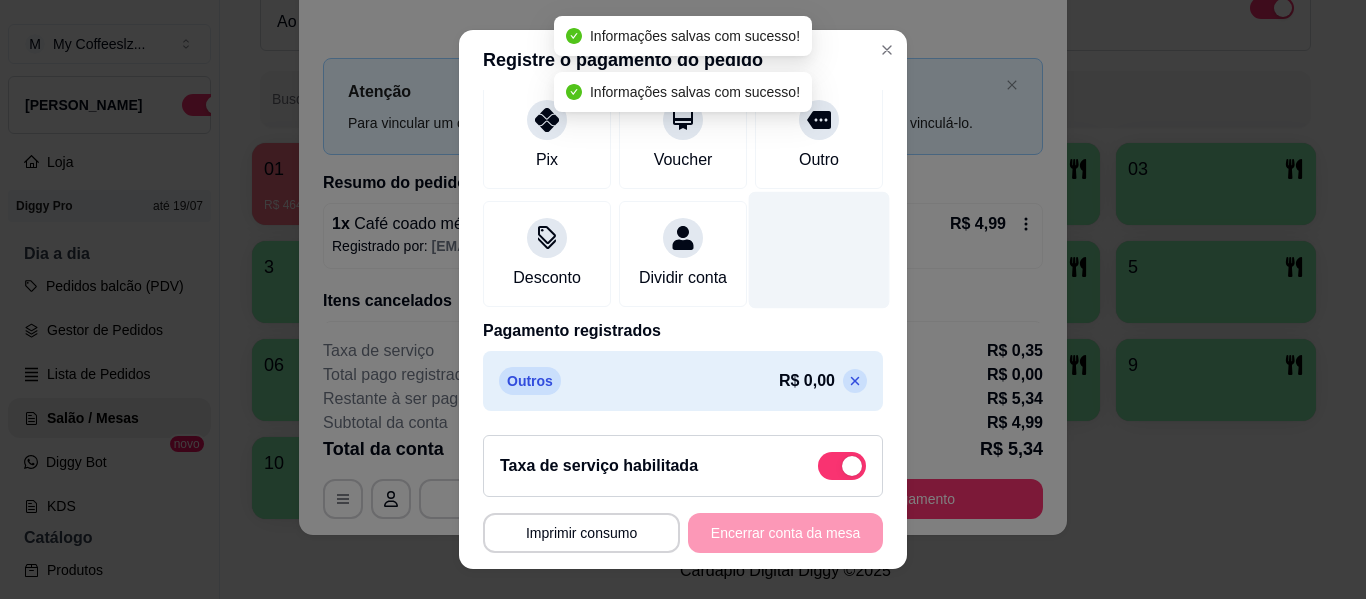 scroll, scrollTop: 309, scrollLeft: 0, axis: vertical 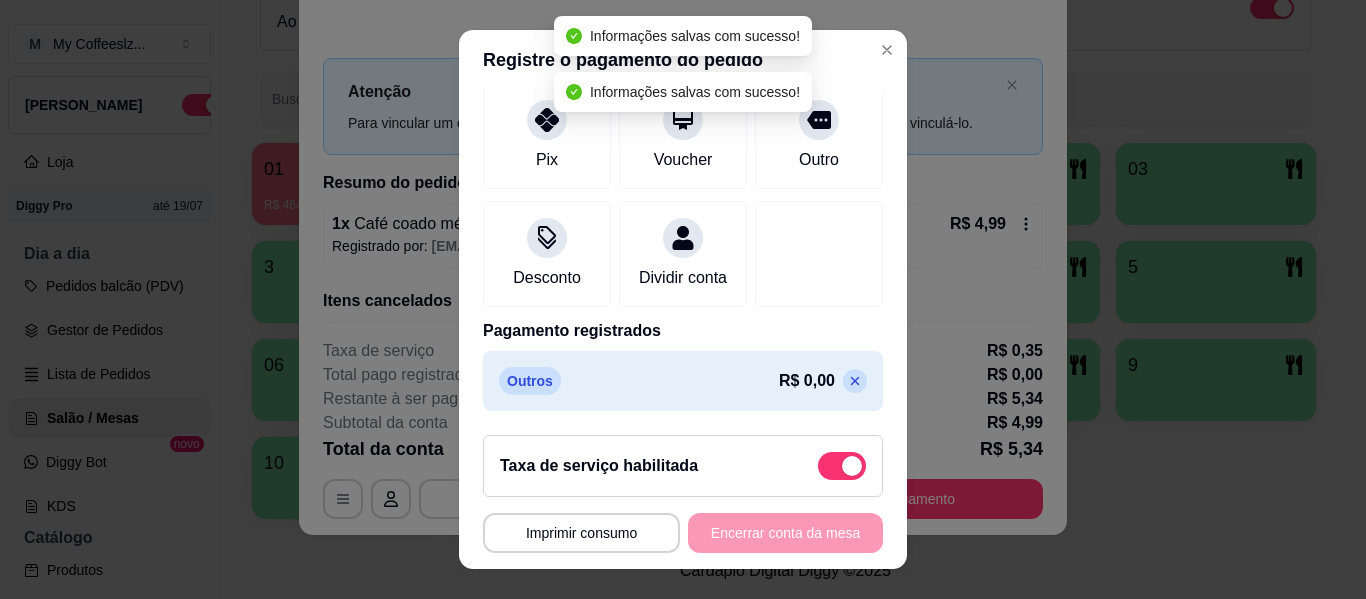 click 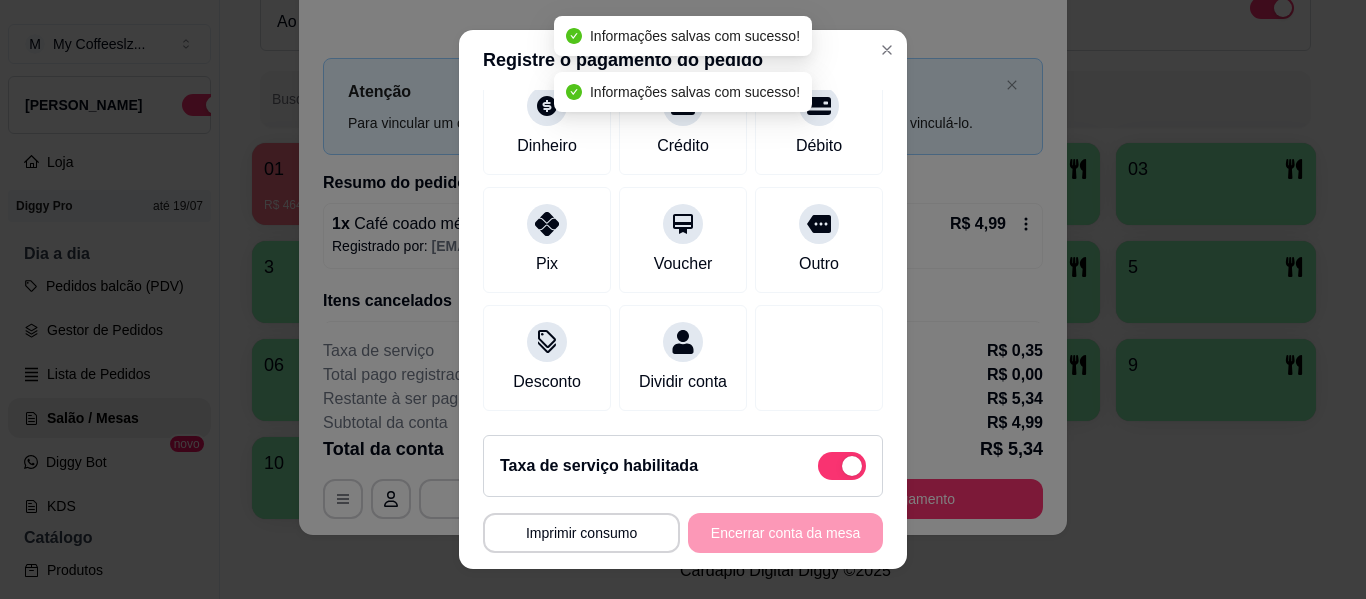 scroll, scrollTop: 205, scrollLeft: 0, axis: vertical 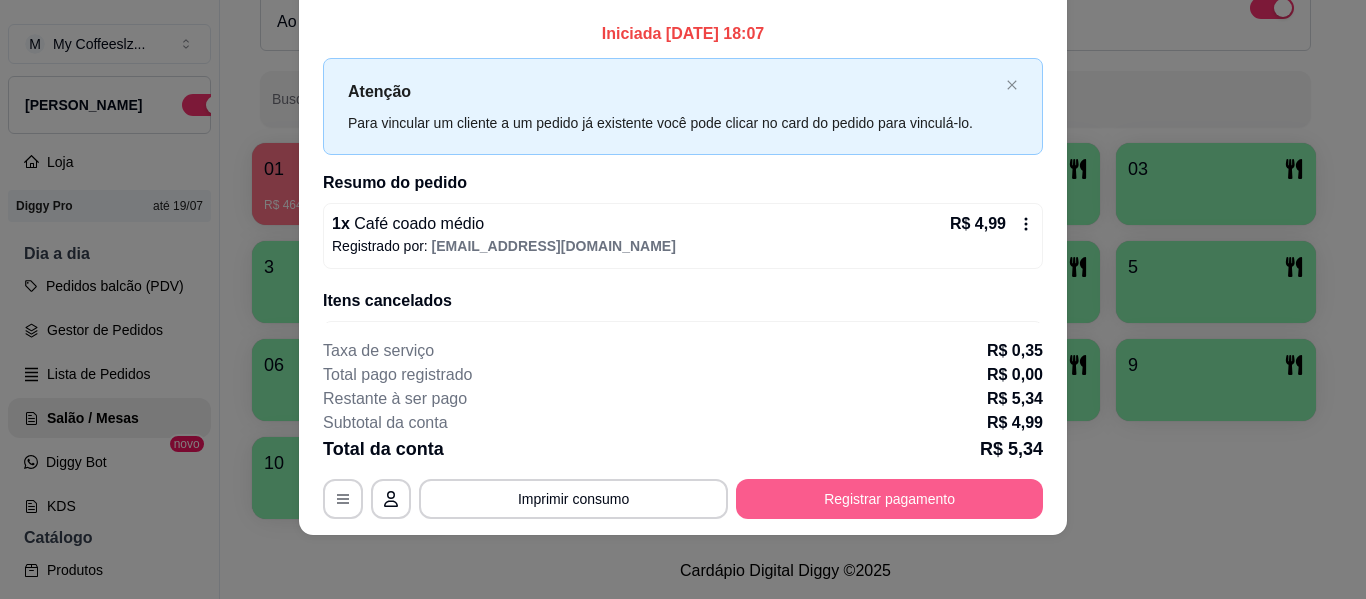 click on "Registrar pagamento" at bounding box center [889, 499] 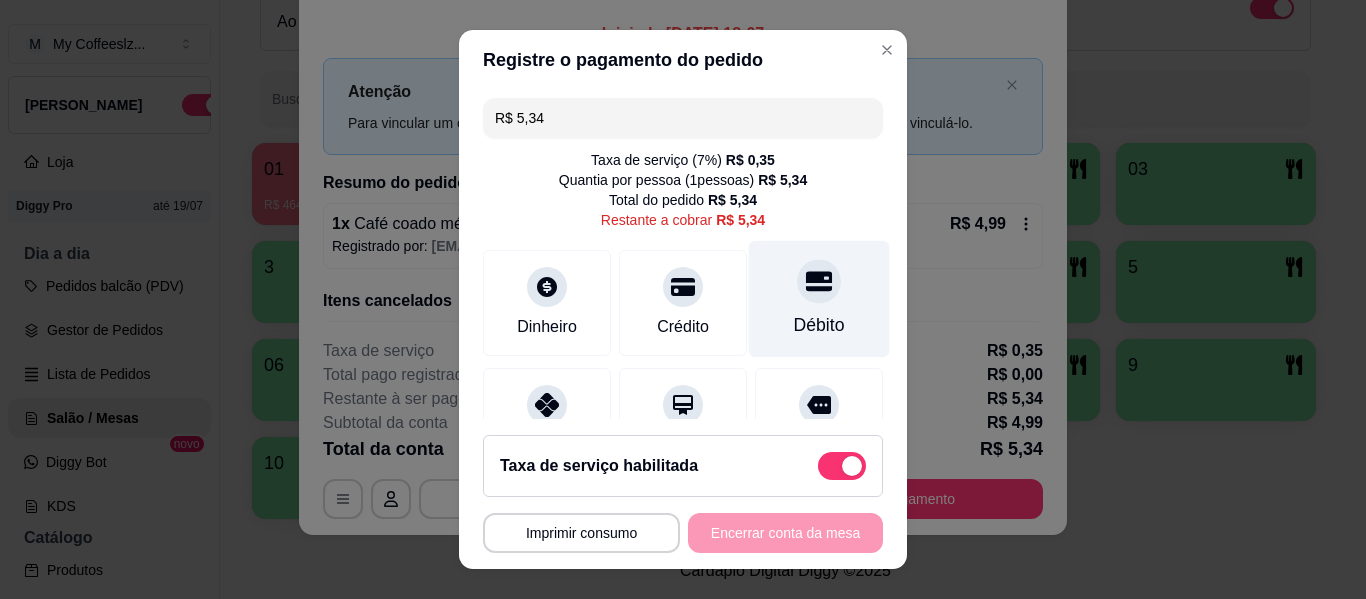 click on "Débito" at bounding box center [819, 325] 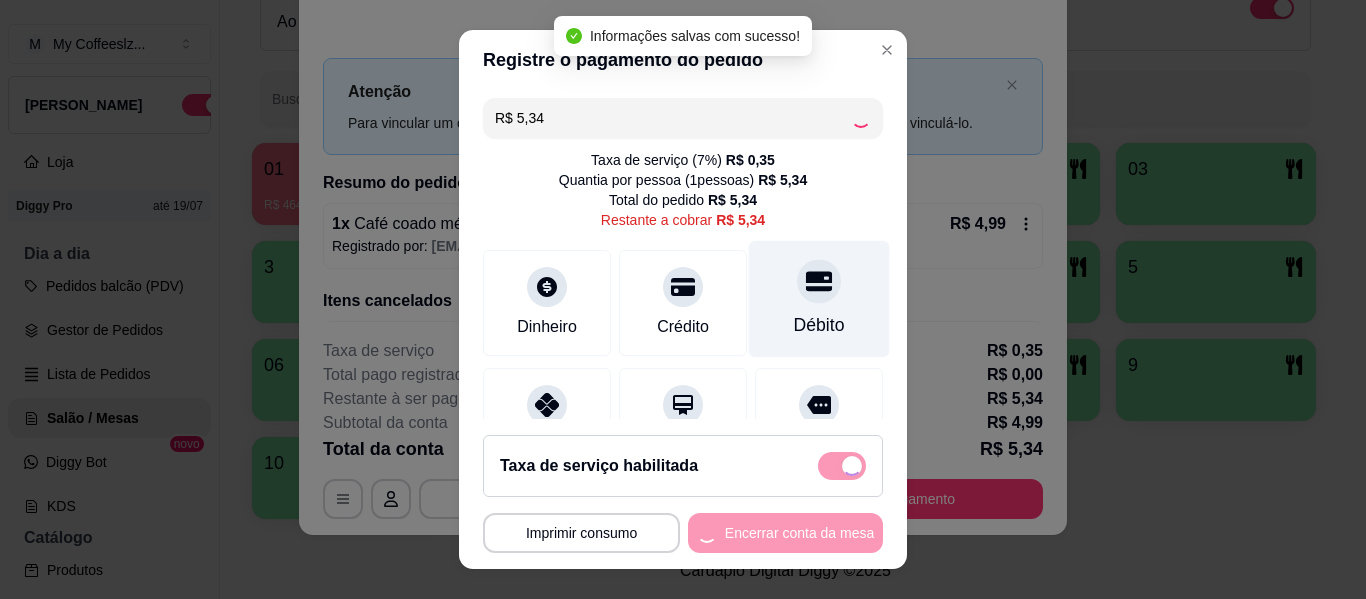 type on "R$ 0,00" 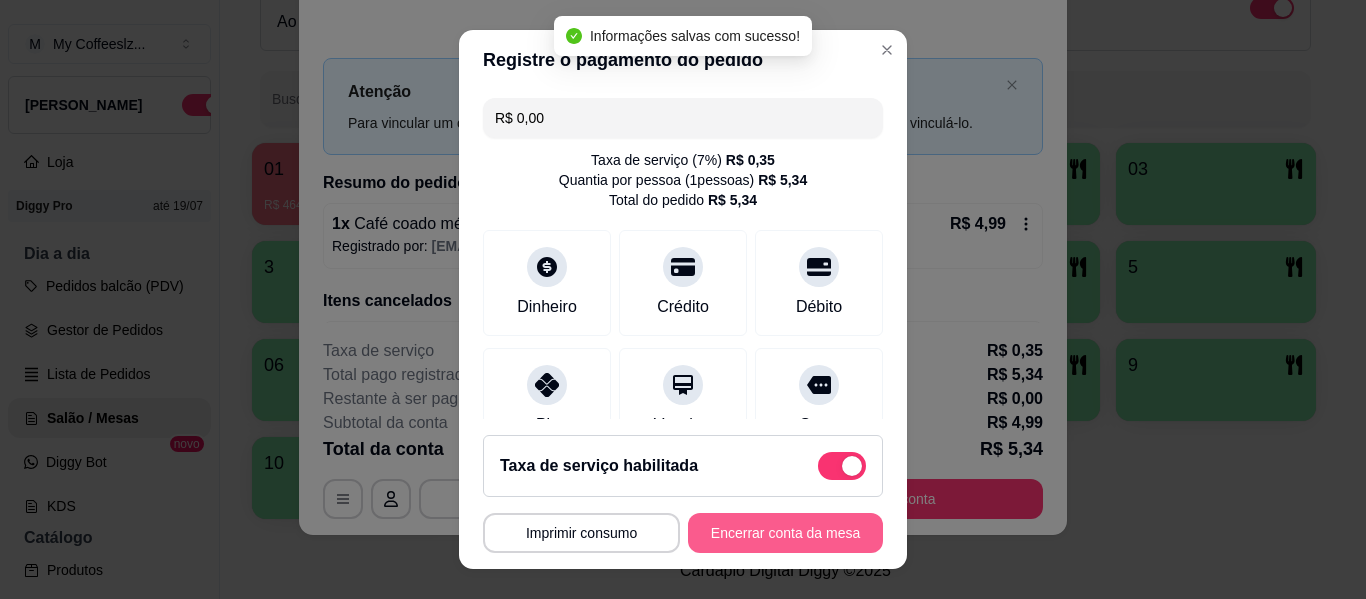 click on "Encerrar conta da mesa" at bounding box center [785, 533] 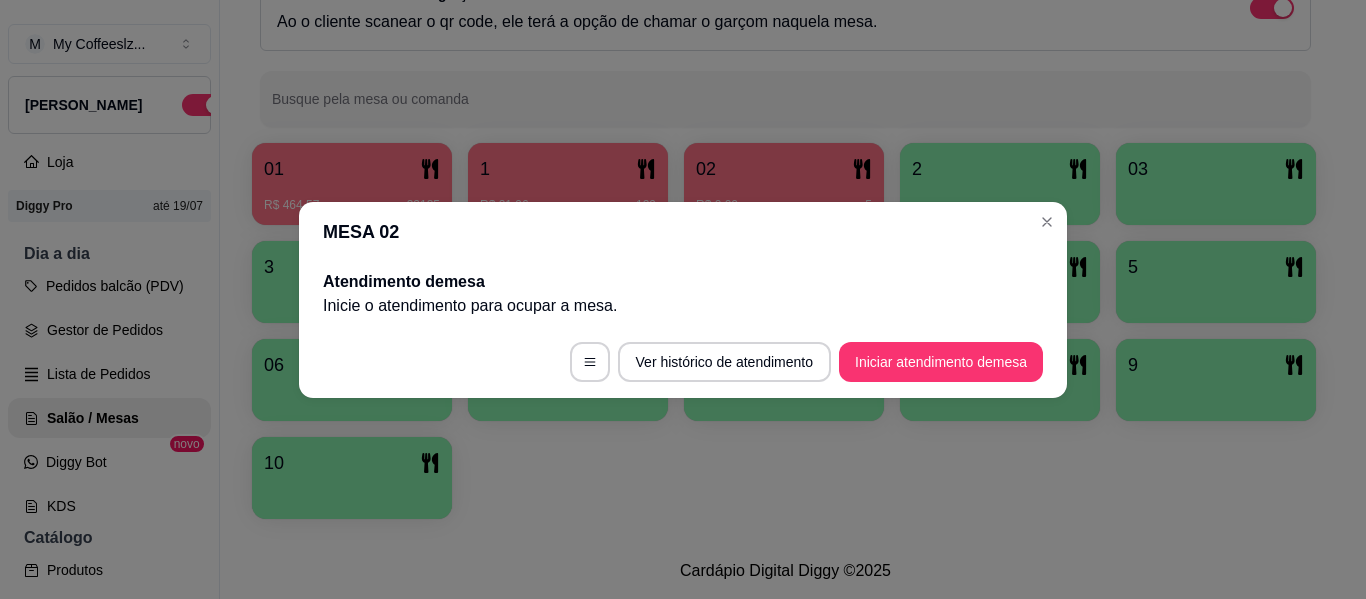 scroll, scrollTop: 0, scrollLeft: 0, axis: both 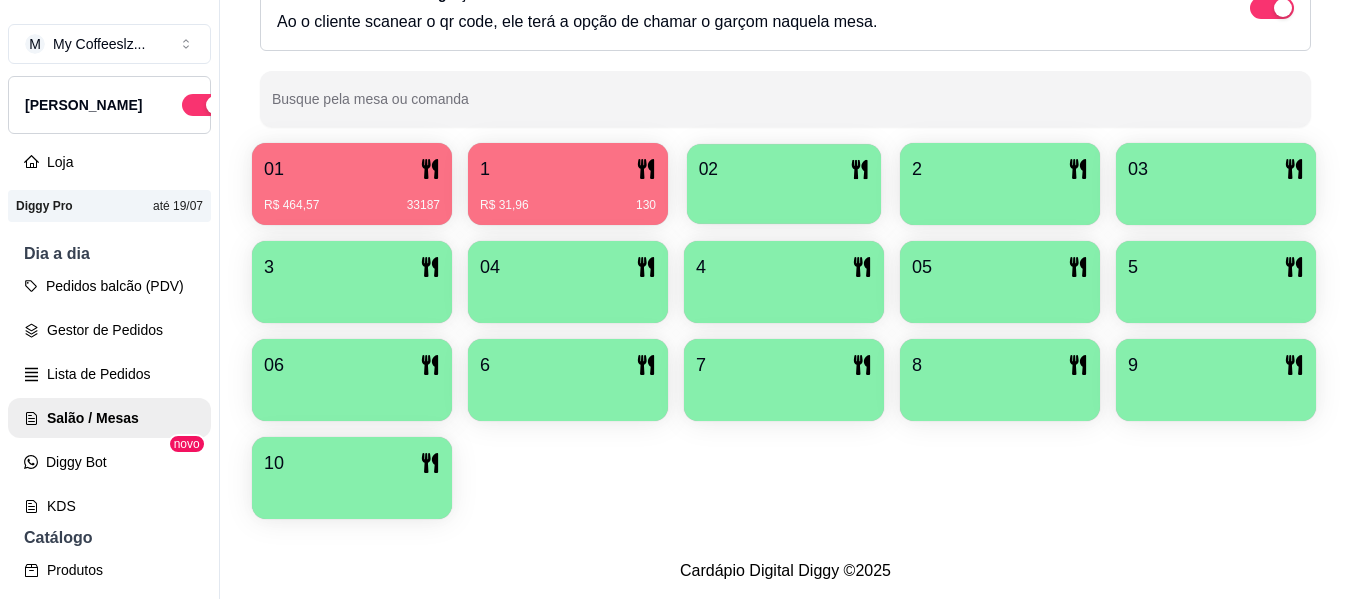 click at bounding box center (784, 197) 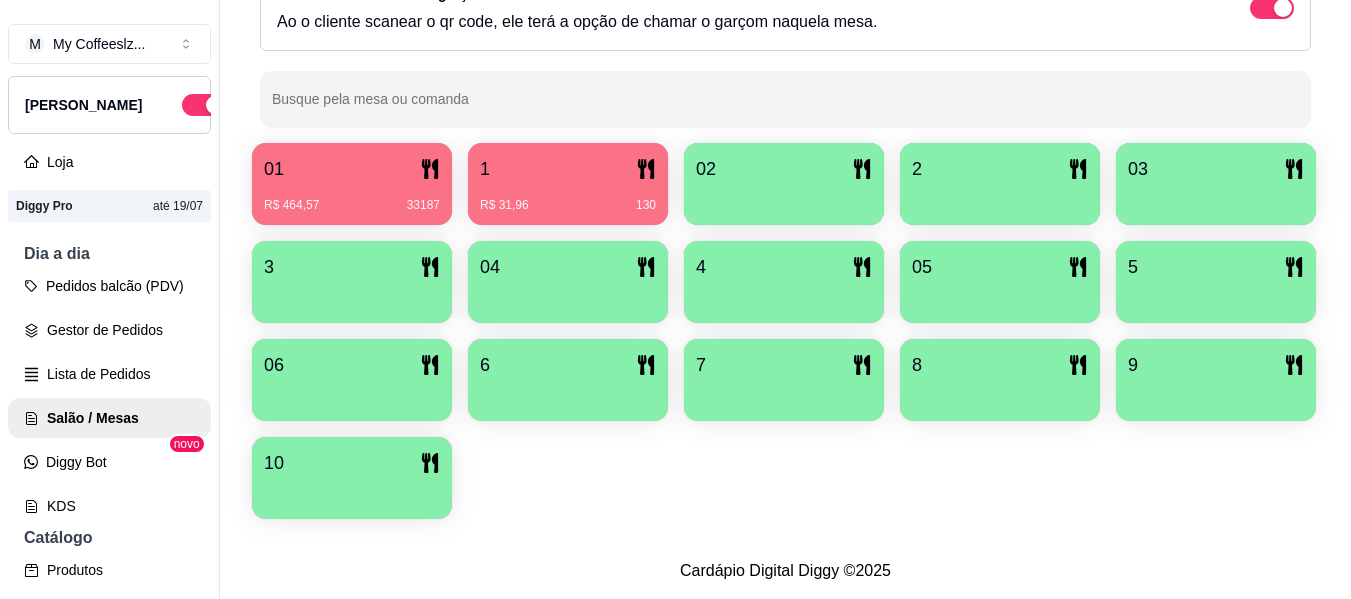 click at bounding box center [784, 198] 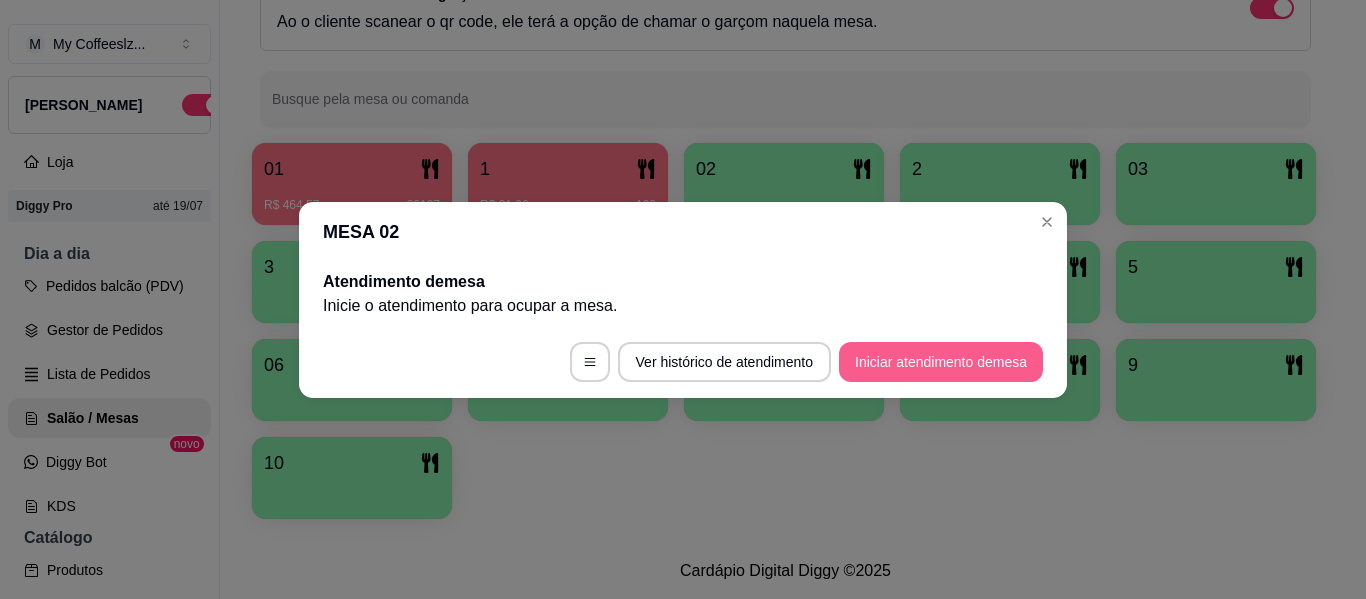 click on "Iniciar atendimento de  mesa" at bounding box center [941, 362] 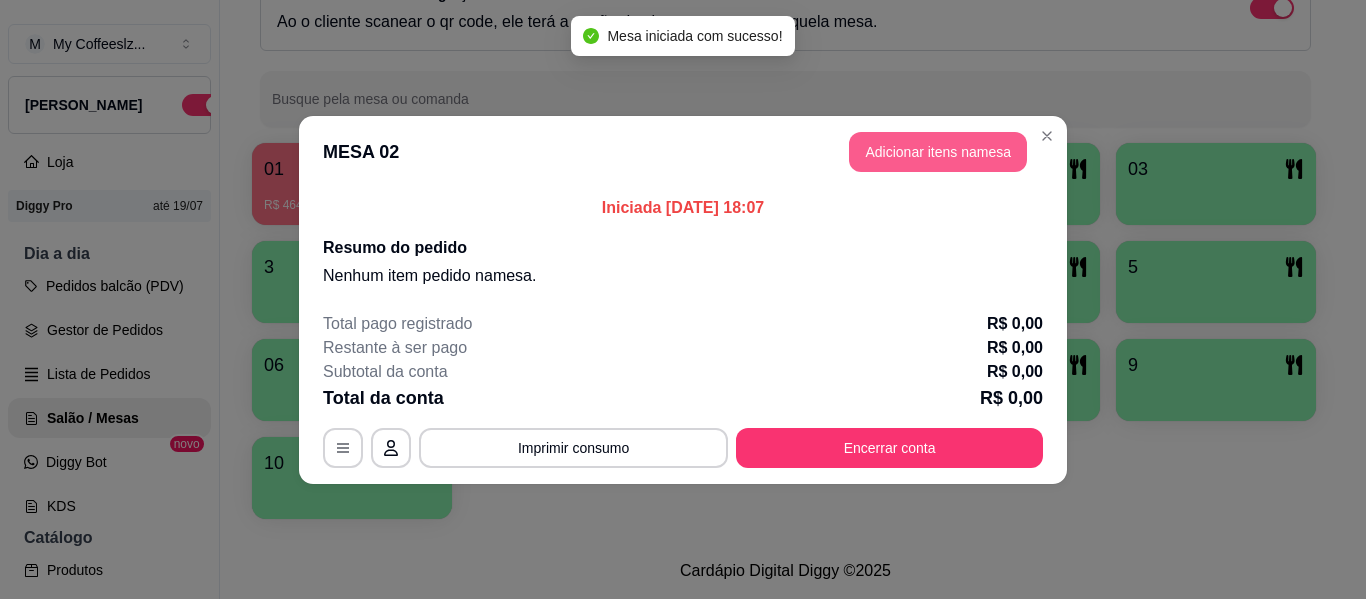 click on "Adicionar itens na  mesa" at bounding box center (938, 152) 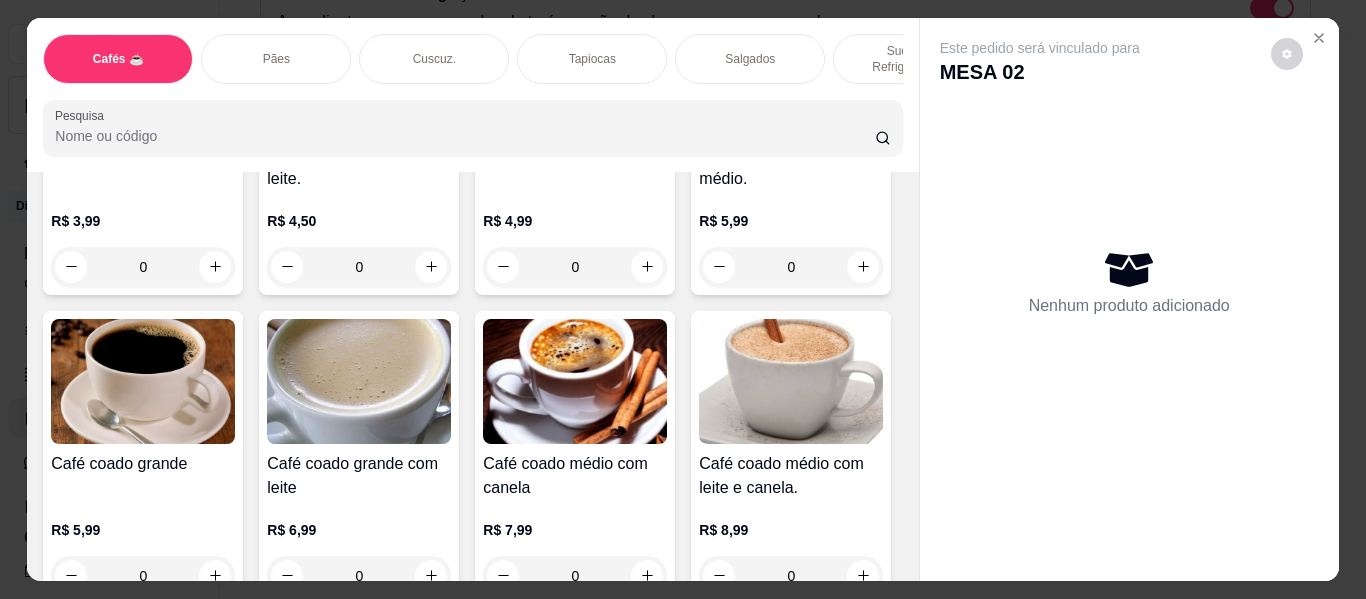 scroll, scrollTop: 400, scrollLeft: 0, axis: vertical 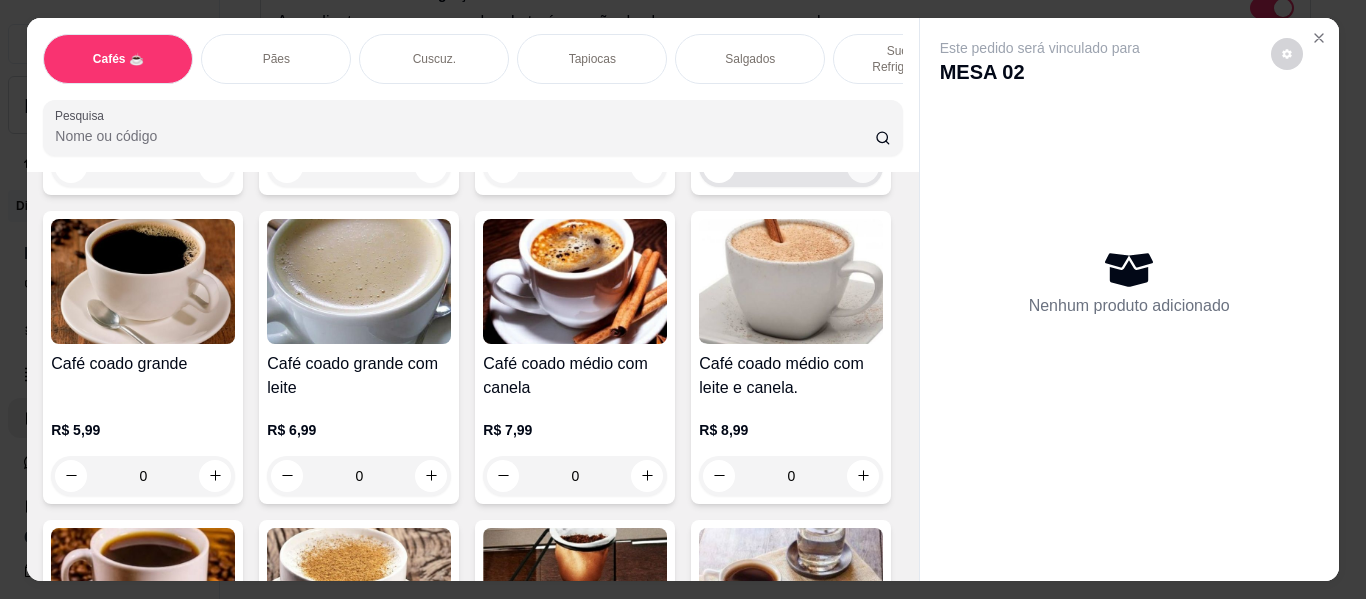 click 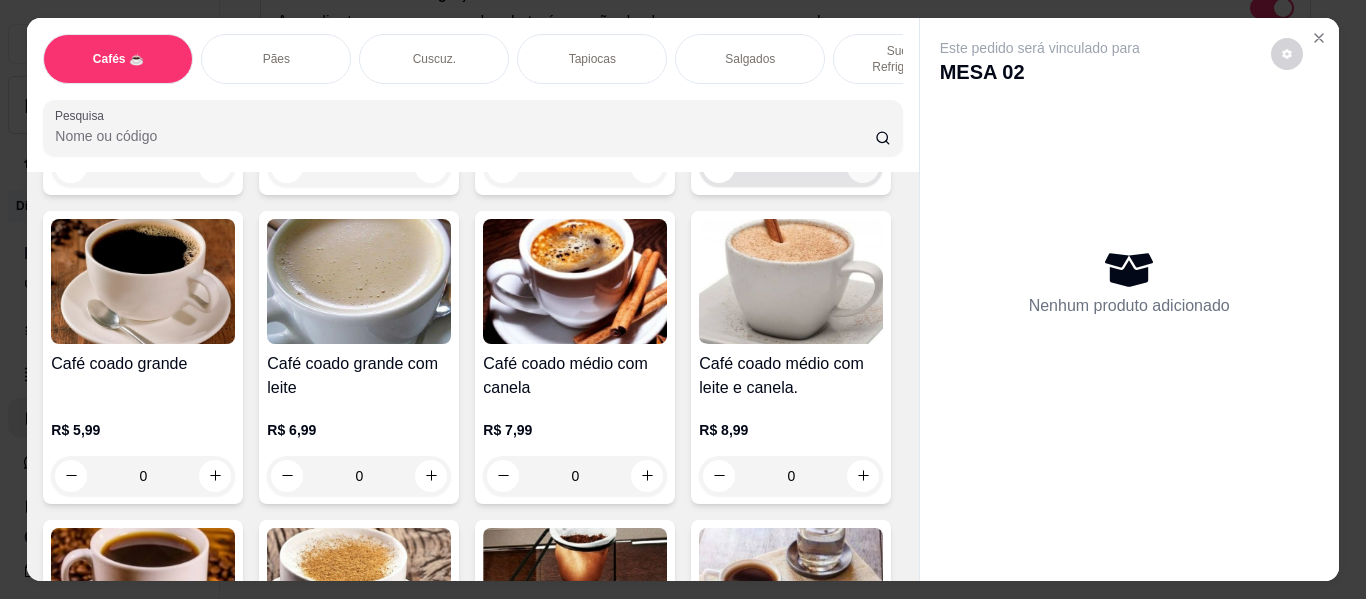 type on "1" 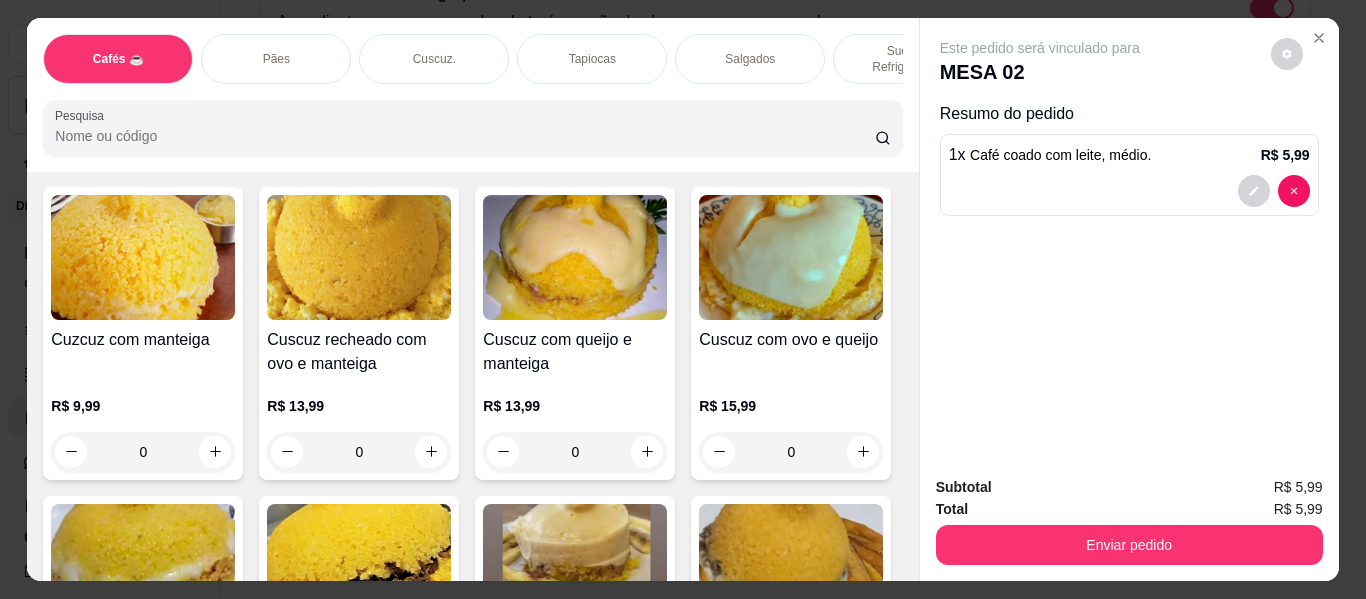 scroll, scrollTop: 3900, scrollLeft: 0, axis: vertical 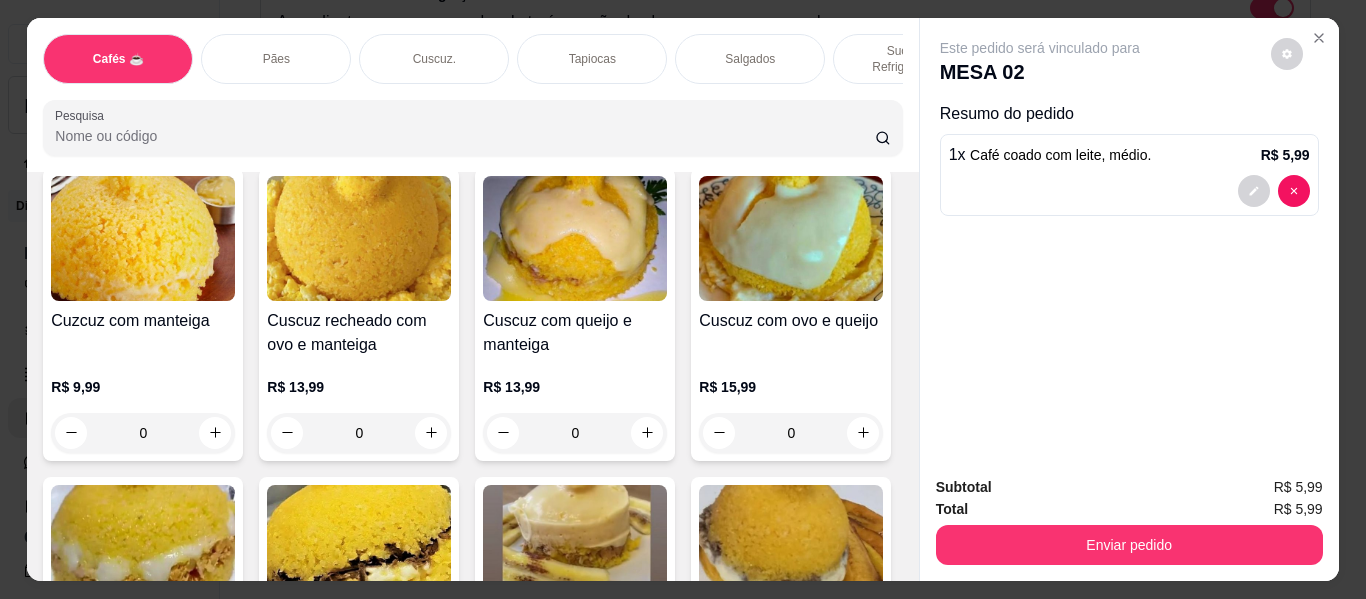 click 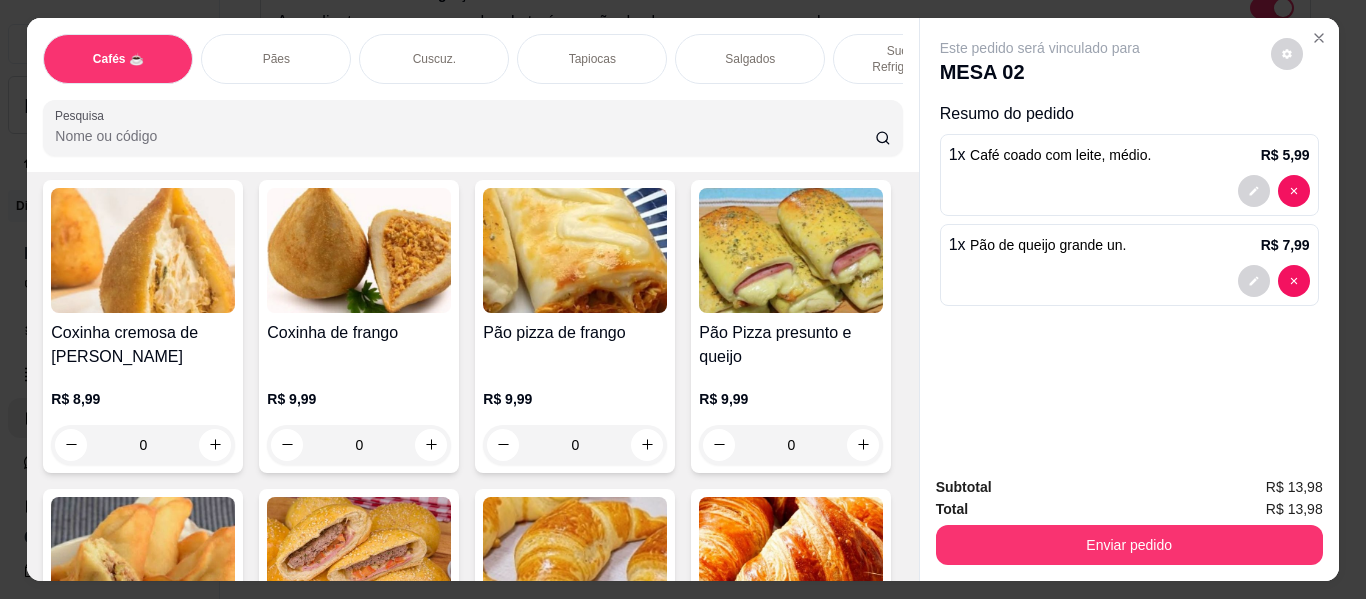 scroll, scrollTop: 6200, scrollLeft: 0, axis: vertical 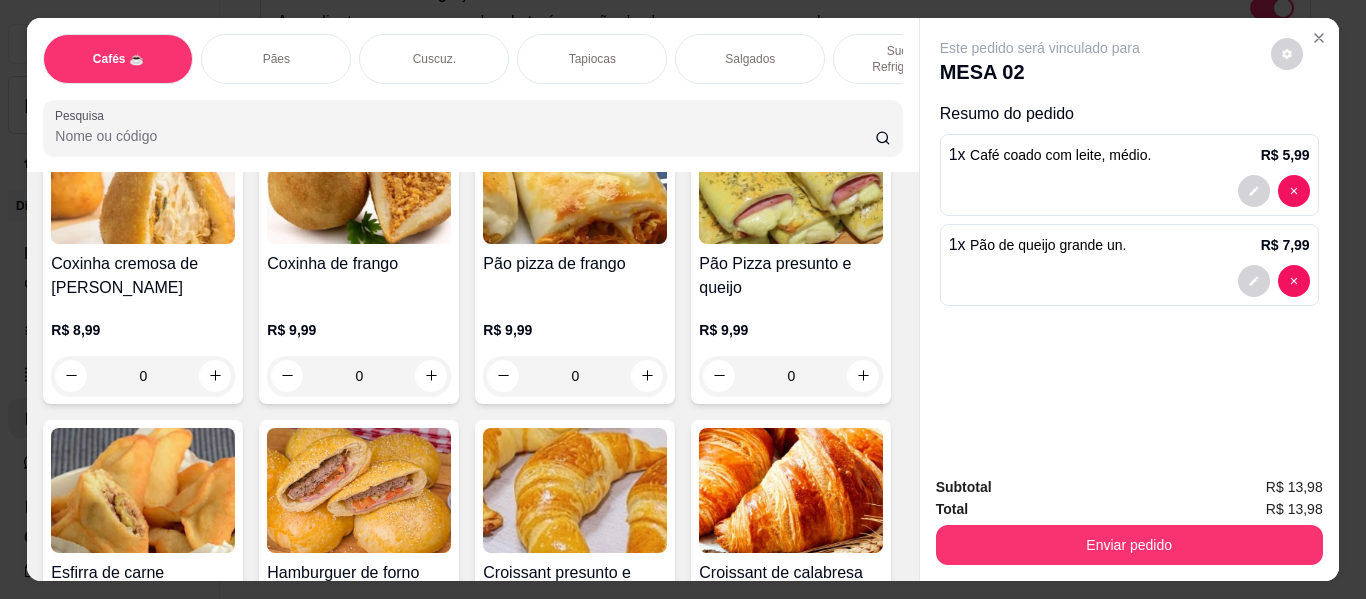 click 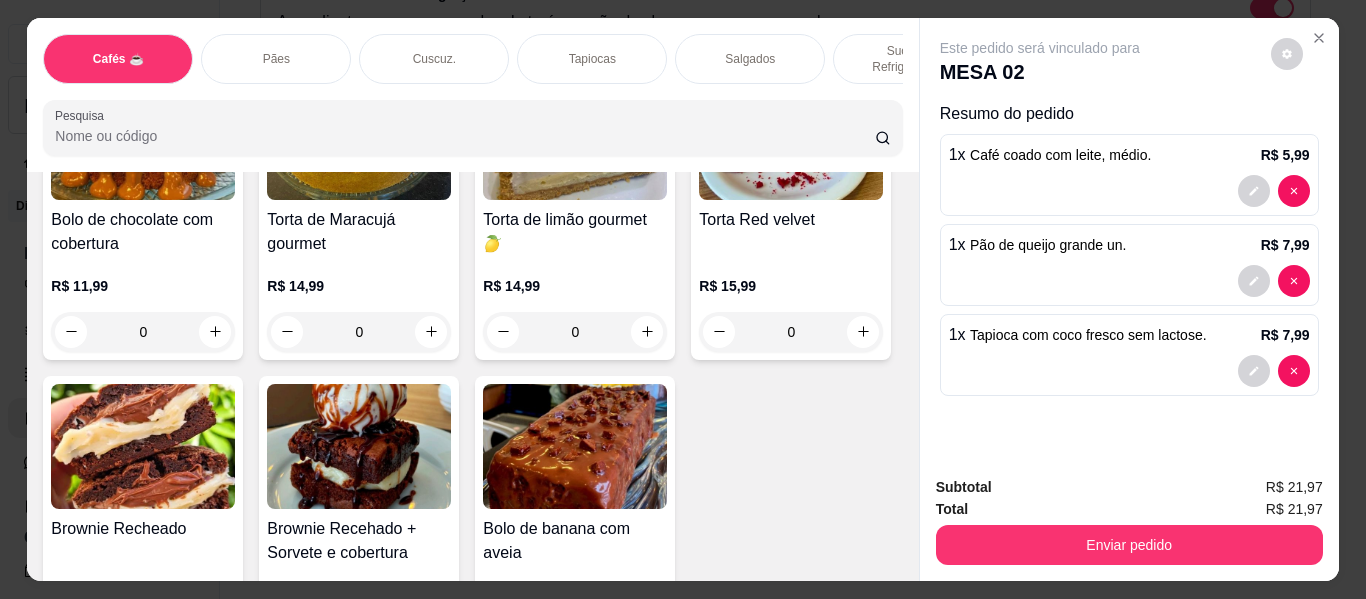 scroll, scrollTop: 9201, scrollLeft: 0, axis: vertical 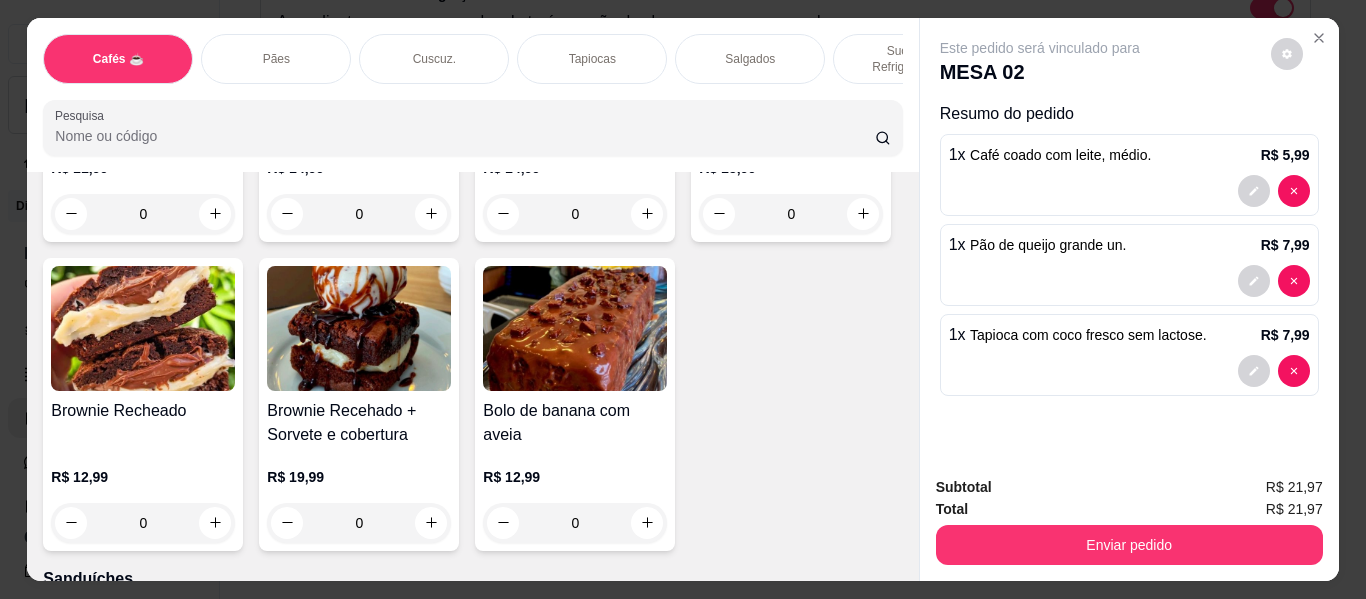 click 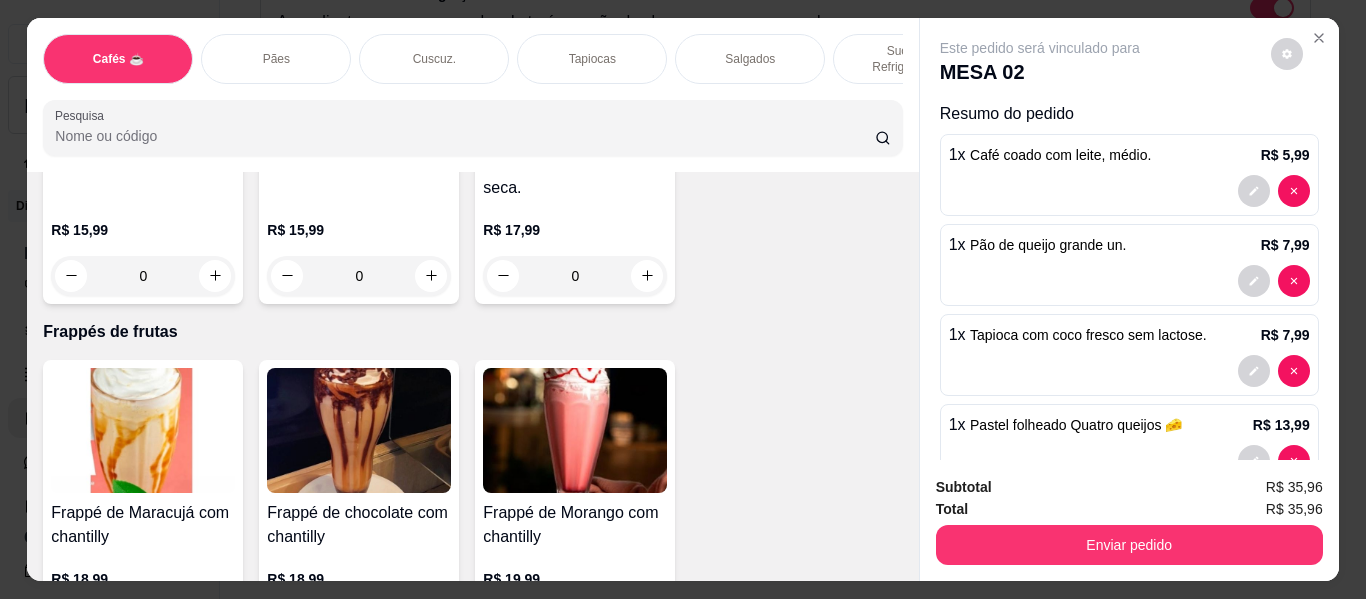 scroll, scrollTop: 9801, scrollLeft: 0, axis: vertical 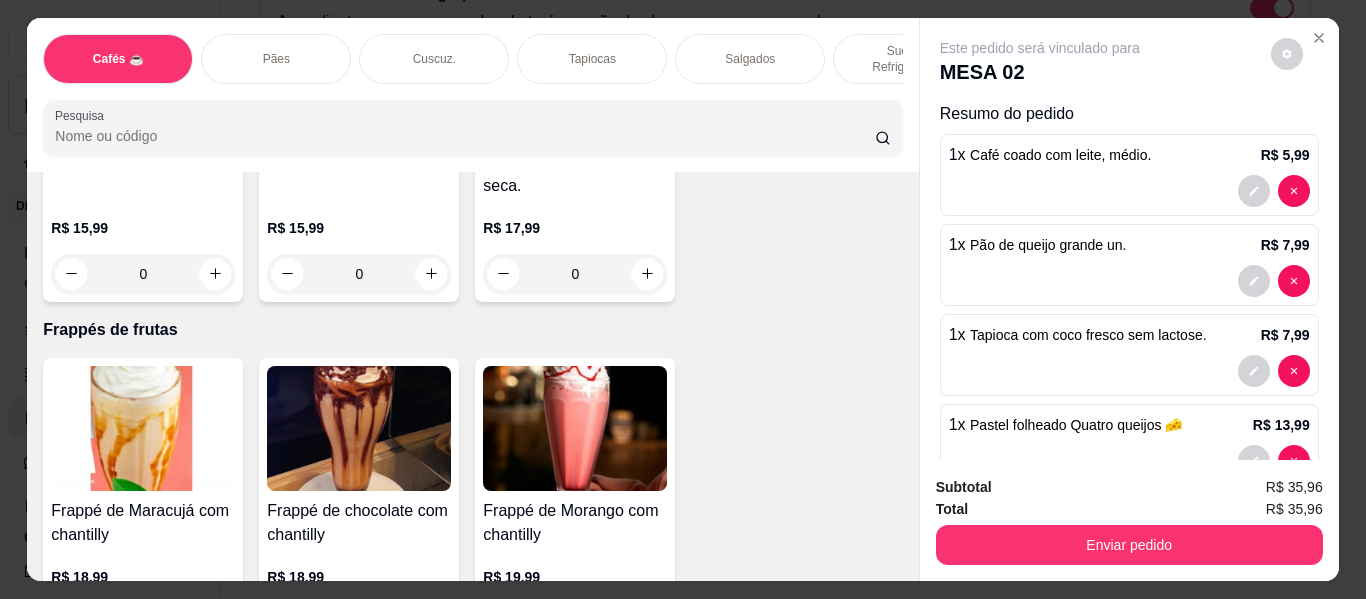 click 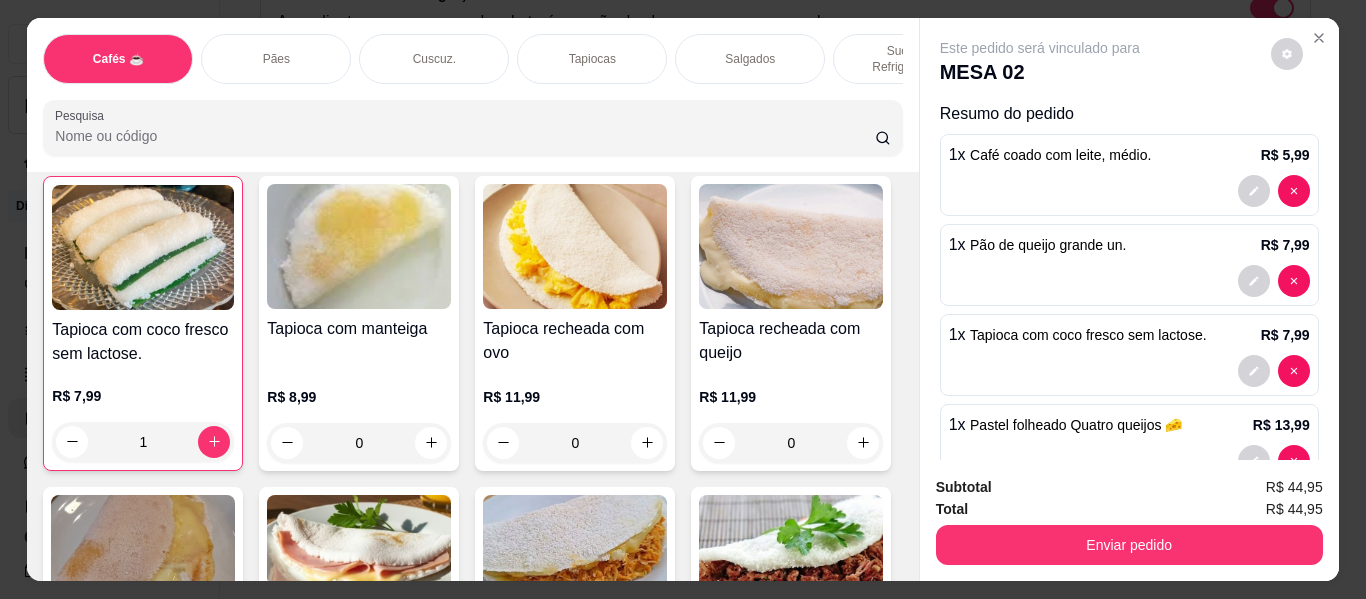 scroll, scrollTop: 4801, scrollLeft: 0, axis: vertical 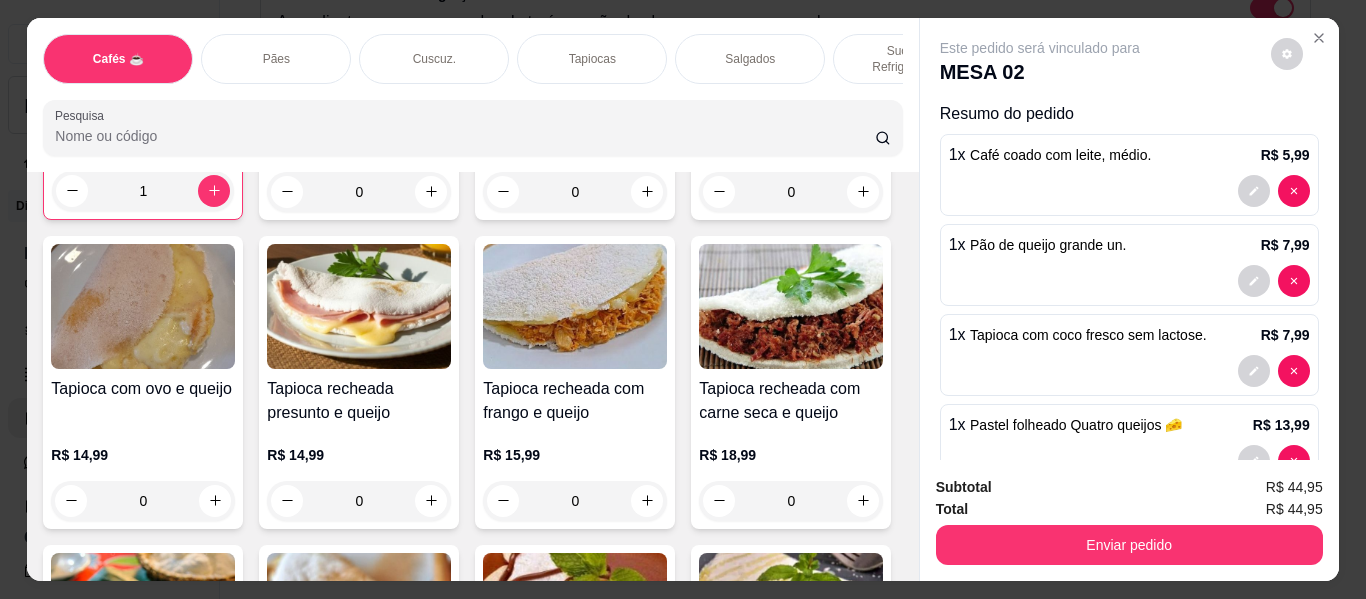 click on "Sucos e Refrigerantes" at bounding box center (908, 59) 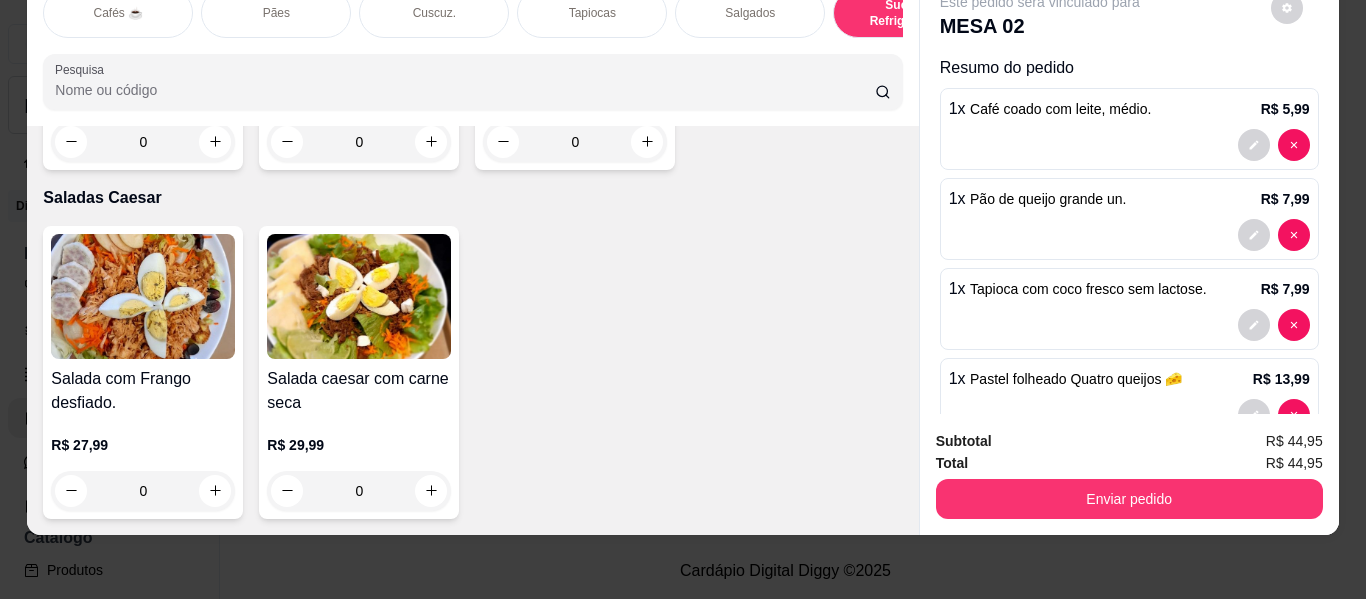 scroll, scrollTop: 12418, scrollLeft: 0, axis: vertical 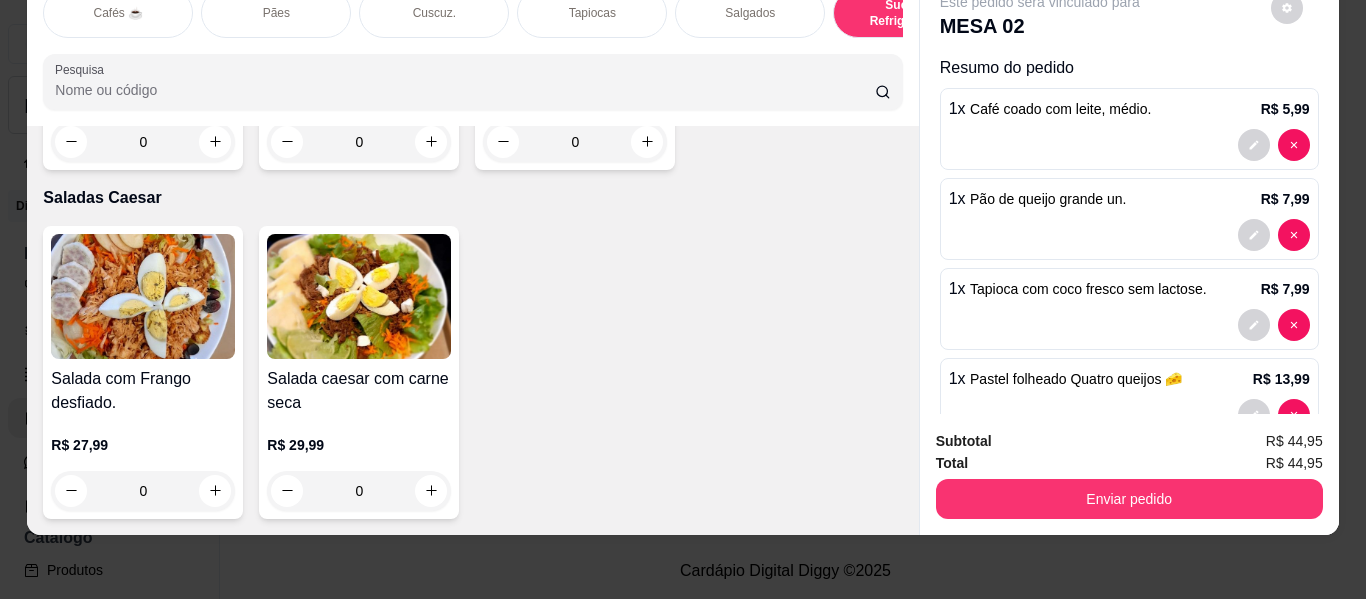 click at bounding box center [647, -1254] 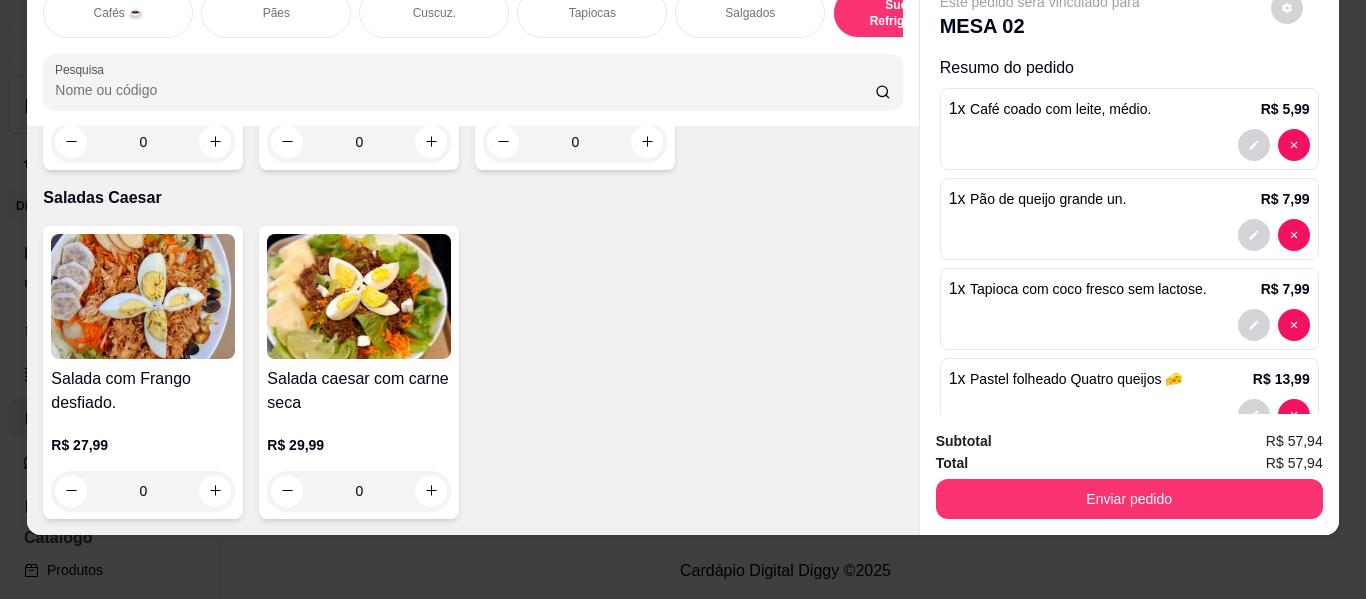 scroll, scrollTop: 12518, scrollLeft: 0, axis: vertical 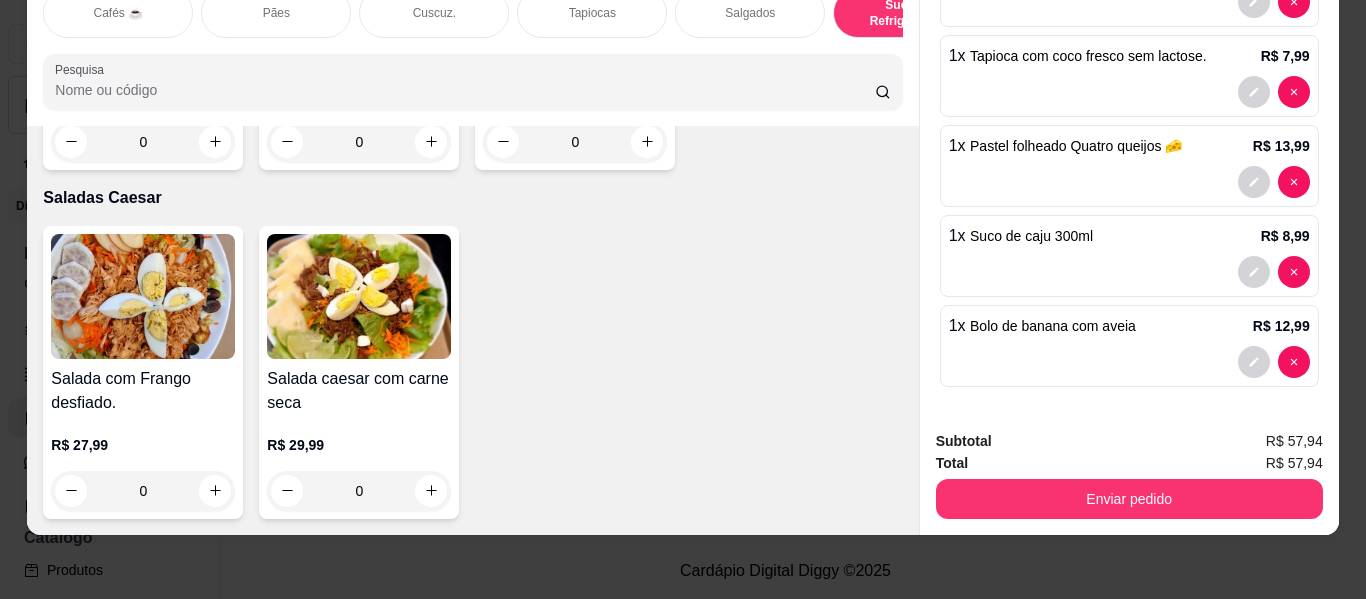 click at bounding box center (647, -1565) 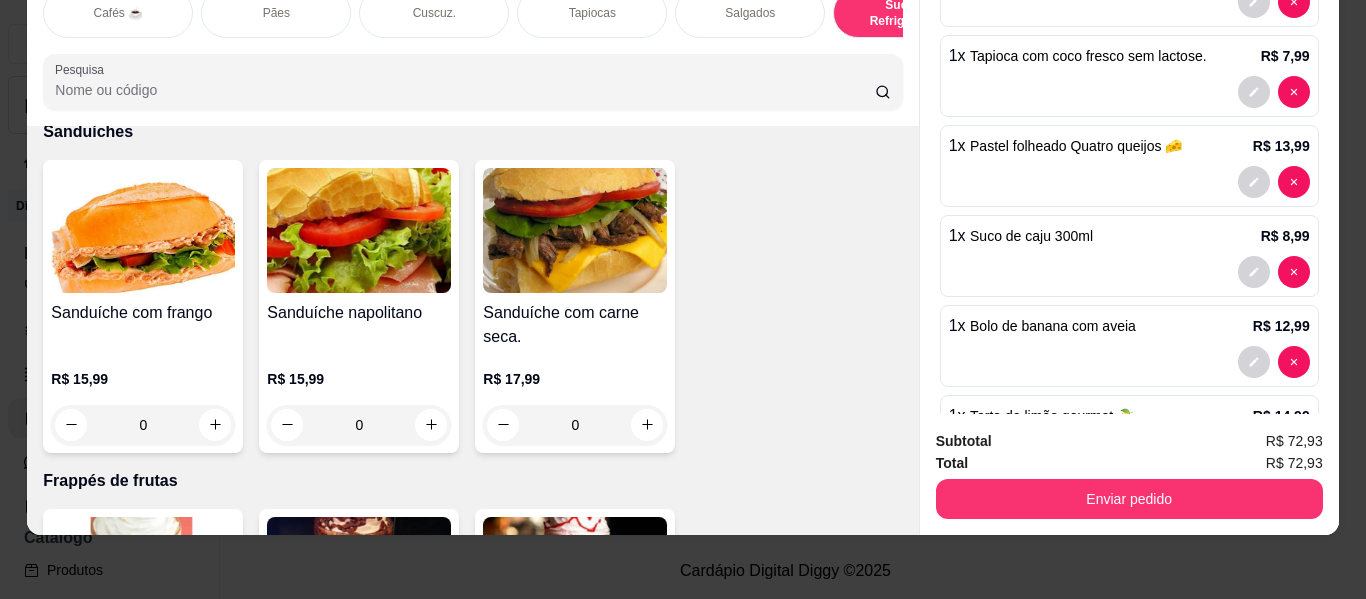 scroll, scrollTop: 9618, scrollLeft: 0, axis: vertical 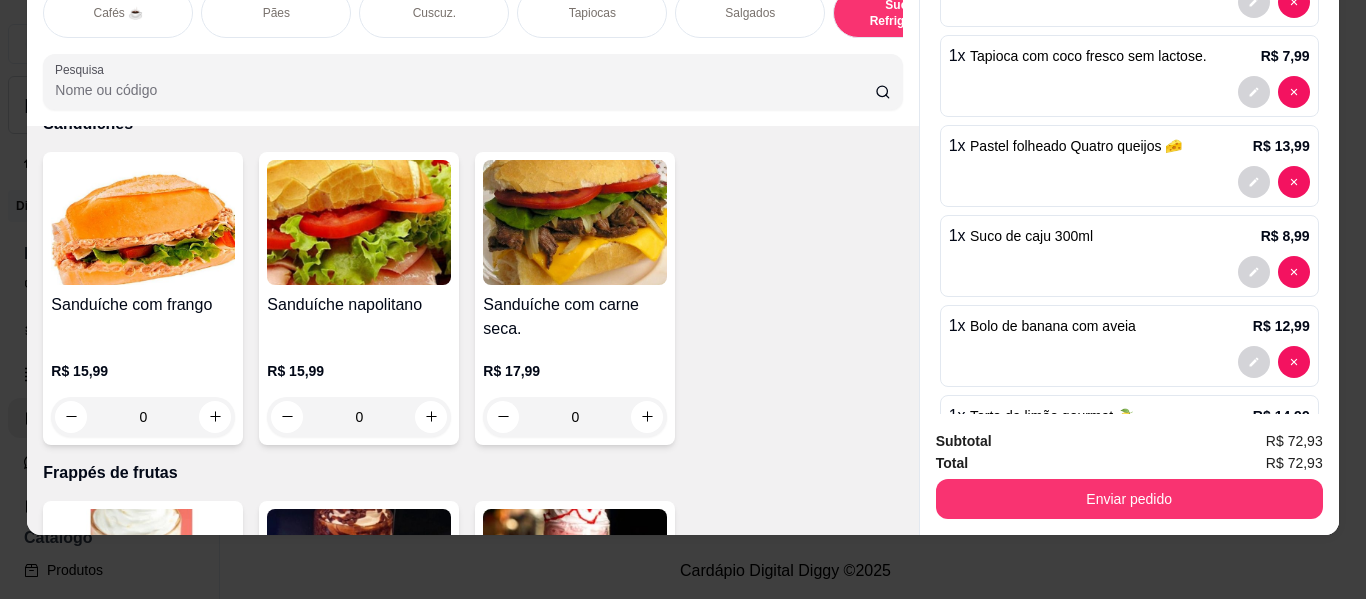 click 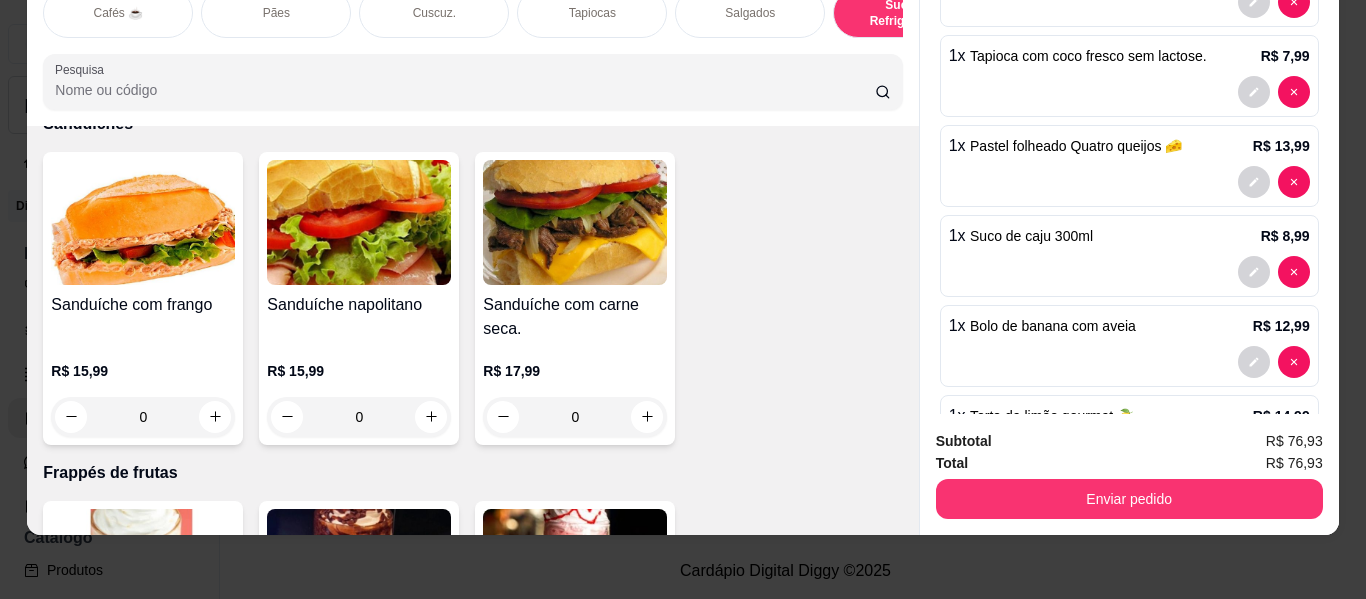 scroll, scrollTop: 9619, scrollLeft: 0, axis: vertical 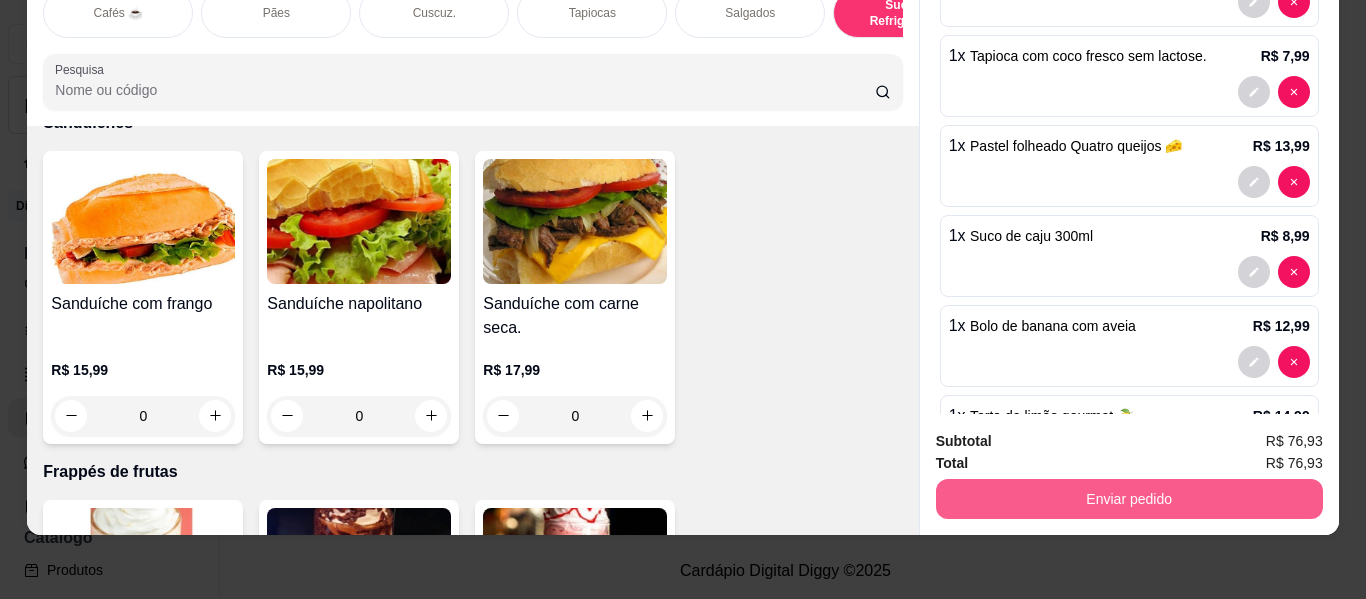 click on "Enviar pedido" at bounding box center [1129, 499] 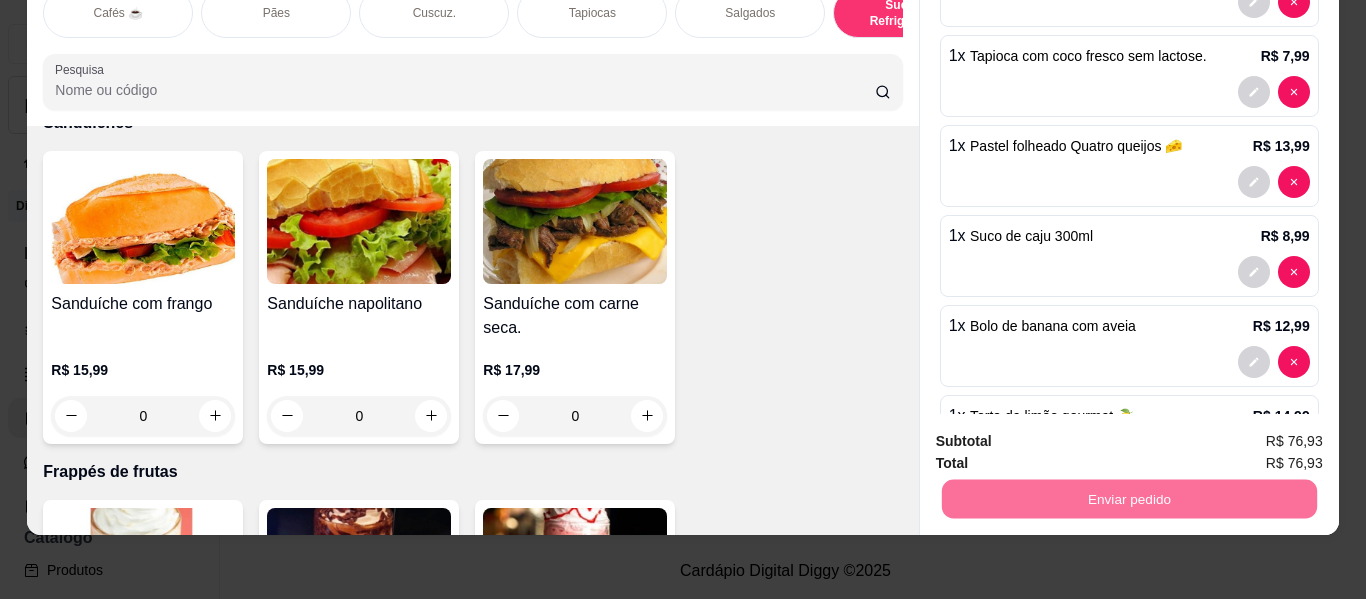 click on "Não registrar e enviar pedido" at bounding box center [1063, 433] 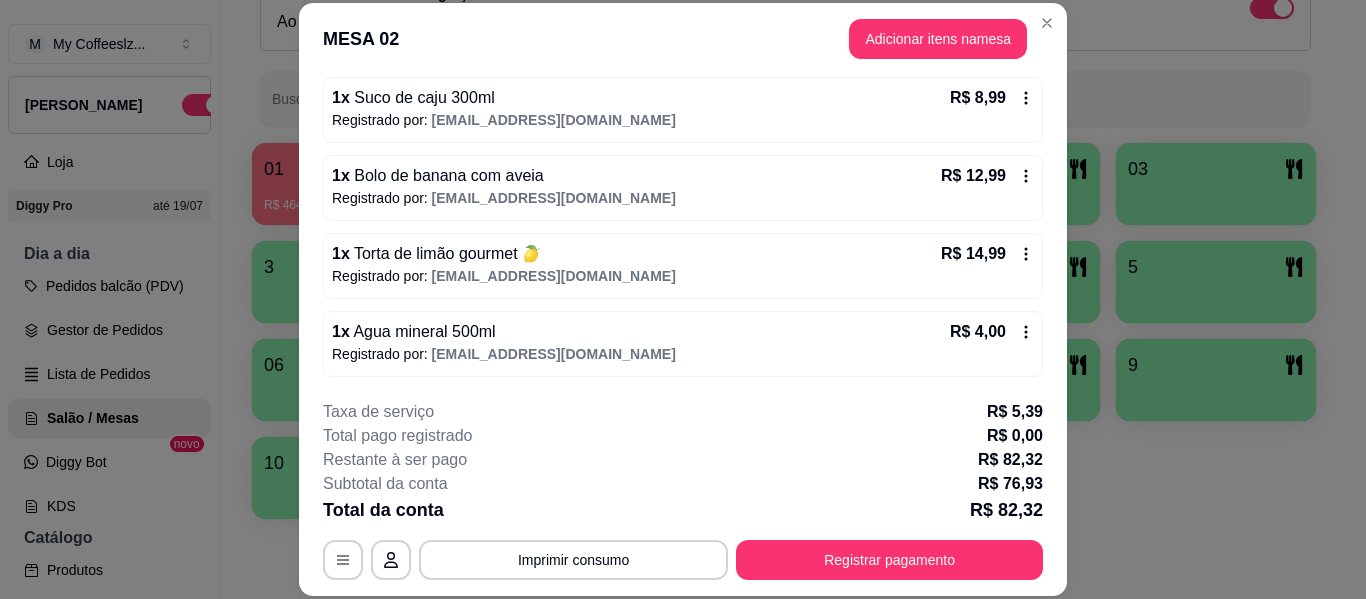 scroll, scrollTop: 500, scrollLeft: 0, axis: vertical 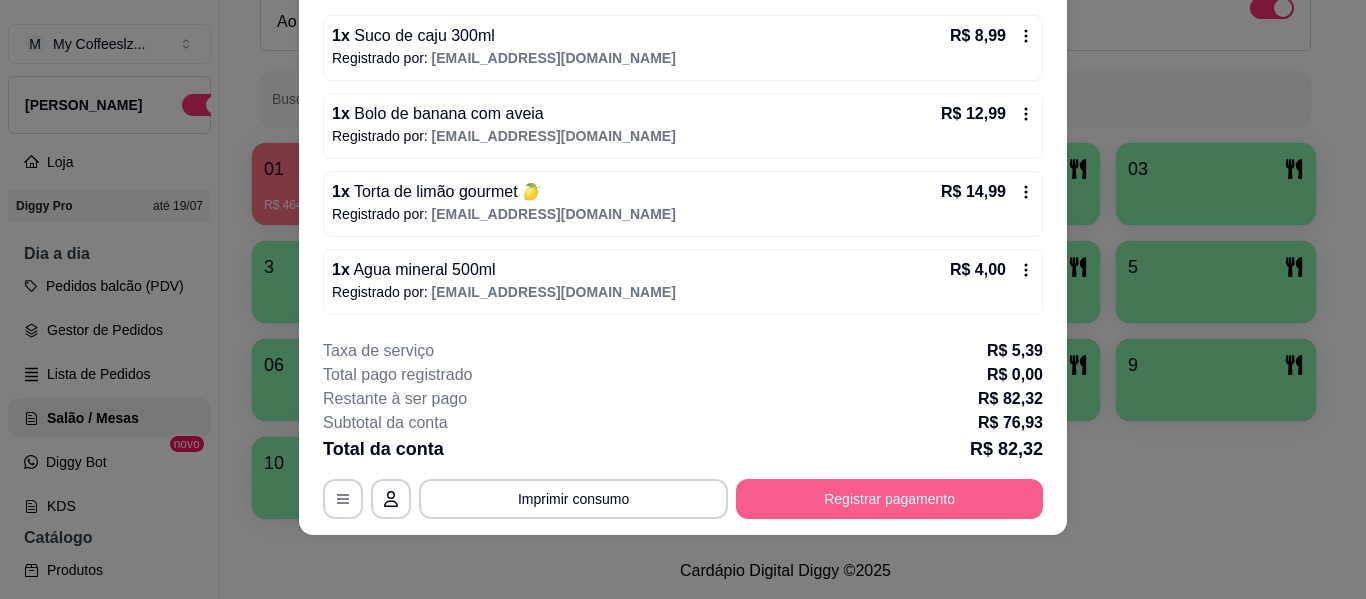 click on "Registrar pagamento" at bounding box center [889, 499] 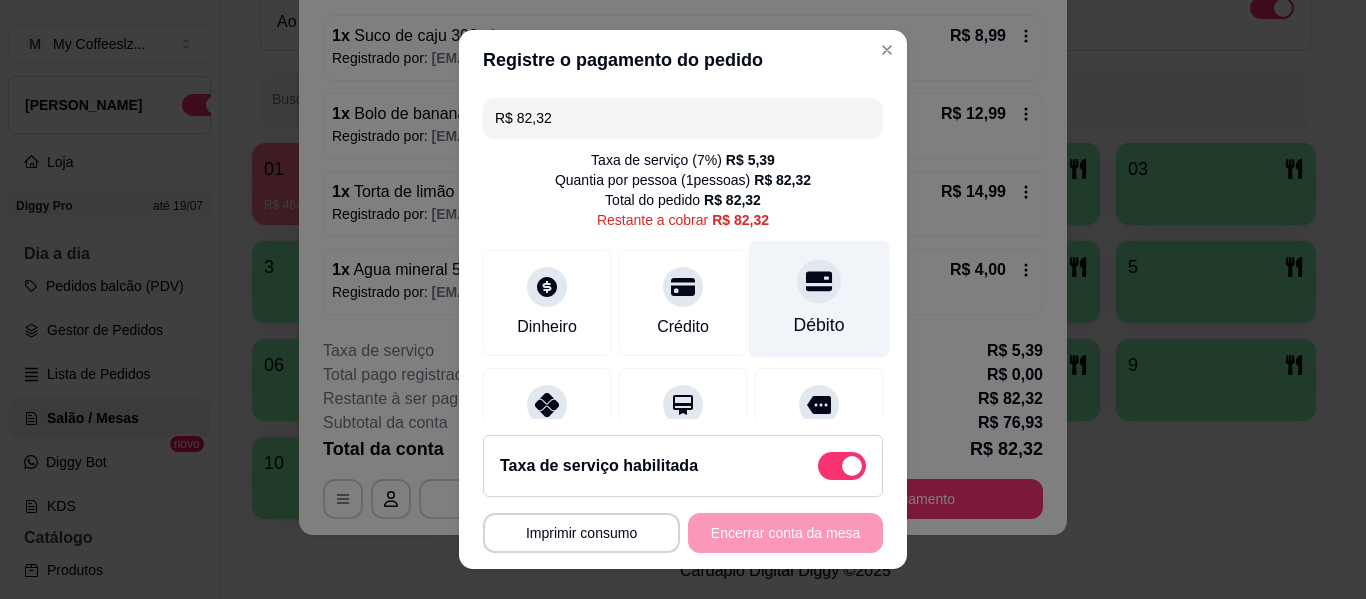 click on "Débito" at bounding box center [819, 325] 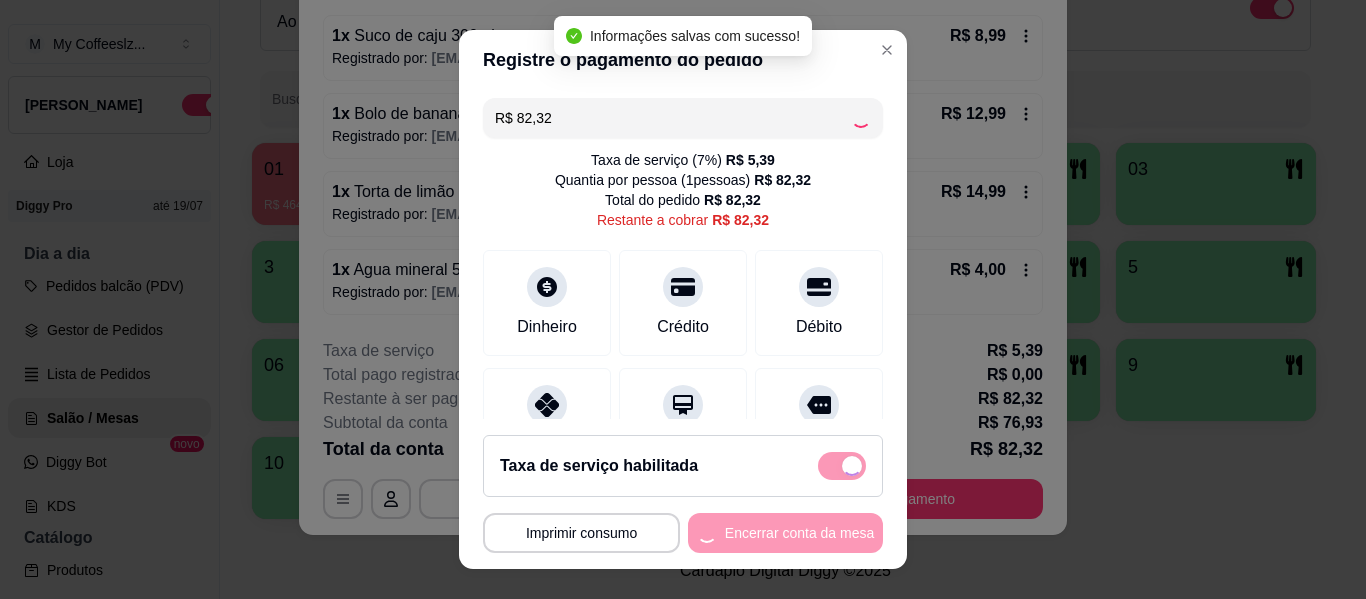 type on "R$ 0,00" 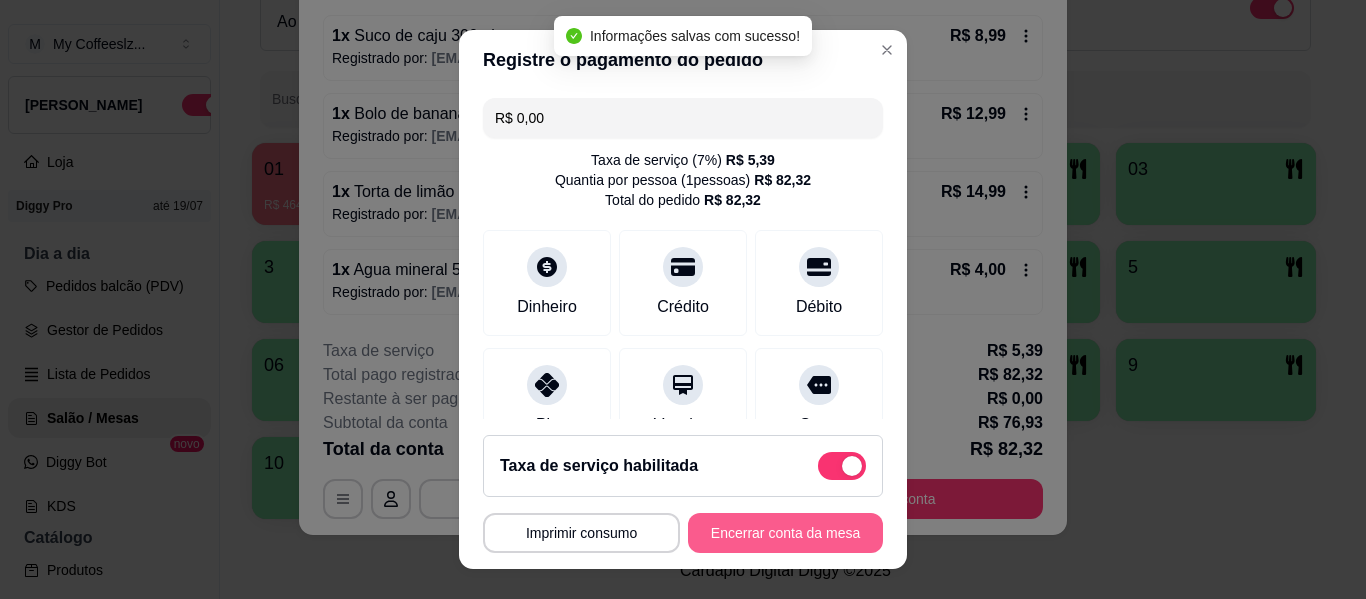 click on "Encerrar conta da mesa" at bounding box center (785, 533) 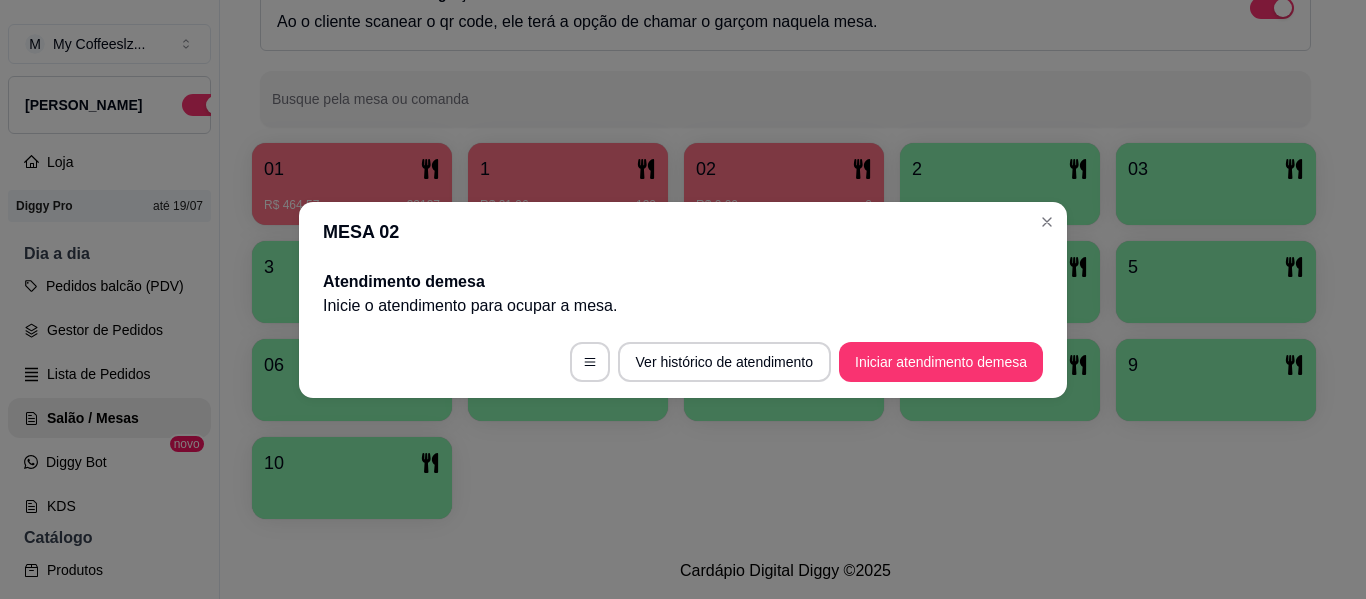scroll, scrollTop: 0, scrollLeft: 0, axis: both 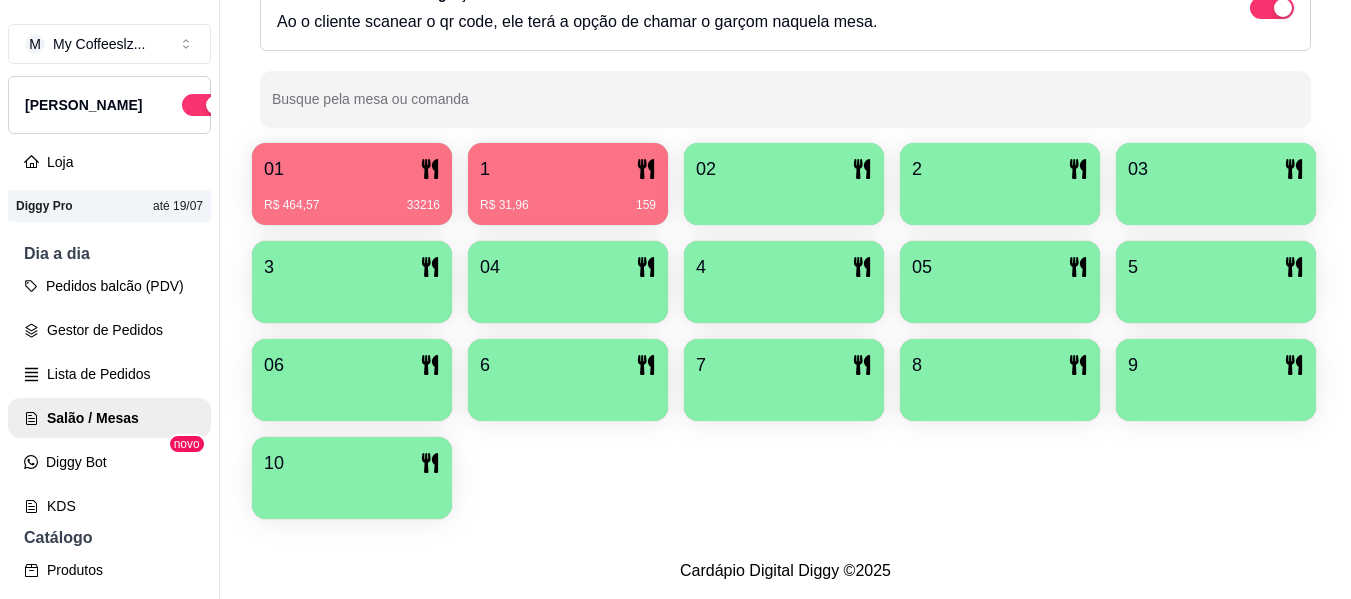 click on "R$ 31,96 159" at bounding box center [568, 205] 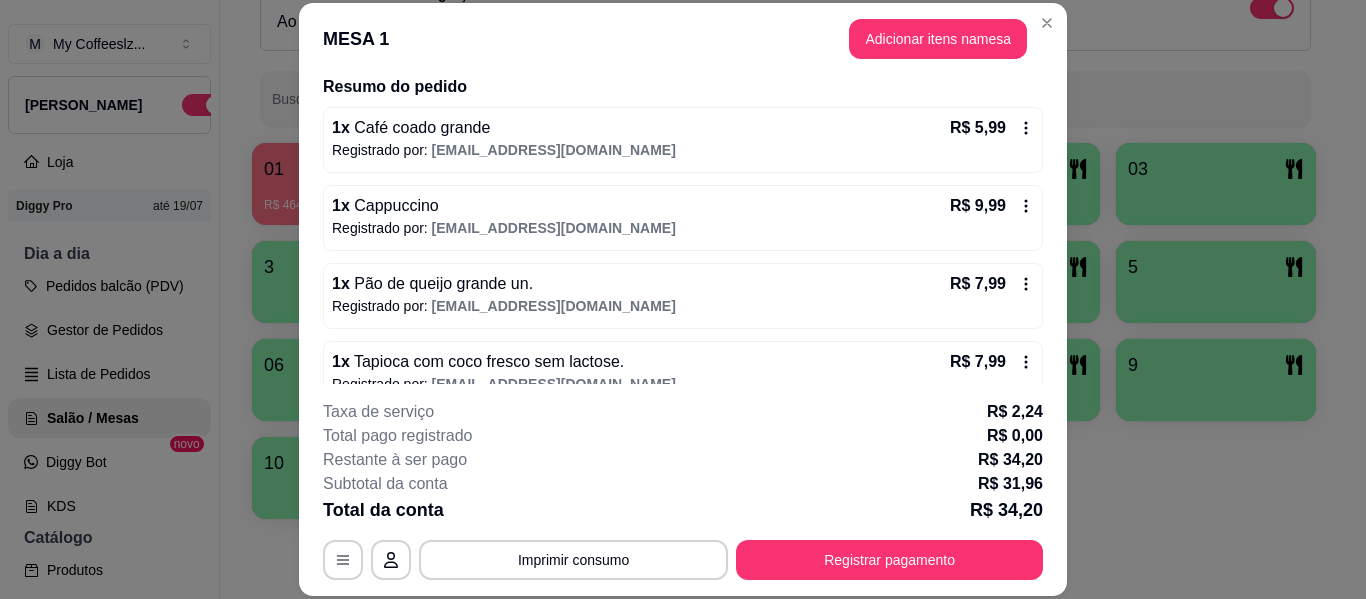 scroll, scrollTop: 188, scrollLeft: 0, axis: vertical 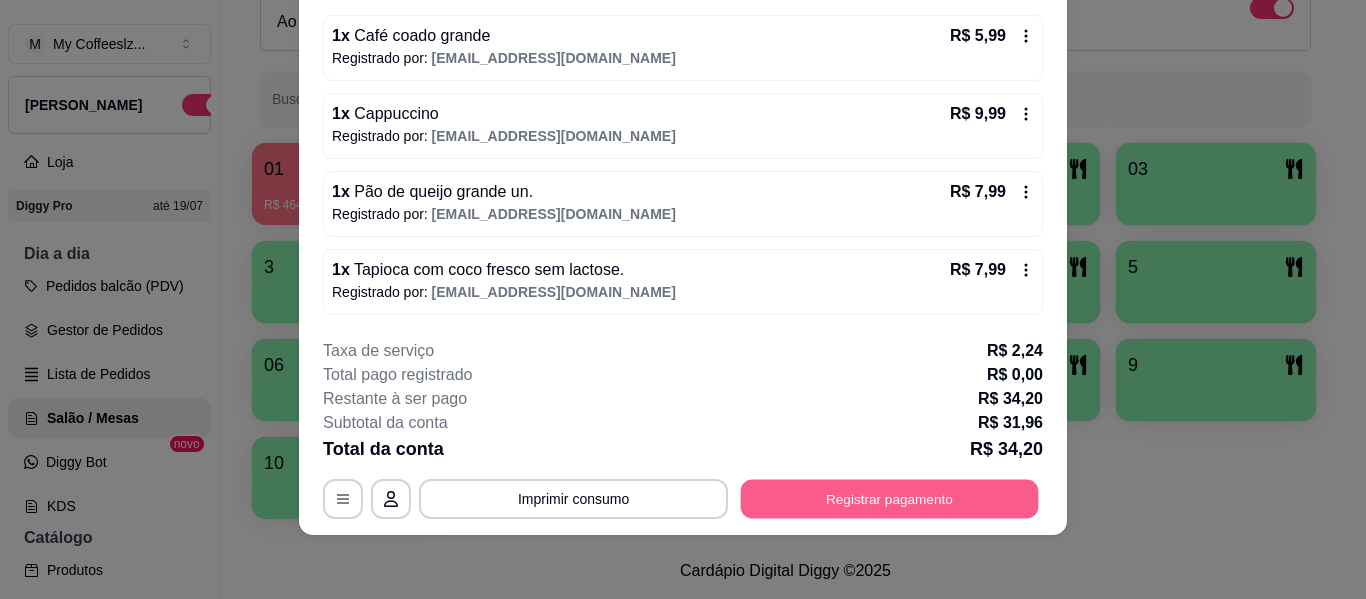 click on "Registrar pagamento" at bounding box center (890, 499) 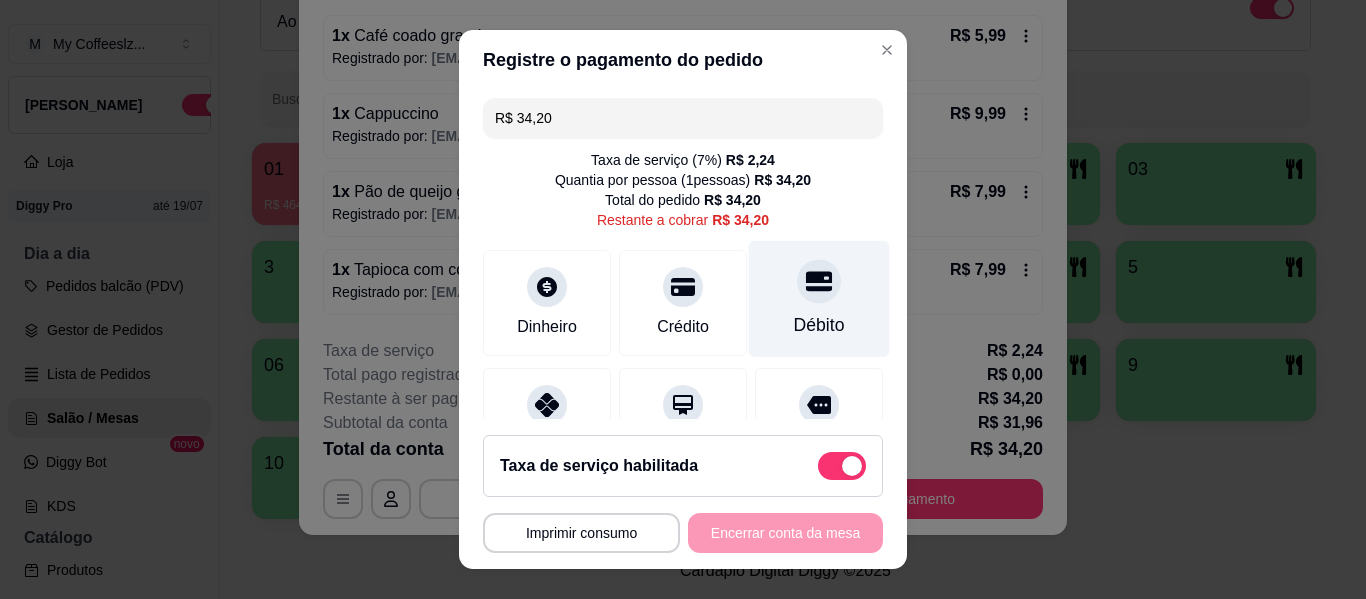 click on "Débito" at bounding box center [819, 325] 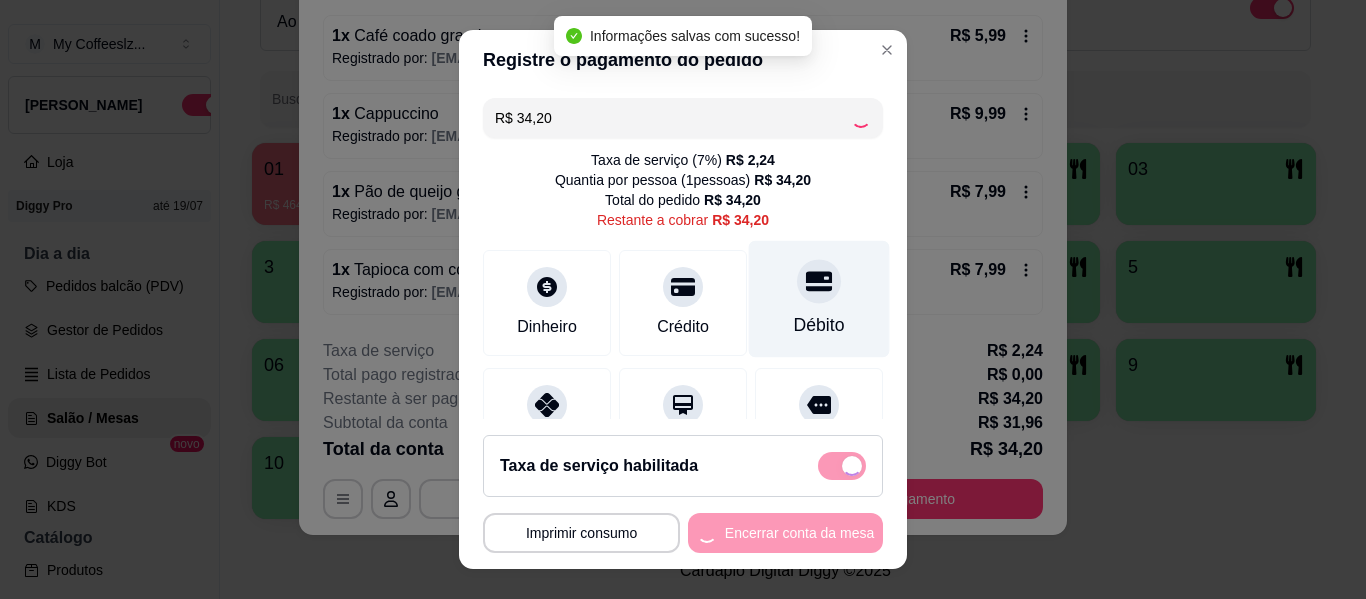 type on "R$ 0,00" 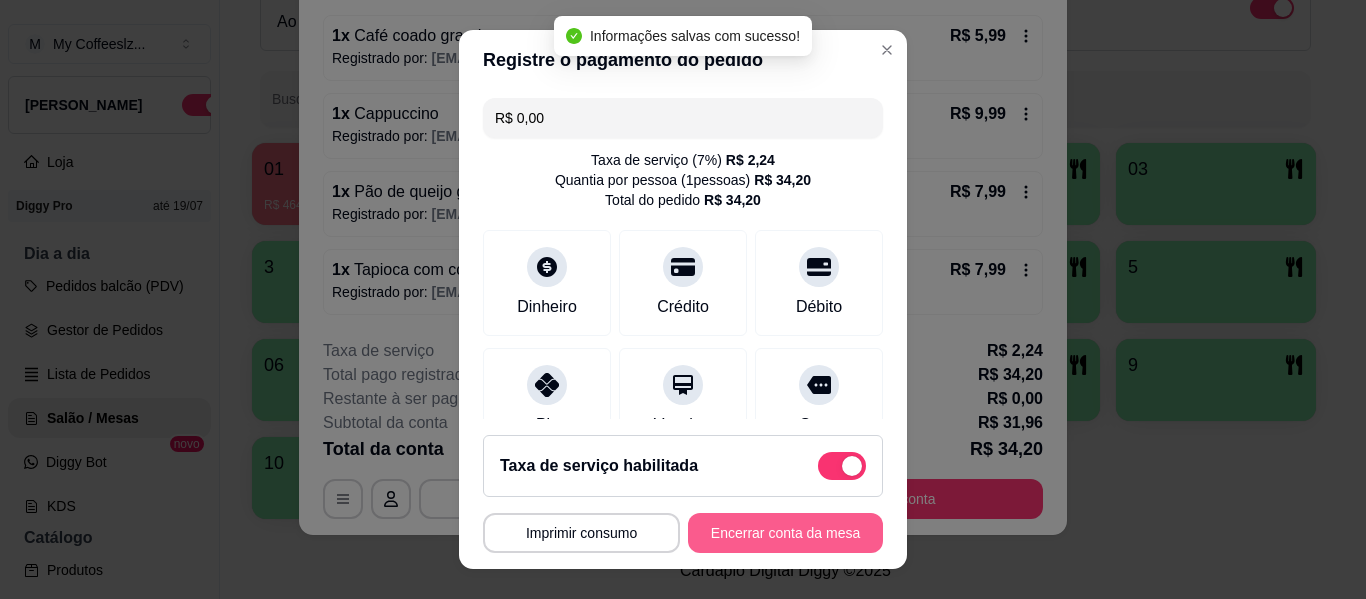 click on "Encerrar conta da mesa" at bounding box center (785, 533) 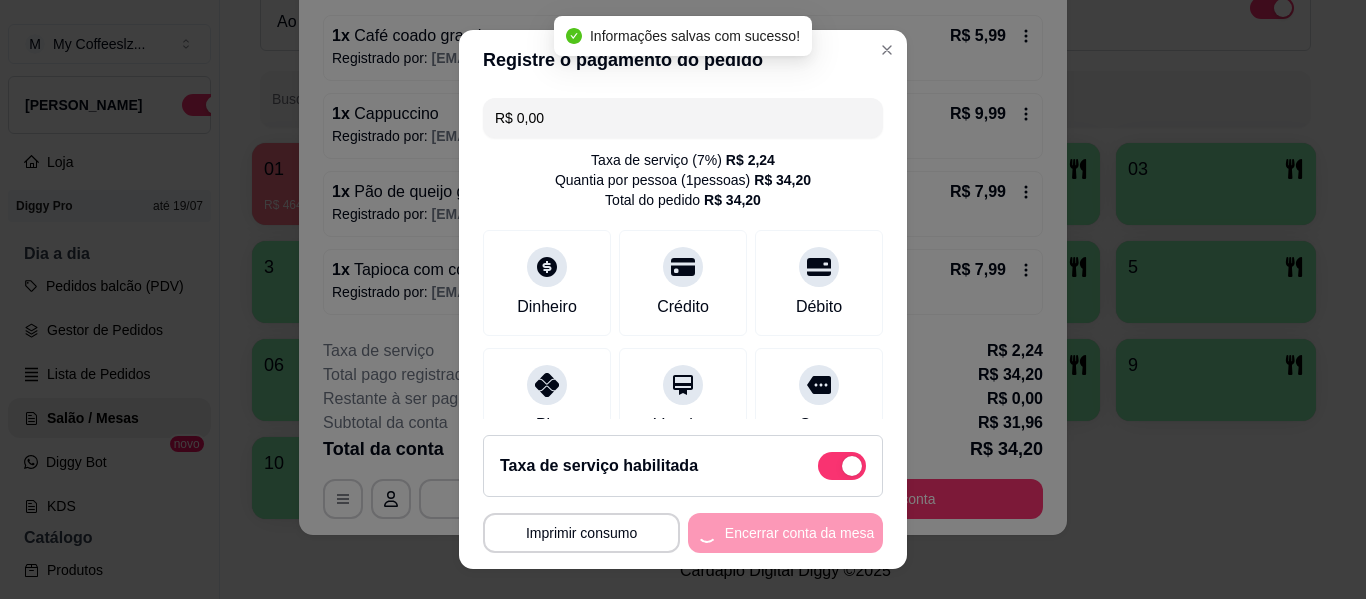 scroll, scrollTop: 0, scrollLeft: 0, axis: both 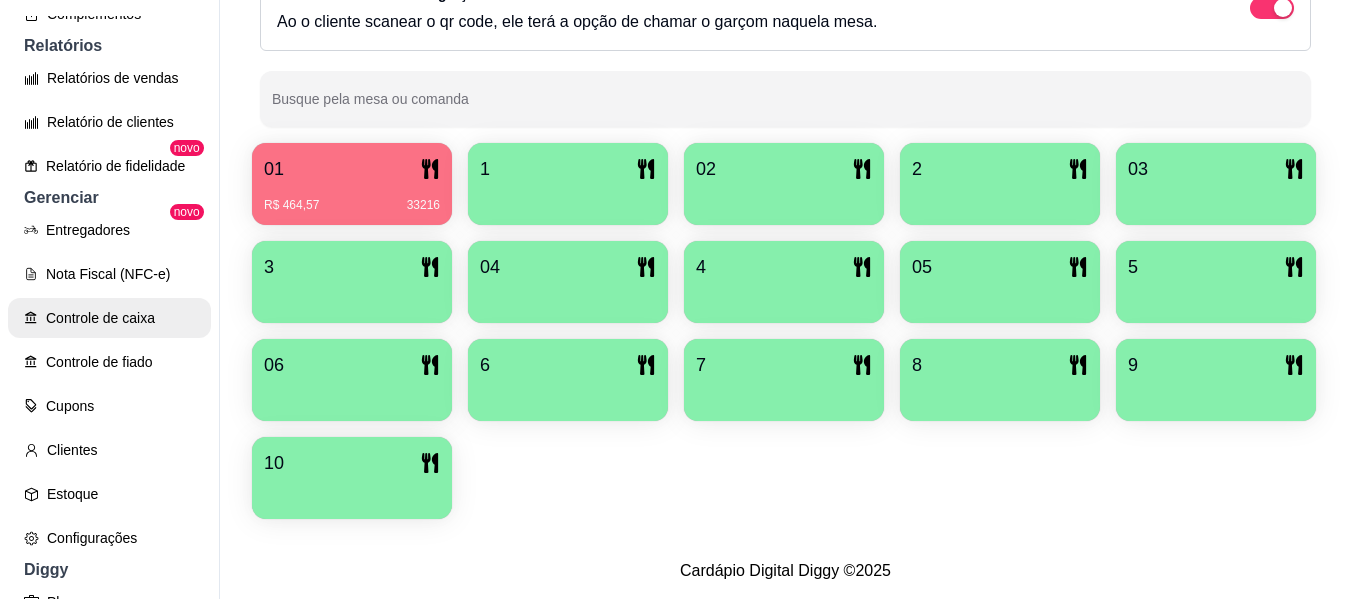 click on "Controle de caixa" at bounding box center [109, 318] 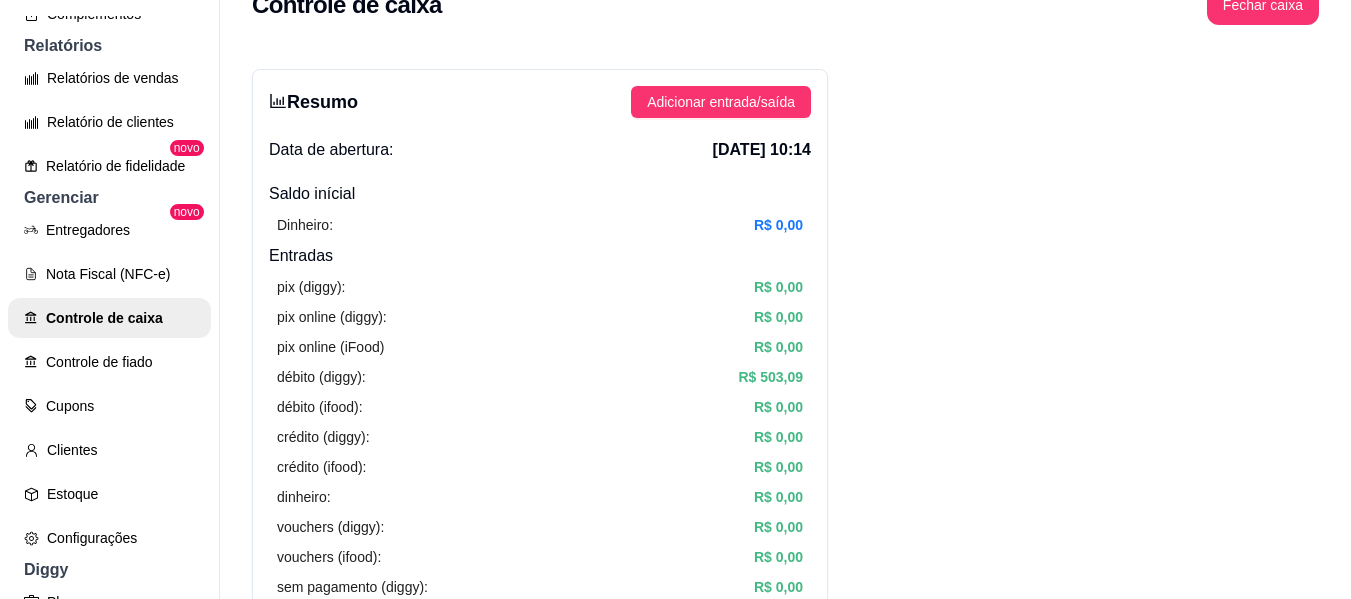 scroll, scrollTop: 0, scrollLeft: 0, axis: both 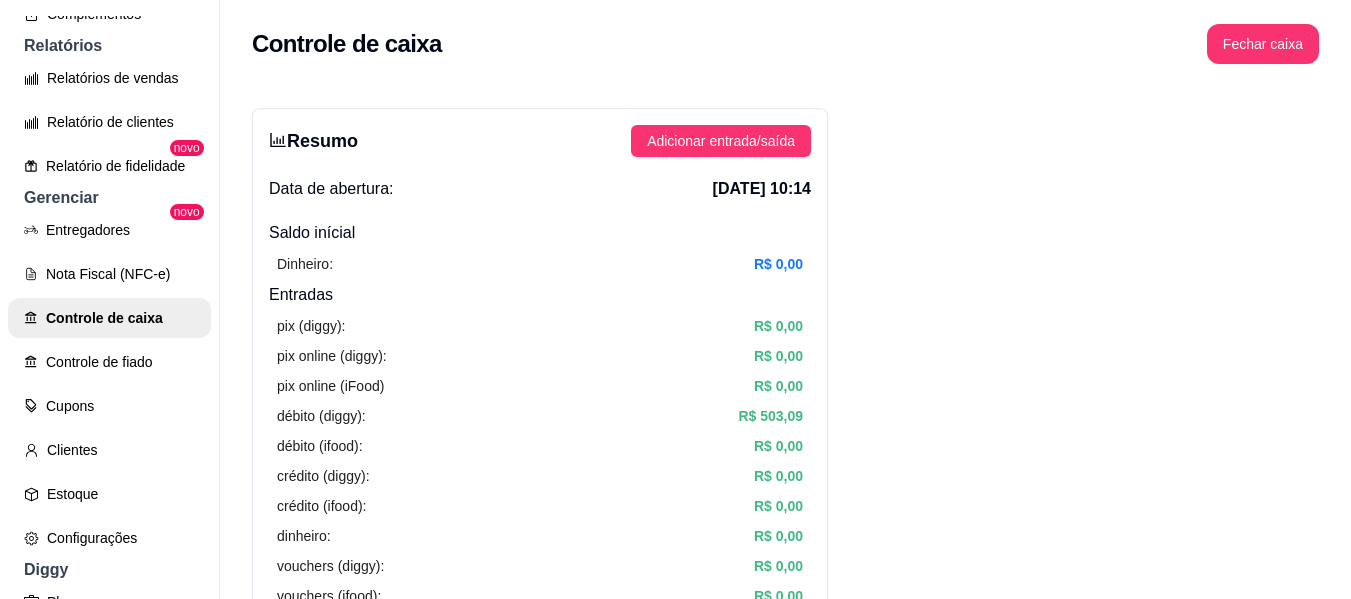 click on "Dinheiro: R$ 0,00" at bounding box center (540, 264) 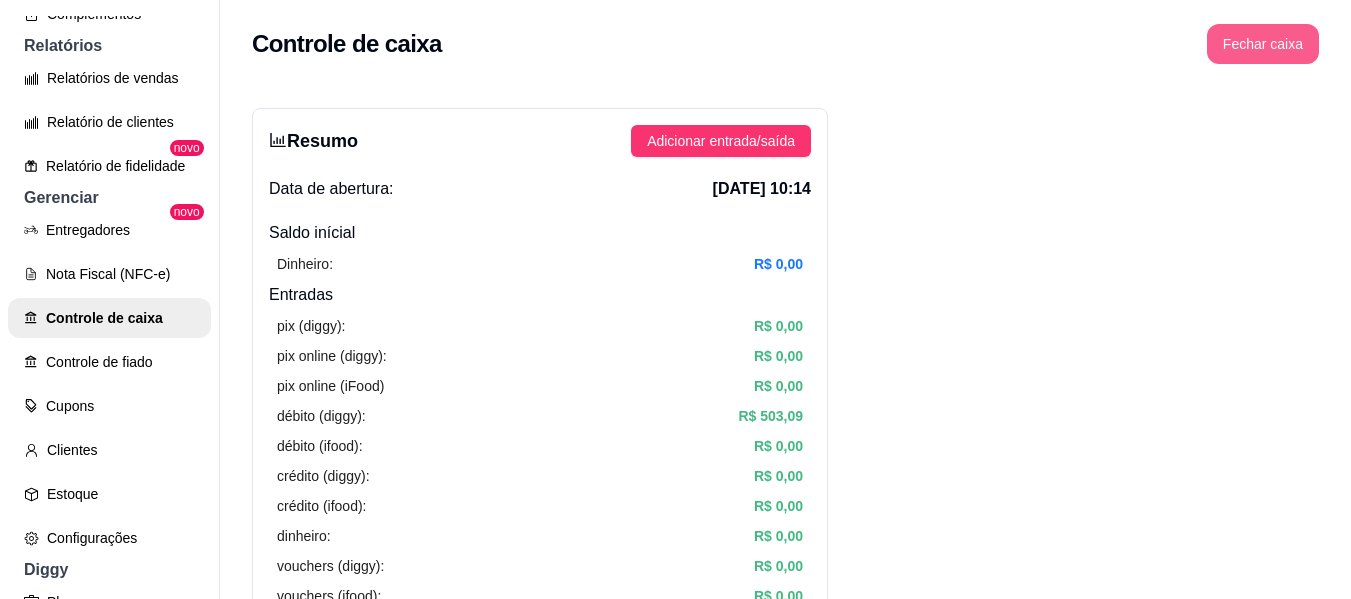 click on "Fechar caixa" at bounding box center [1263, 44] 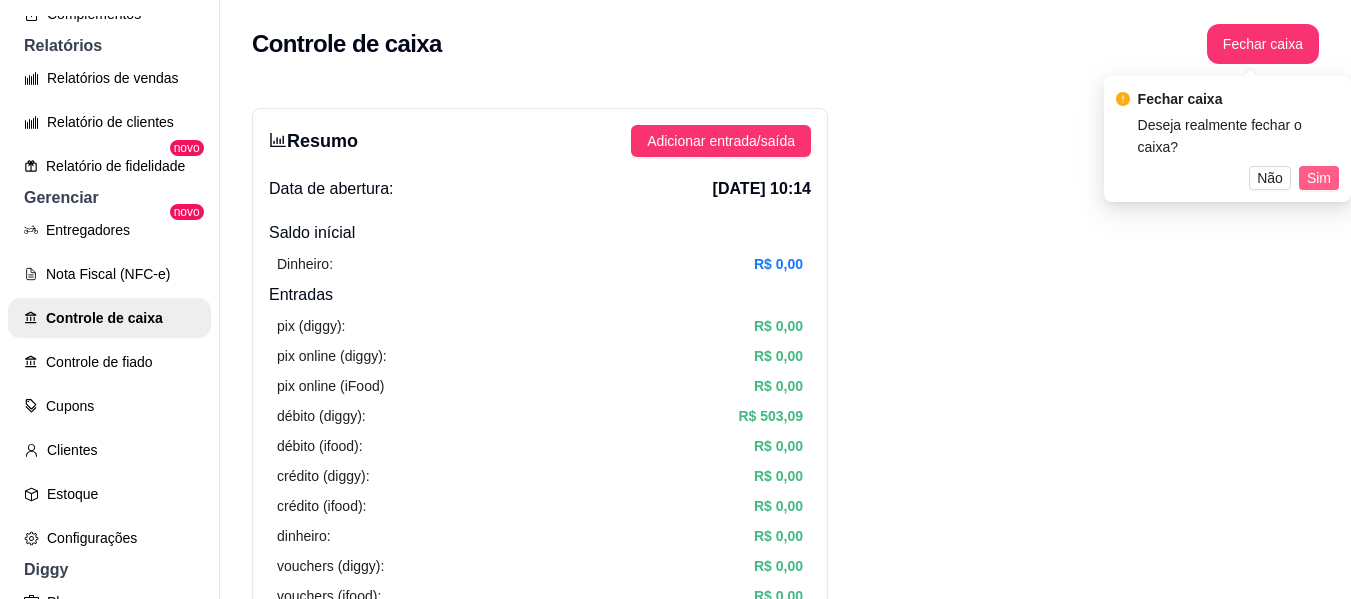 click on "Sim" at bounding box center [1319, 178] 